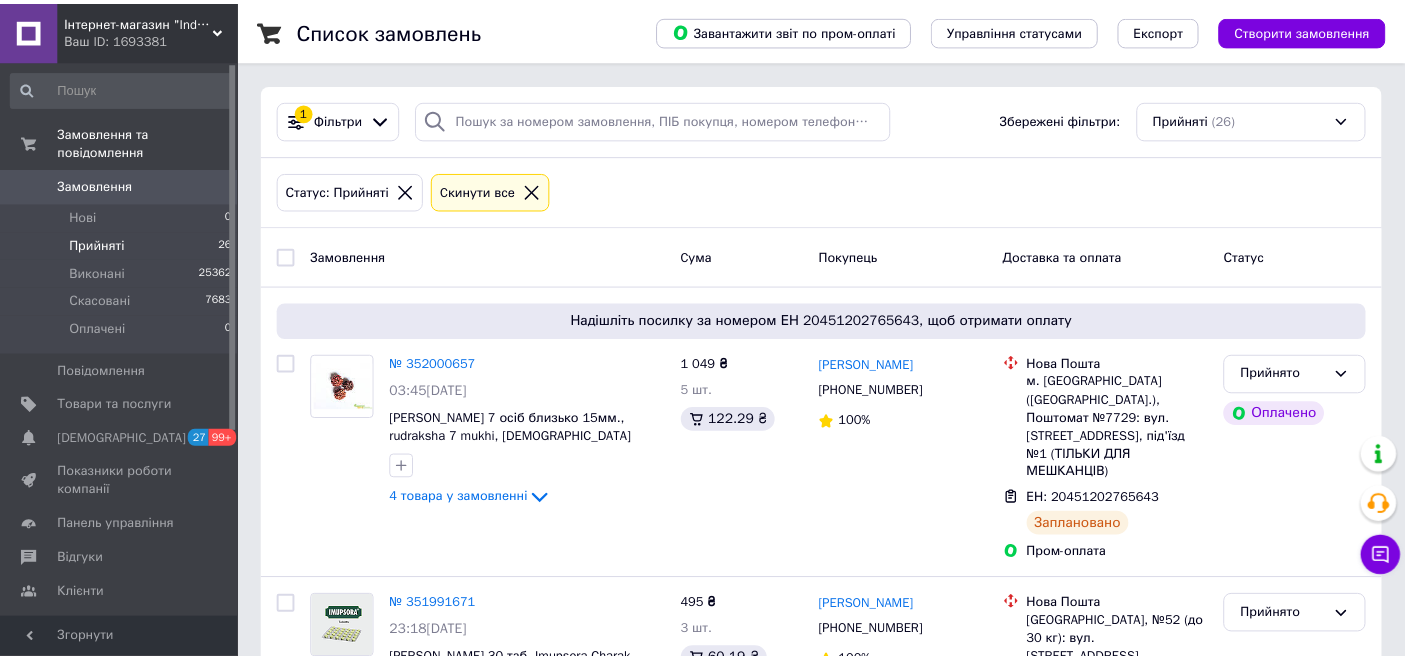 scroll, scrollTop: 0, scrollLeft: 0, axis: both 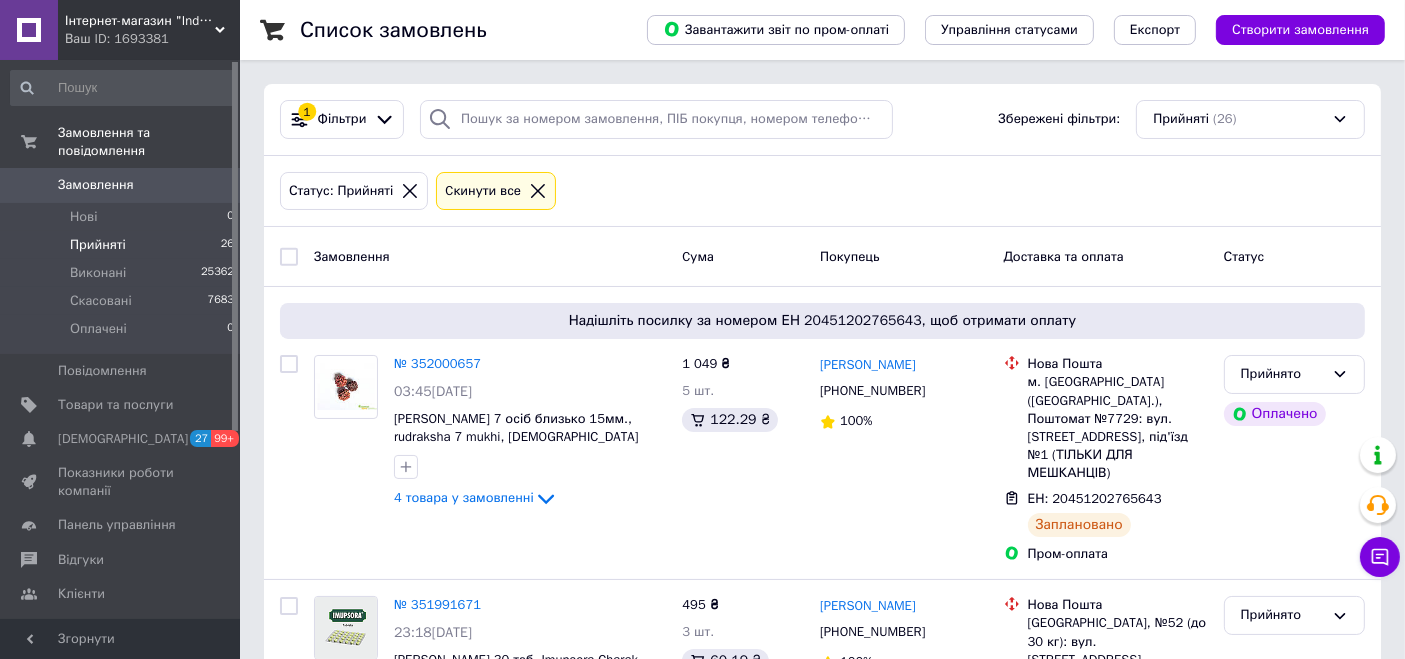 click on "Прийняті 26" at bounding box center (123, 245) 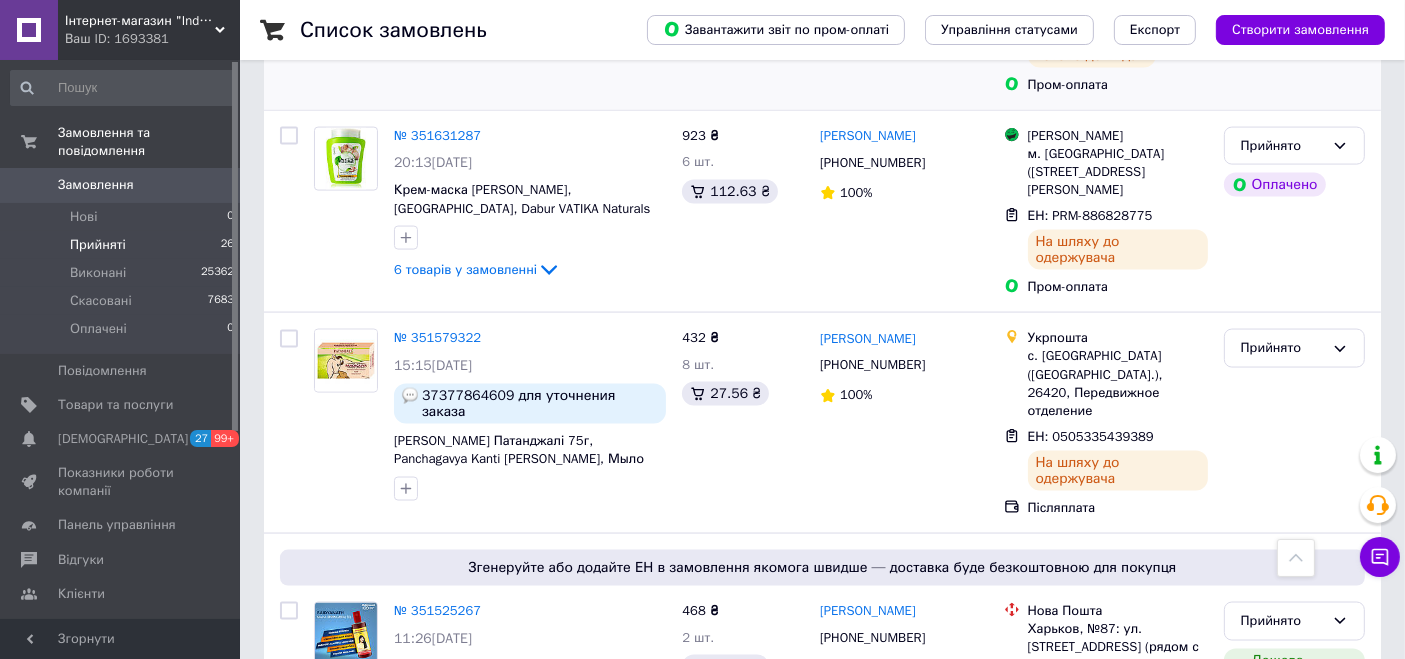 scroll, scrollTop: 3000, scrollLeft: 0, axis: vertical 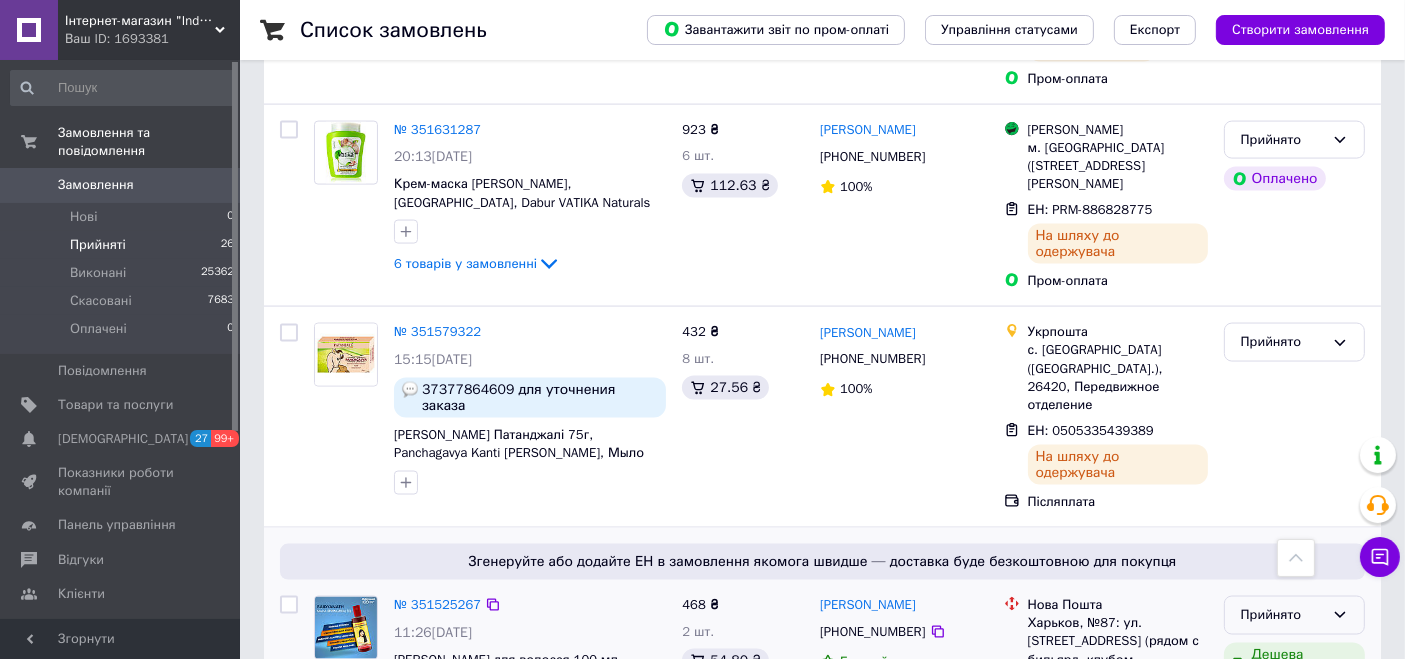 click on "Прийнято" at bounding box center (1282, 615) 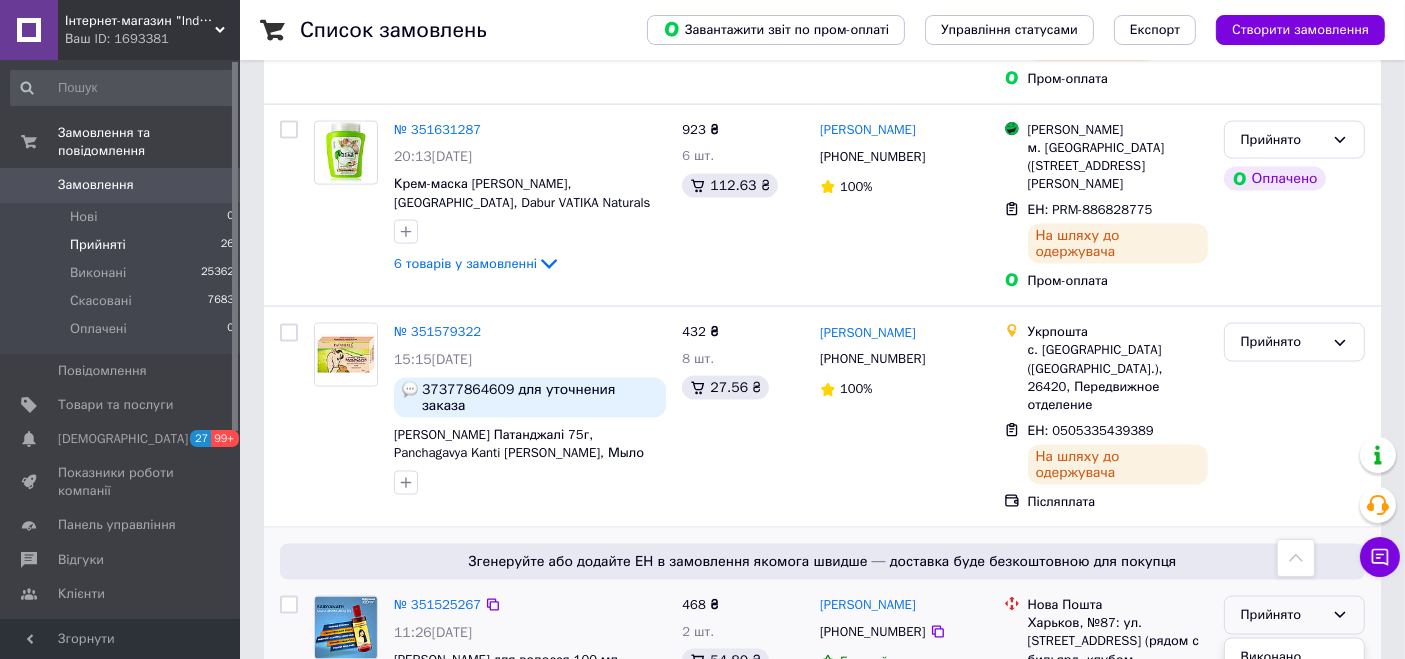 click on "Скасовано" at bounding box center [1294, 693] 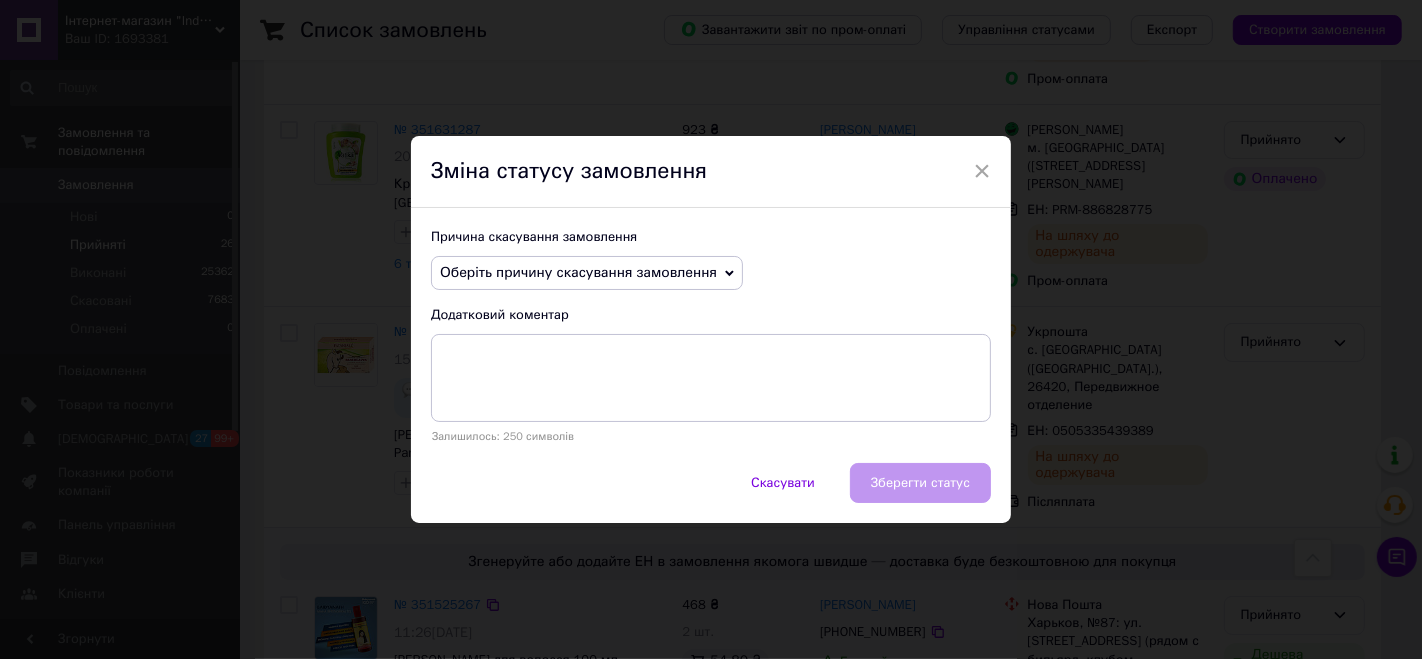 drag, startPoint x: 622, startPoint y: 253, endPoint x: 622, endPoint y: 270, distance: 17 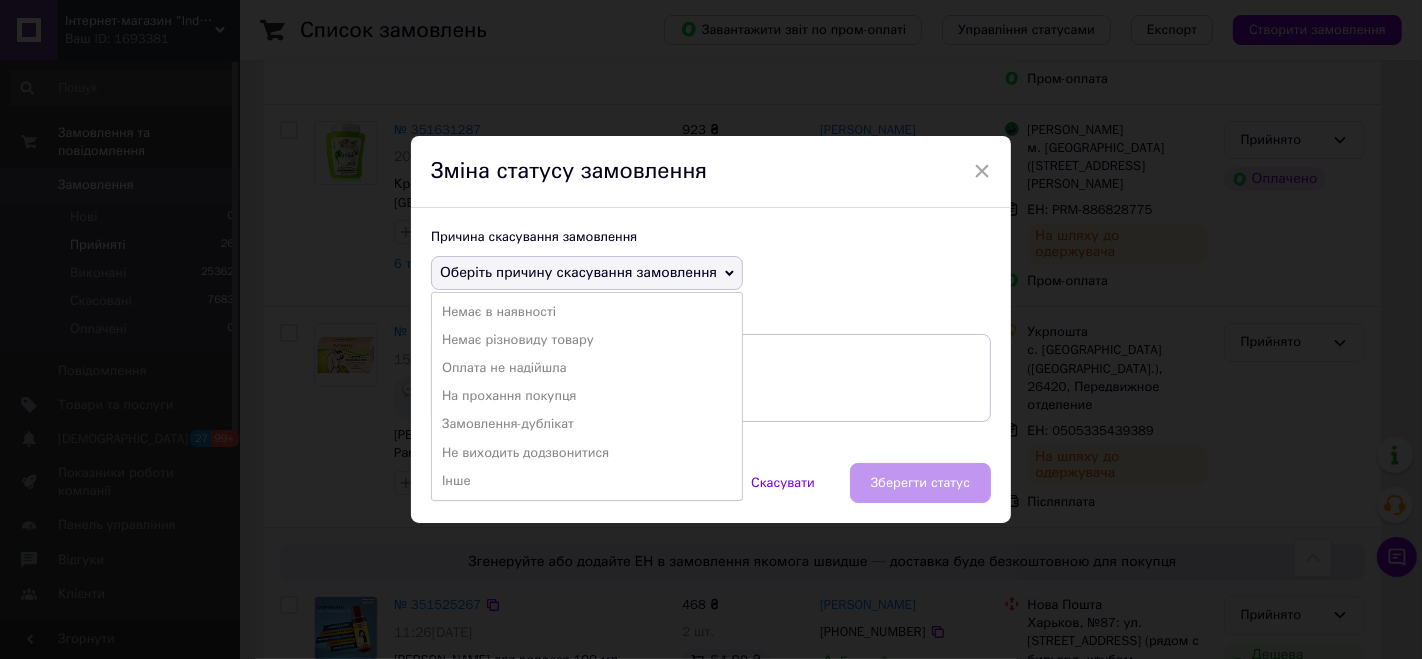 click on "На прохання покупця" at bounding box center [587, 396] 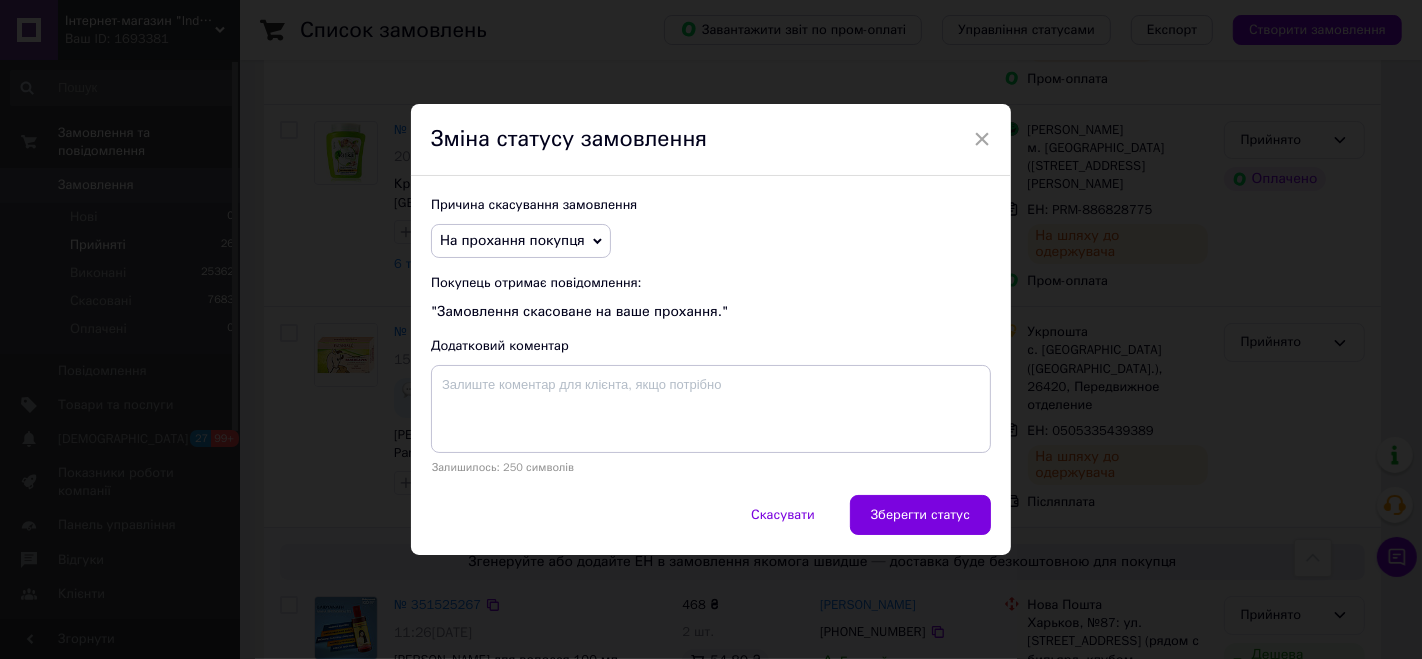 drag, startPoint x: 919, startPoint y: 504, endPoint x: 945, endPoint y: 524, distance: 32.80244 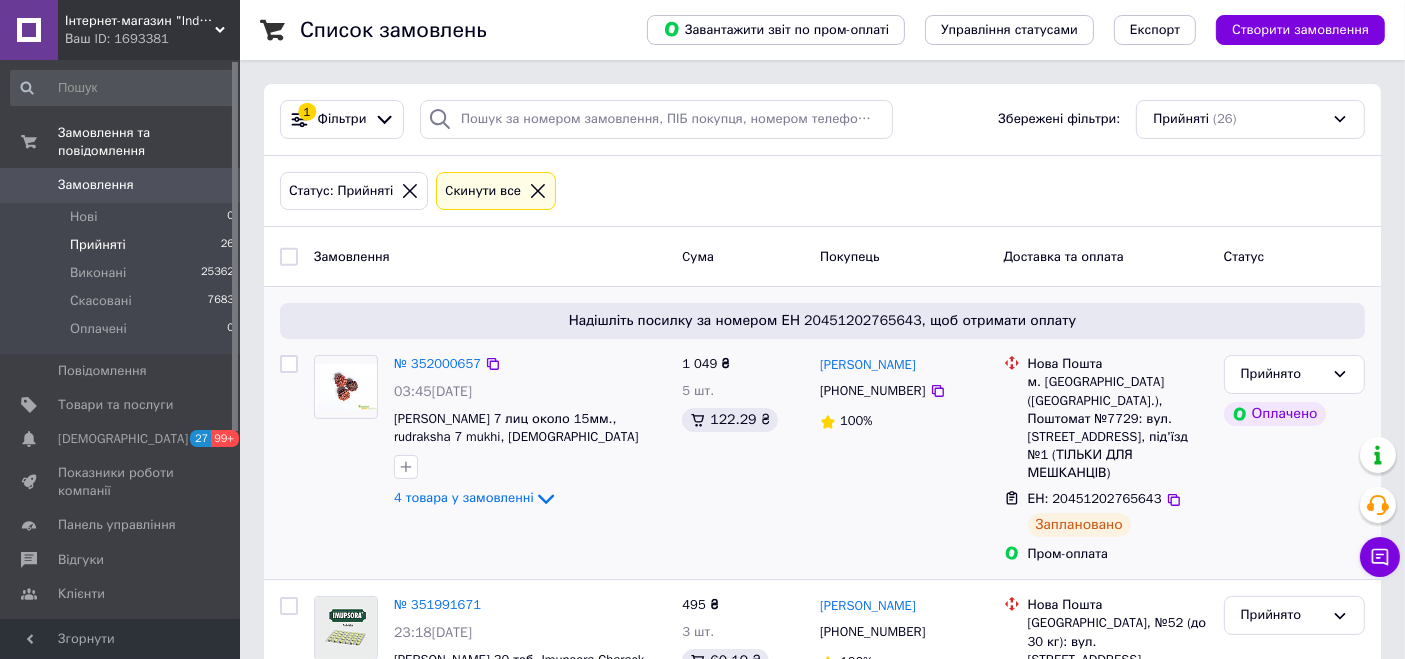 scroll, scrollTop: 222, scrollLeft: 0, axis: vertical 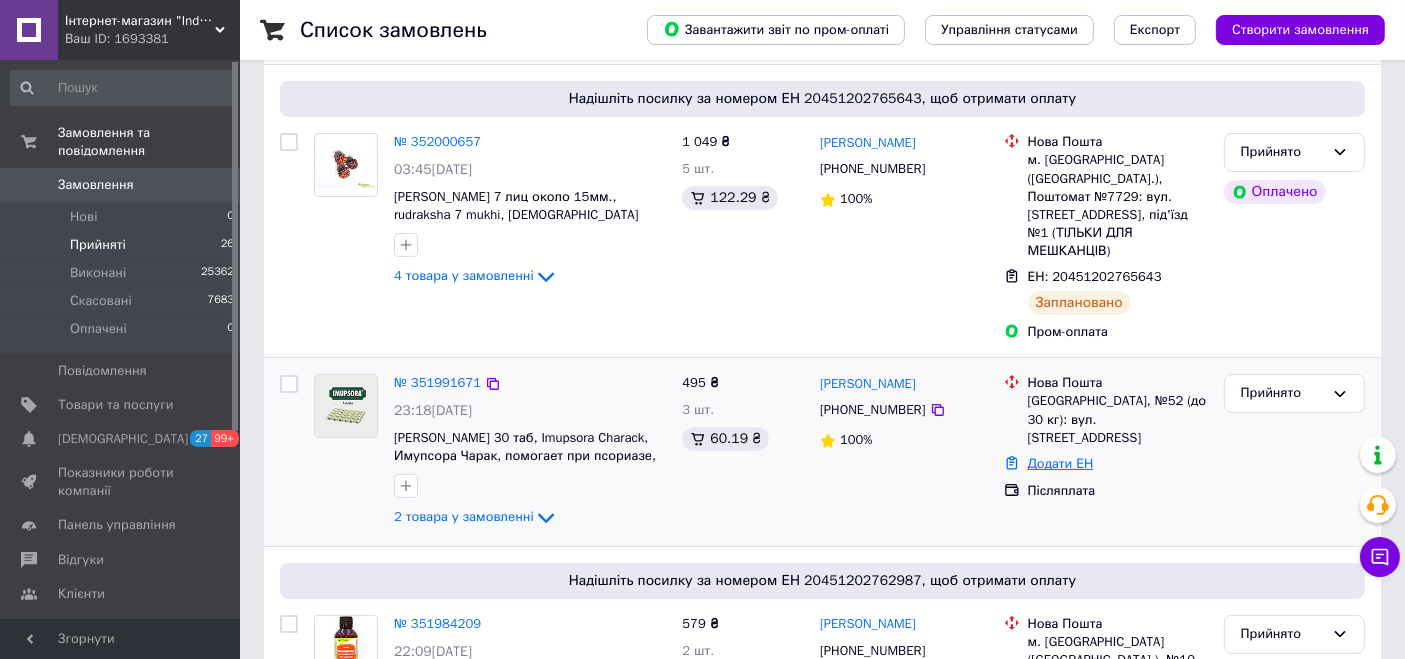click on "Додати ЕН" at bounding box center (1061, 463) 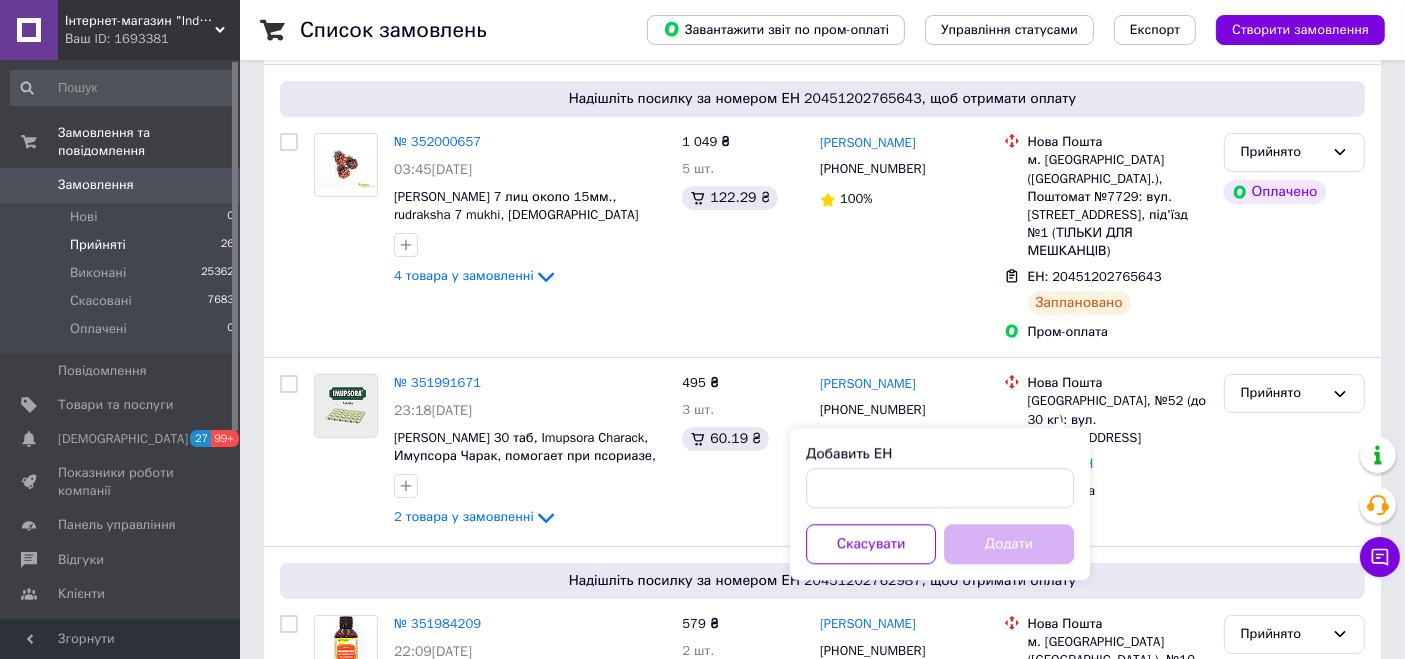 drag, startPoint x: 951, startPoint y: 464, endPoint x: 943, endPoint y: 485, distance: 22.472204 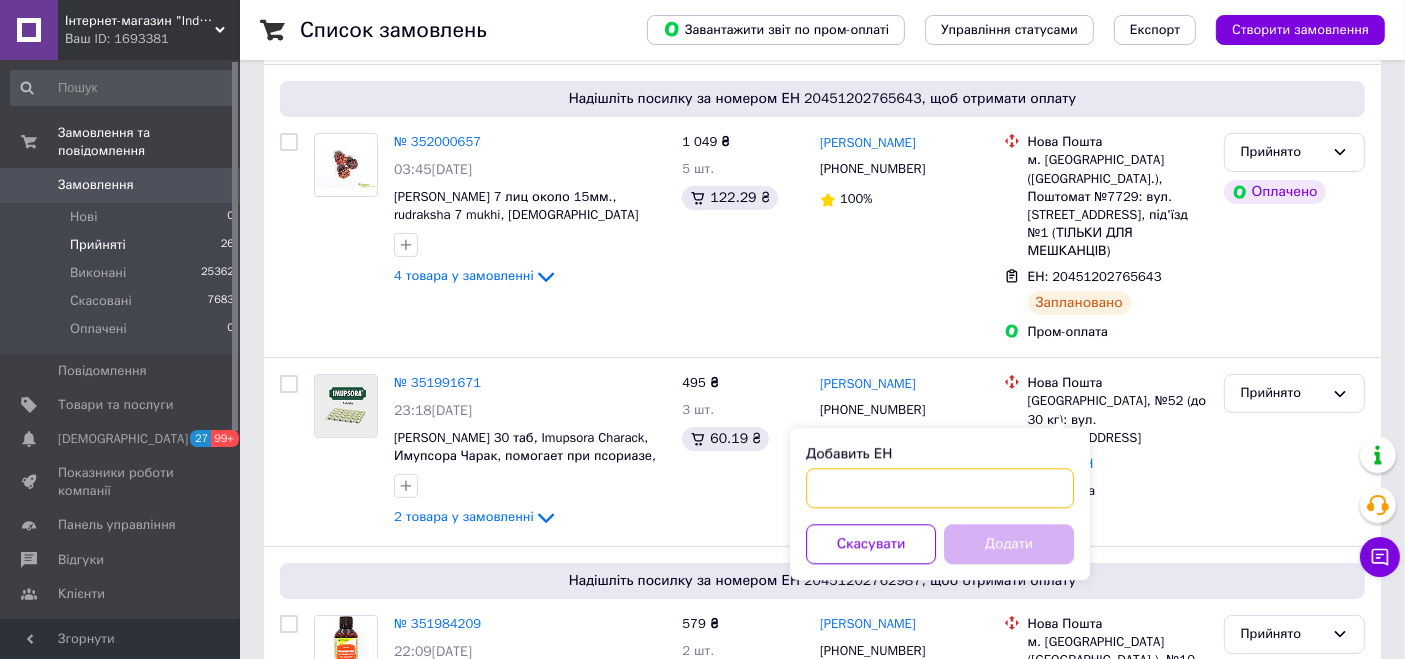click on "Добавить ЕН" at bounding box center [940, 488] 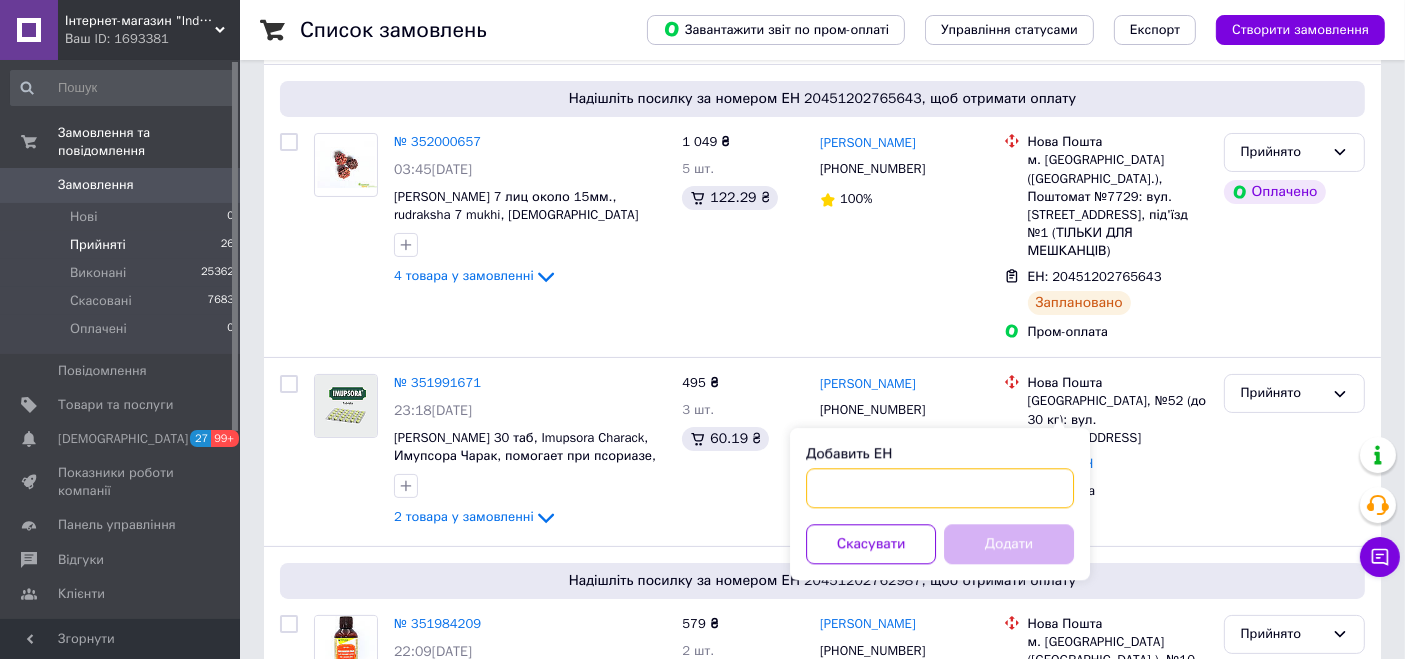 paste on "20451202894601" 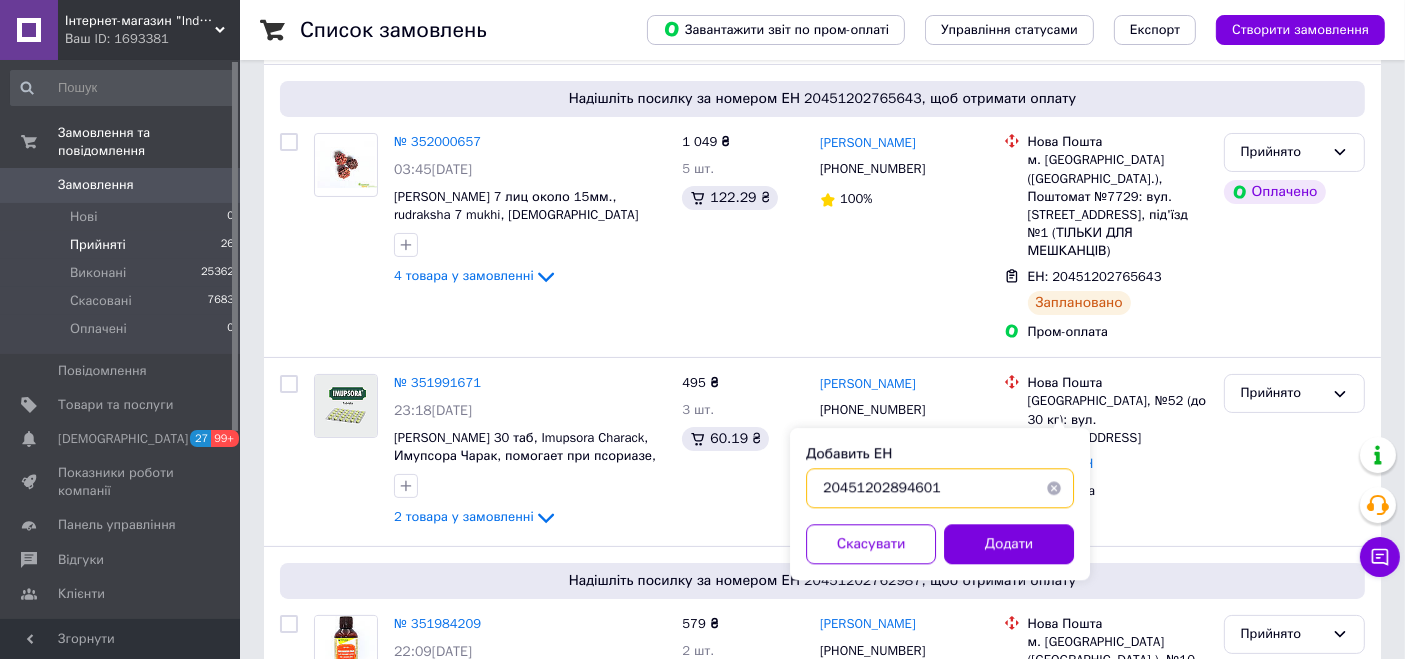 type on "20451202894601" 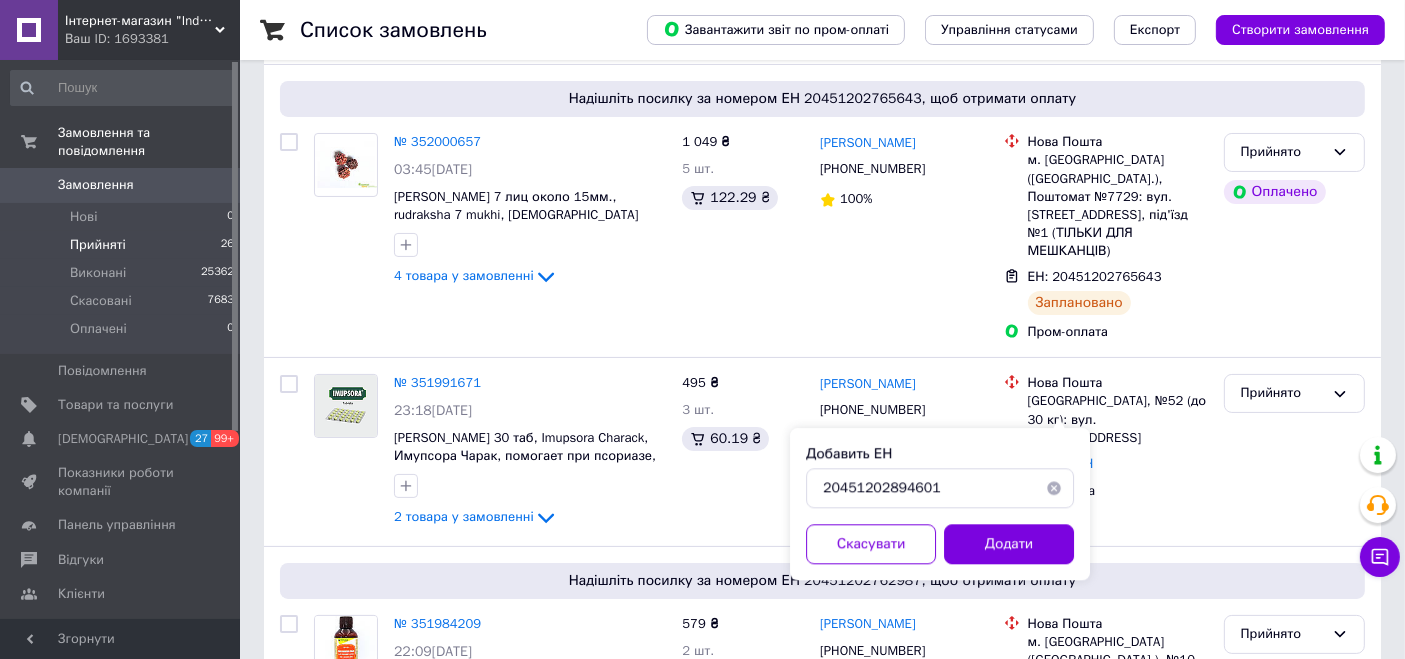 click on "Додати" at bounding box center (1009, 544) 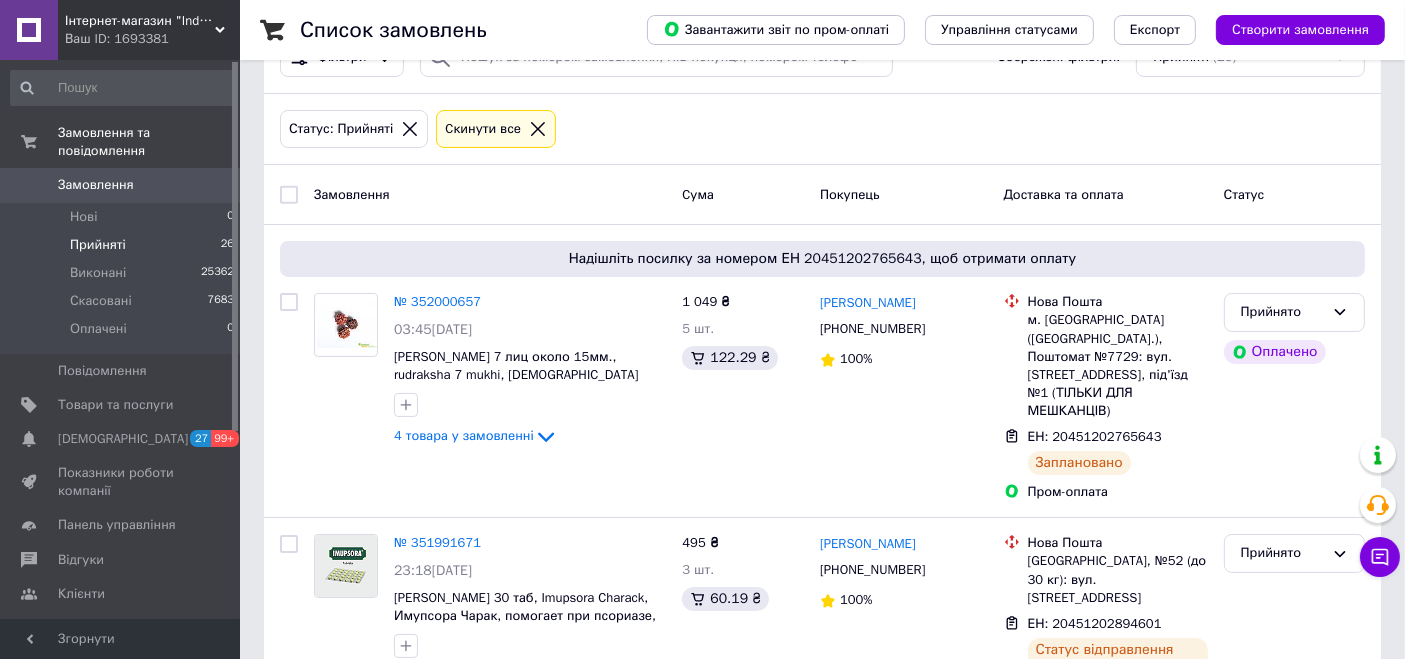 scroll, scrollTop: 0, scrollLeft: 0, axis: both 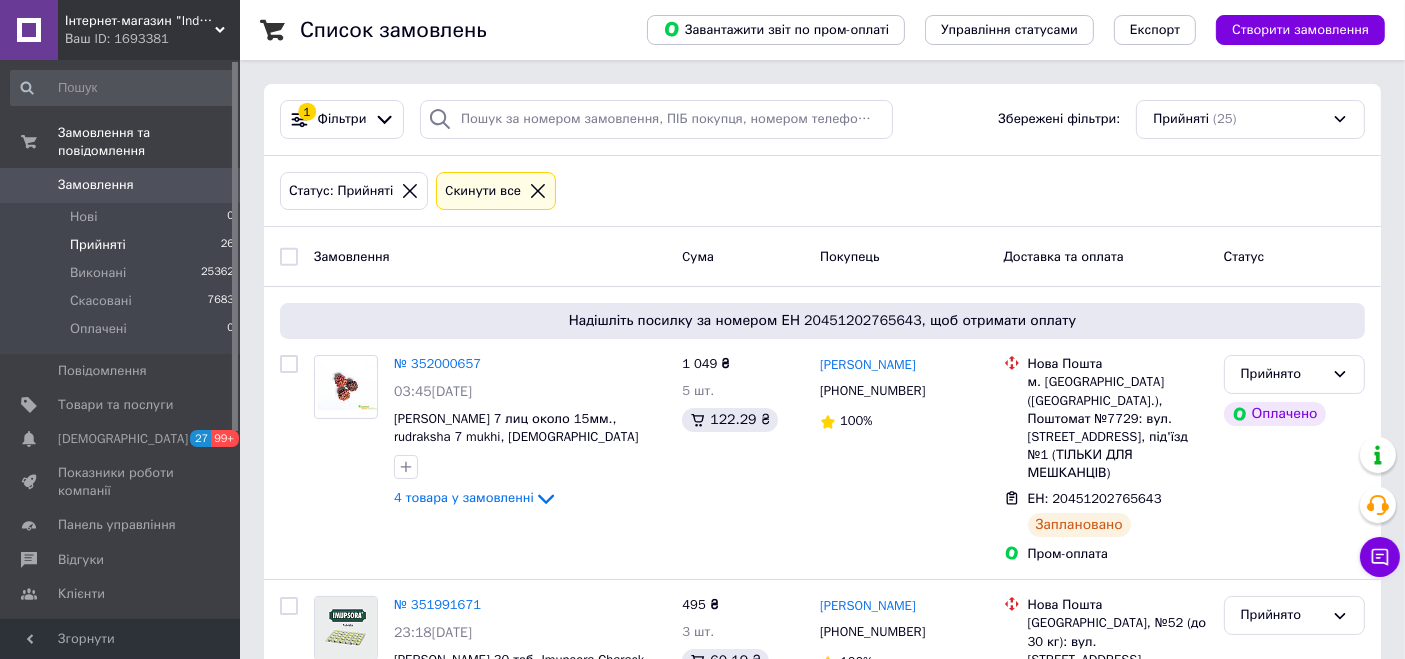 click 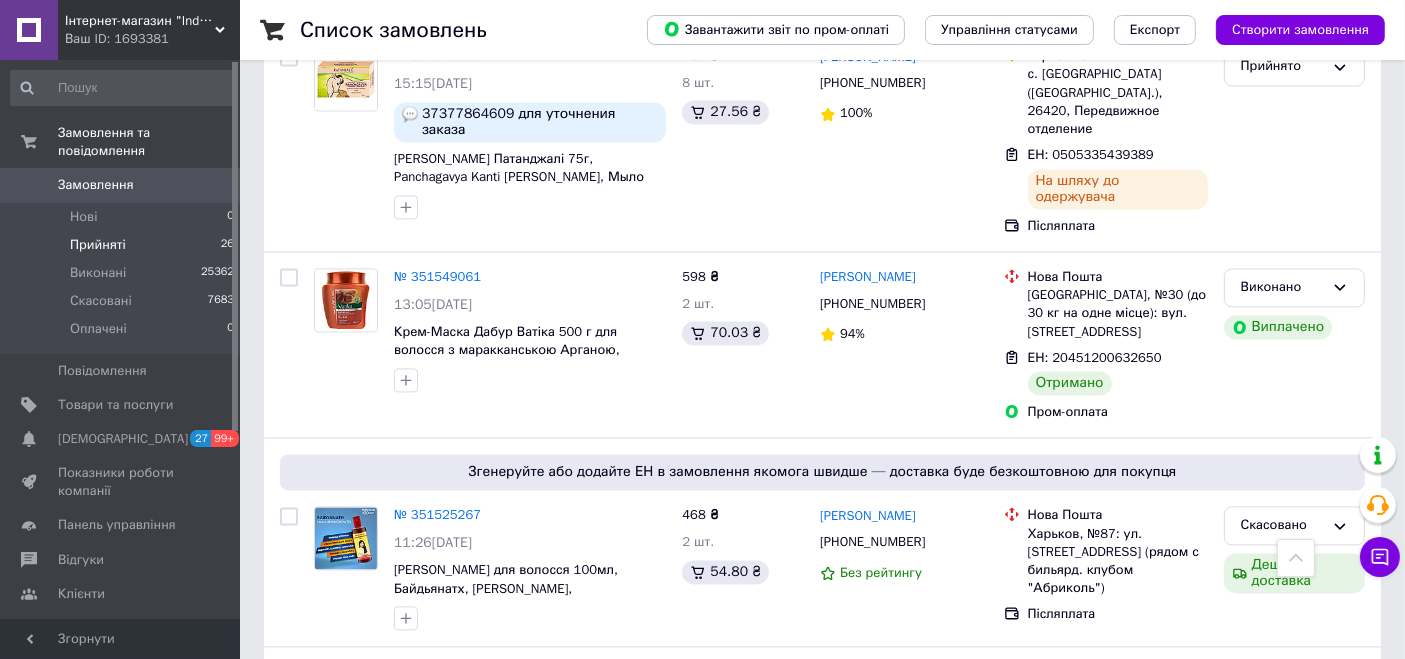 scroll, scrollTop: 4111, scrollLeft: 0, axis: vertical 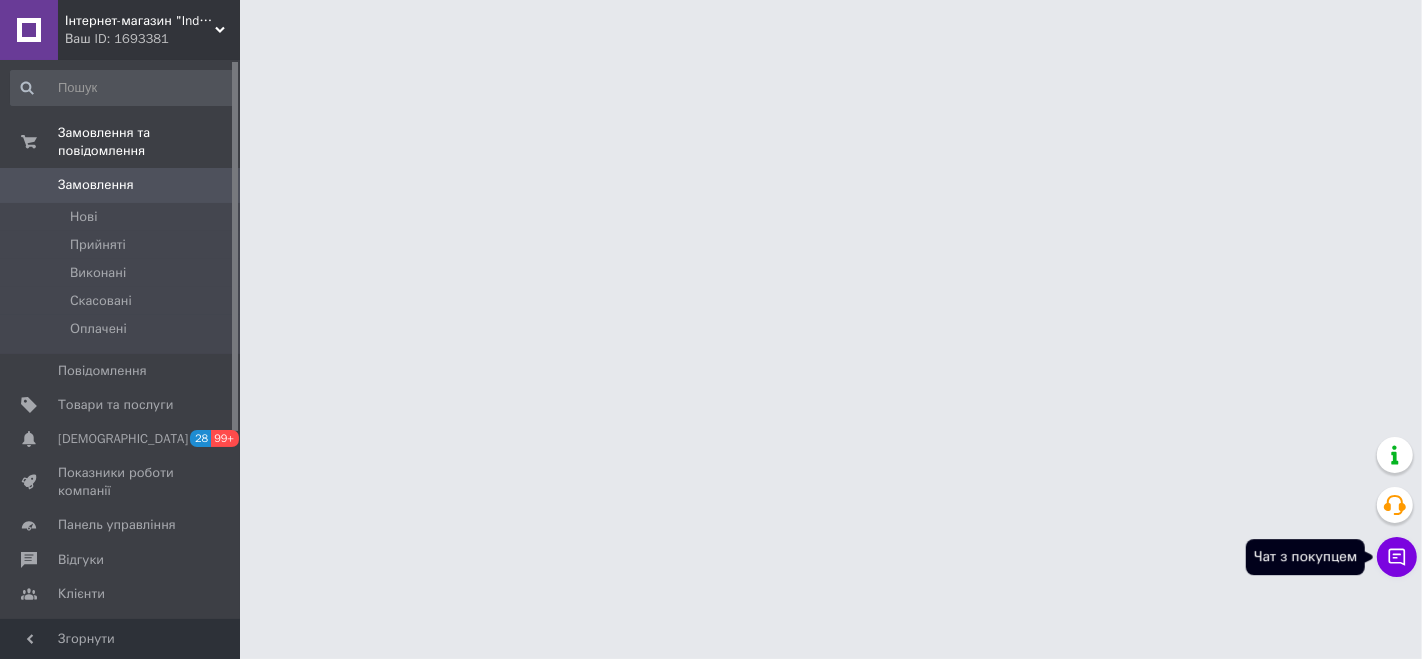 click on "Чат з покупцем" at bounding box center [1397, 557] 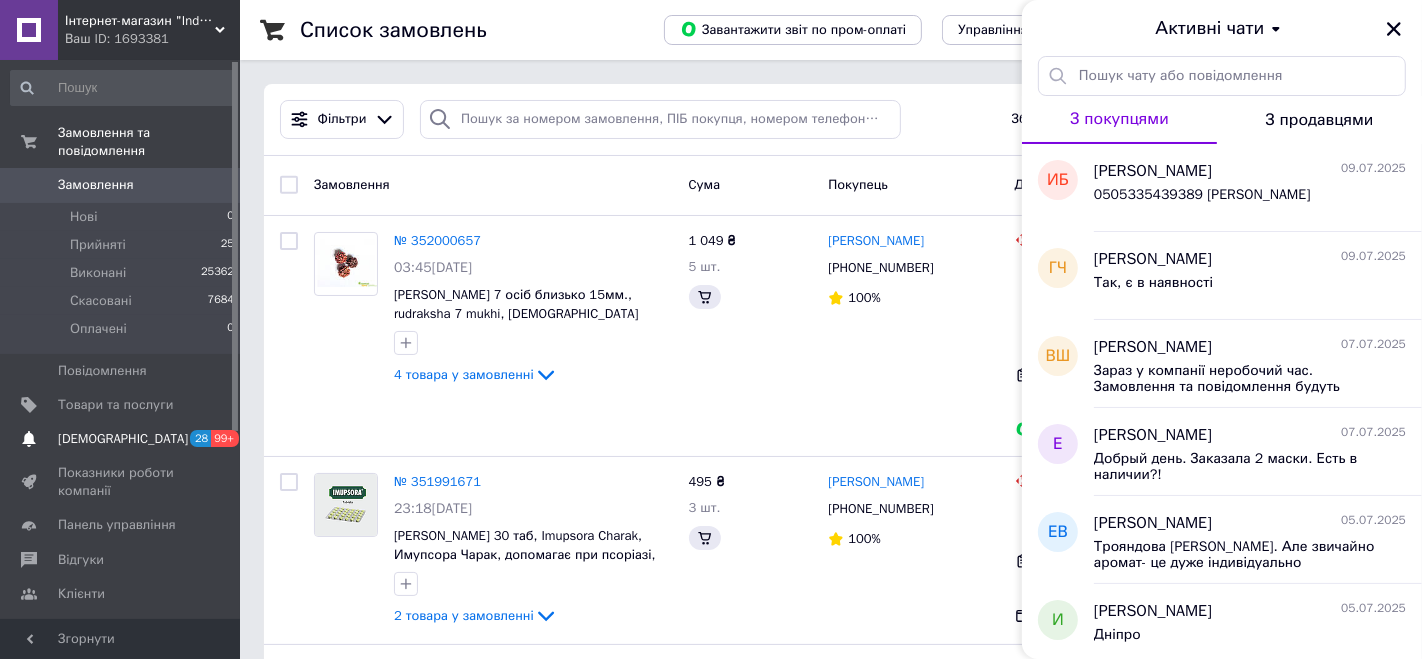click 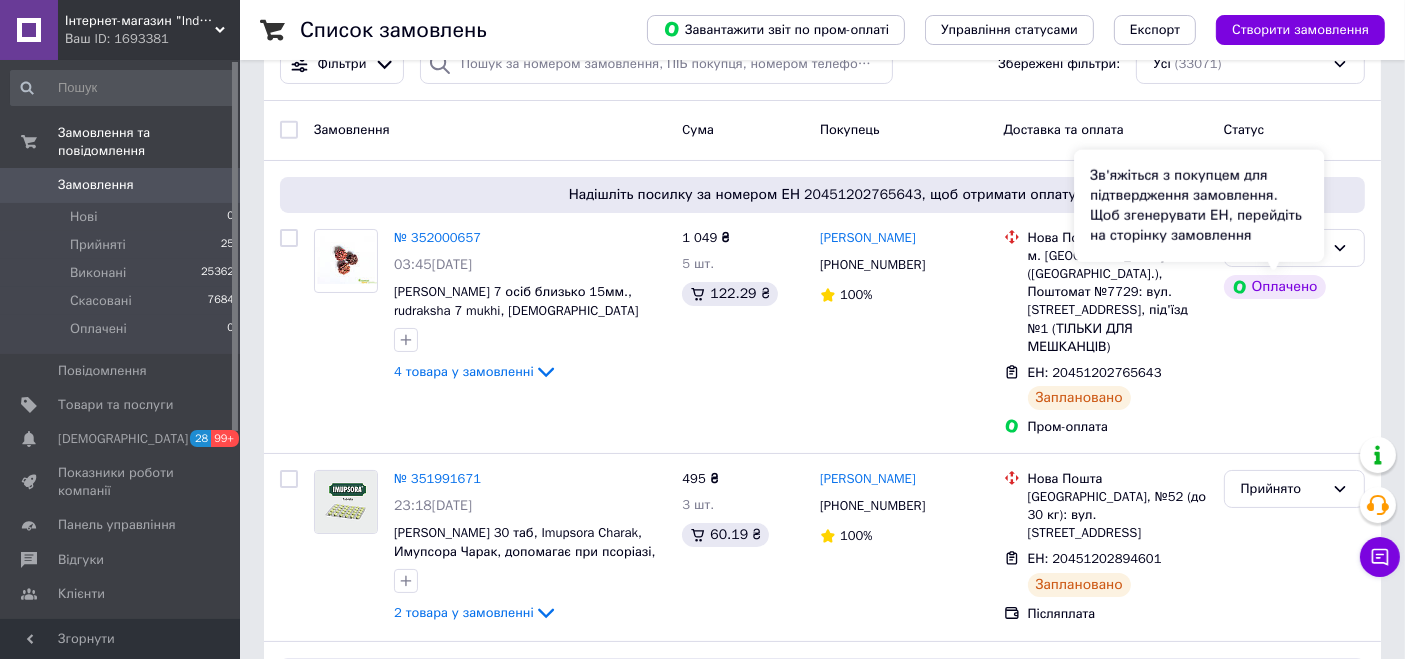 scroll, scrollTop: 20, scrollLeft: 0, axis: vertical 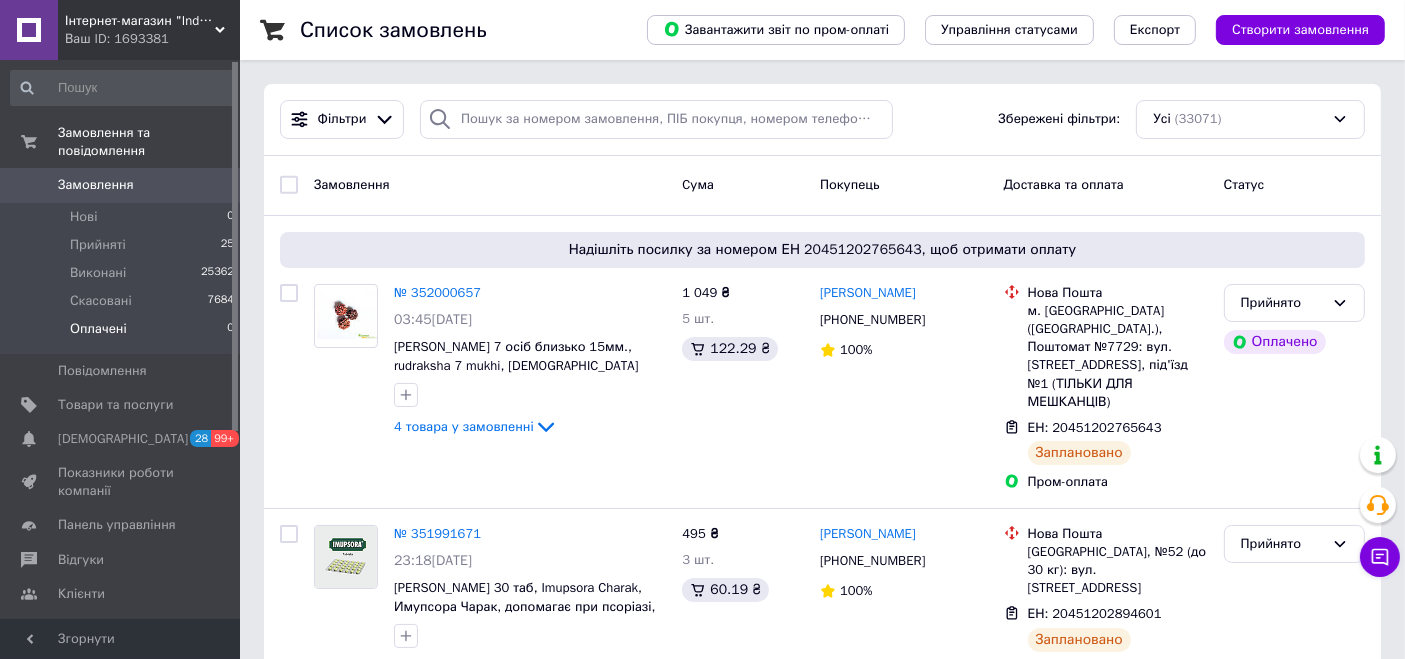 click on "Оплачені" at bounding box center (98, 329) 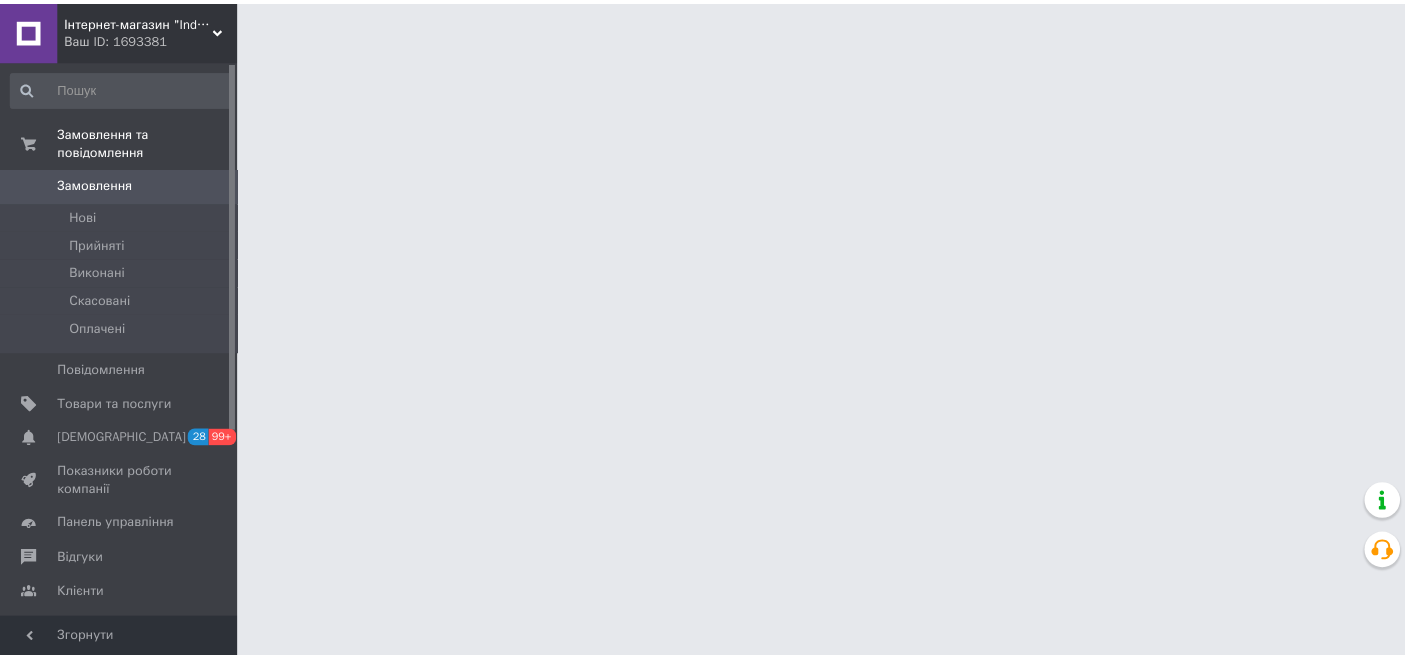 scroll, scrollTop: 0, scrollLeft: 0, axis: both 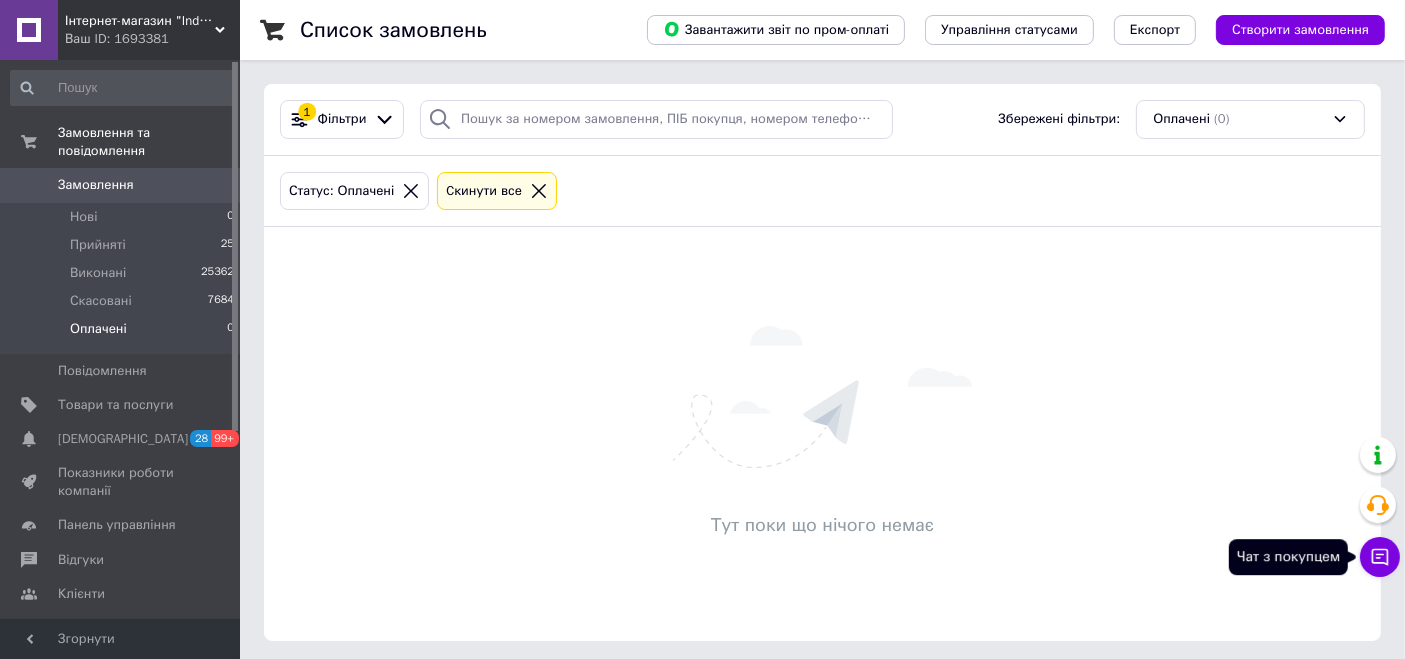 click 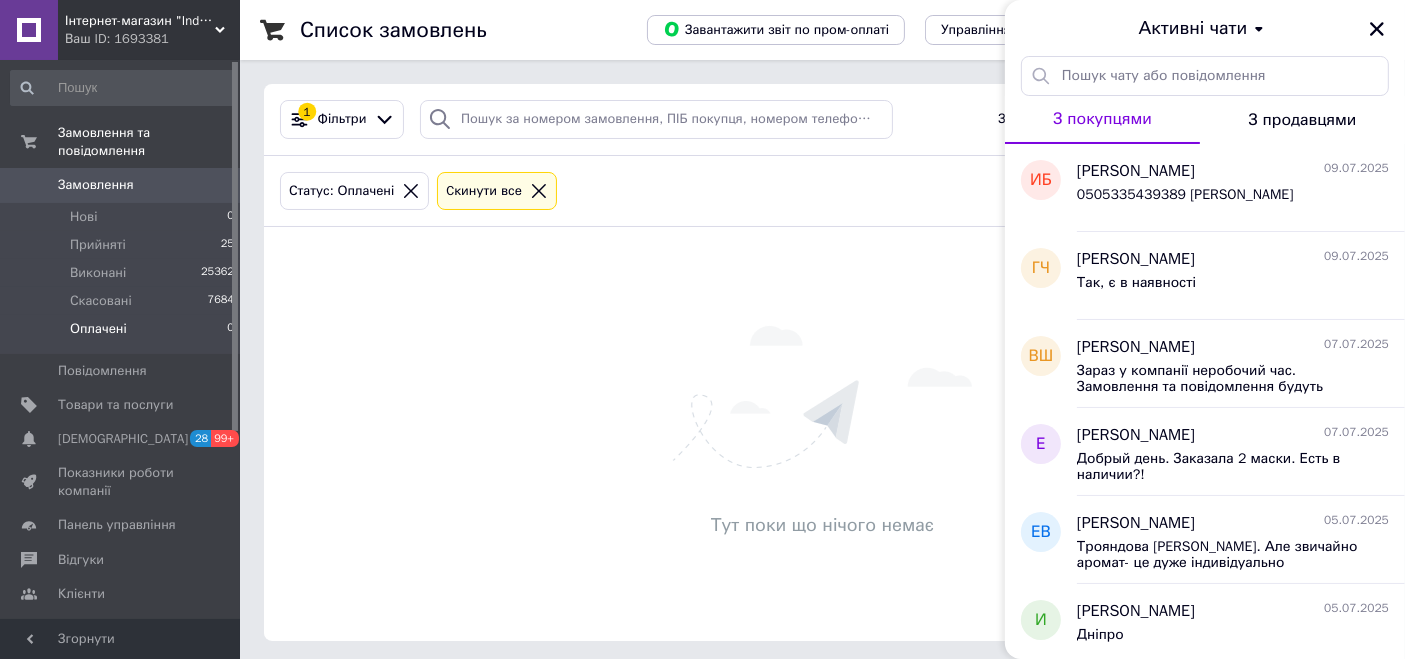 click 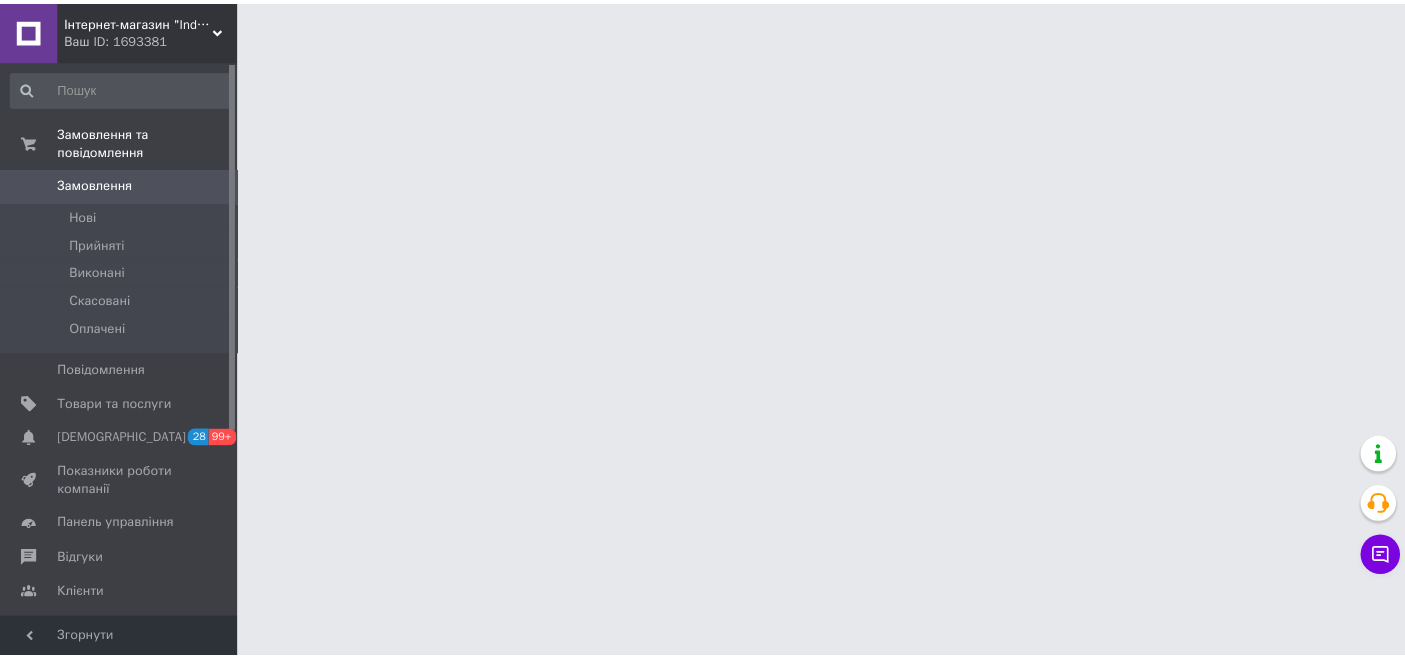 scroll, scrollTop: 0, scrollLeft: 0, axis: both 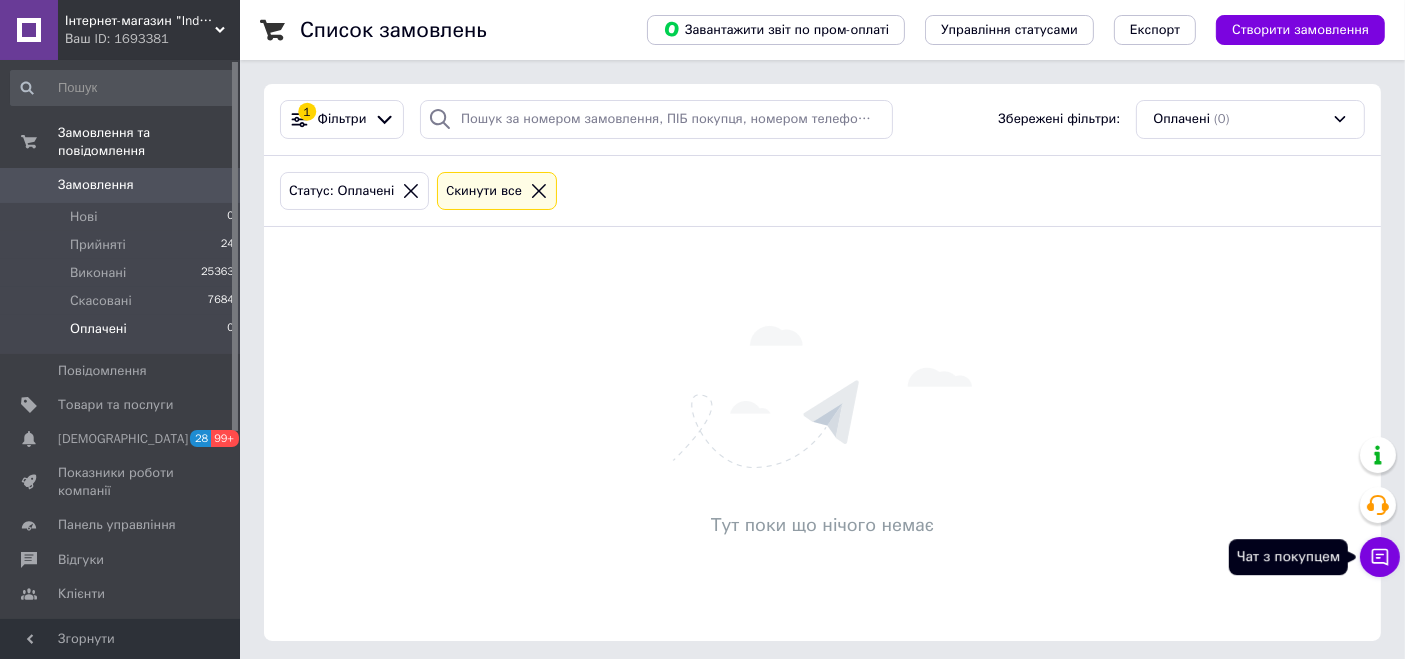 click 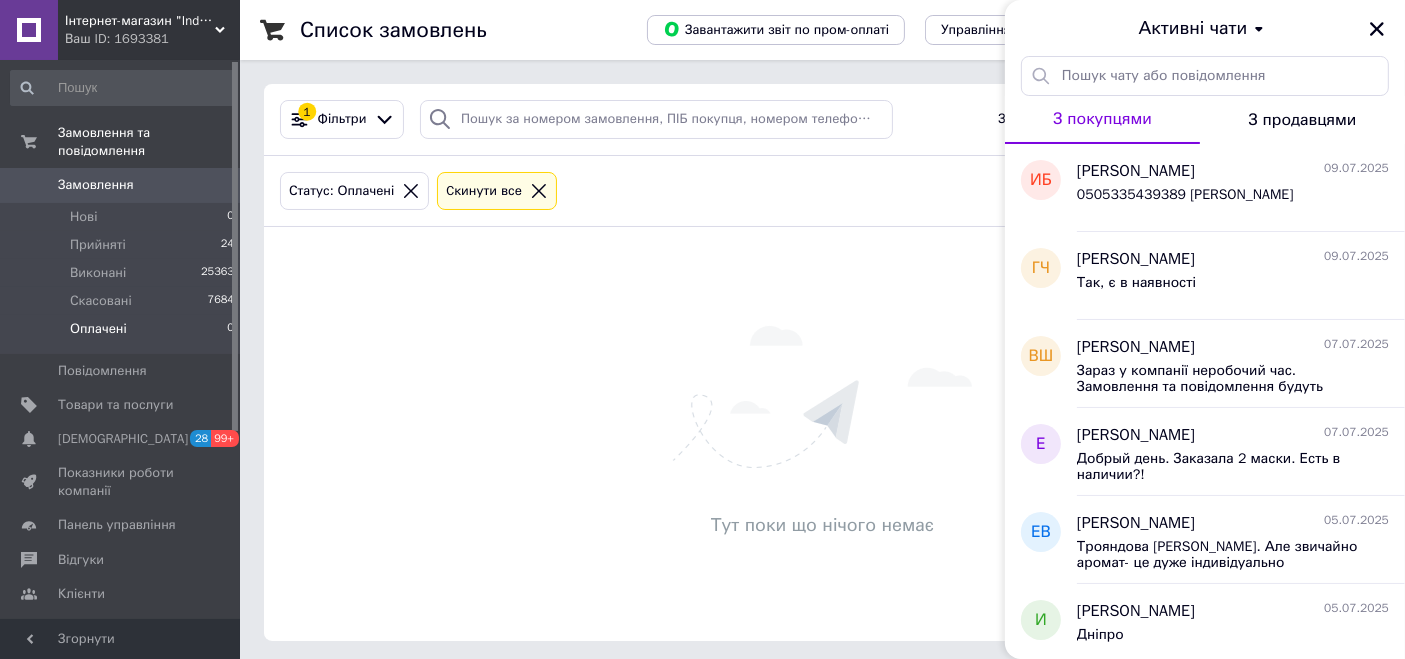 click at bounding box center (822, 397) 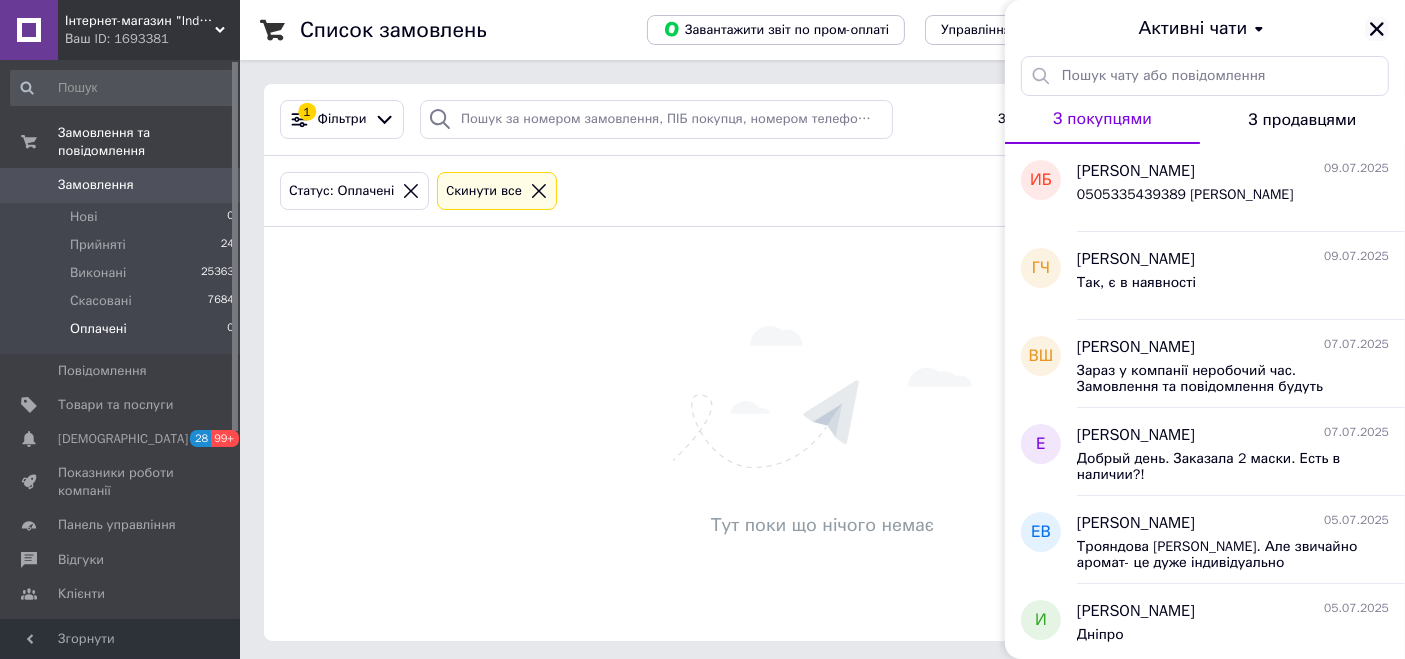 click at bounding box center [1377, 29] 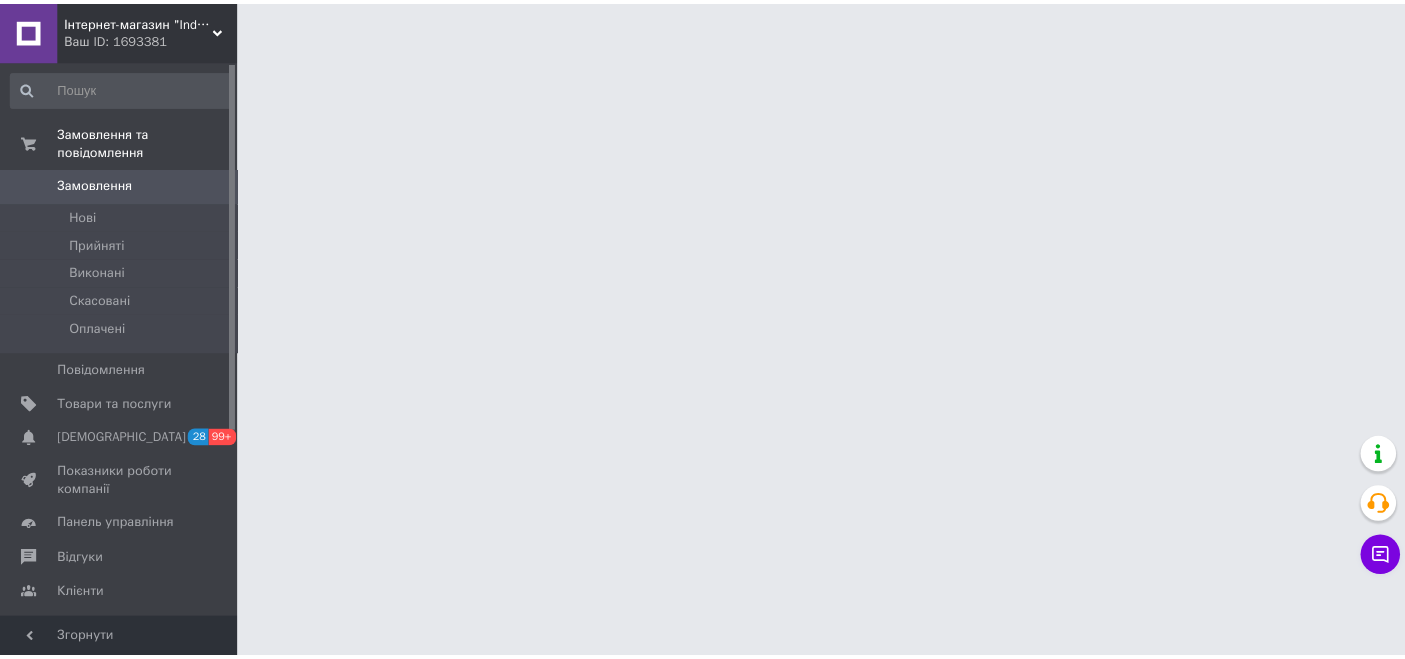 scroll, scrollTop: 0, scrollLeft: 0, axis: both 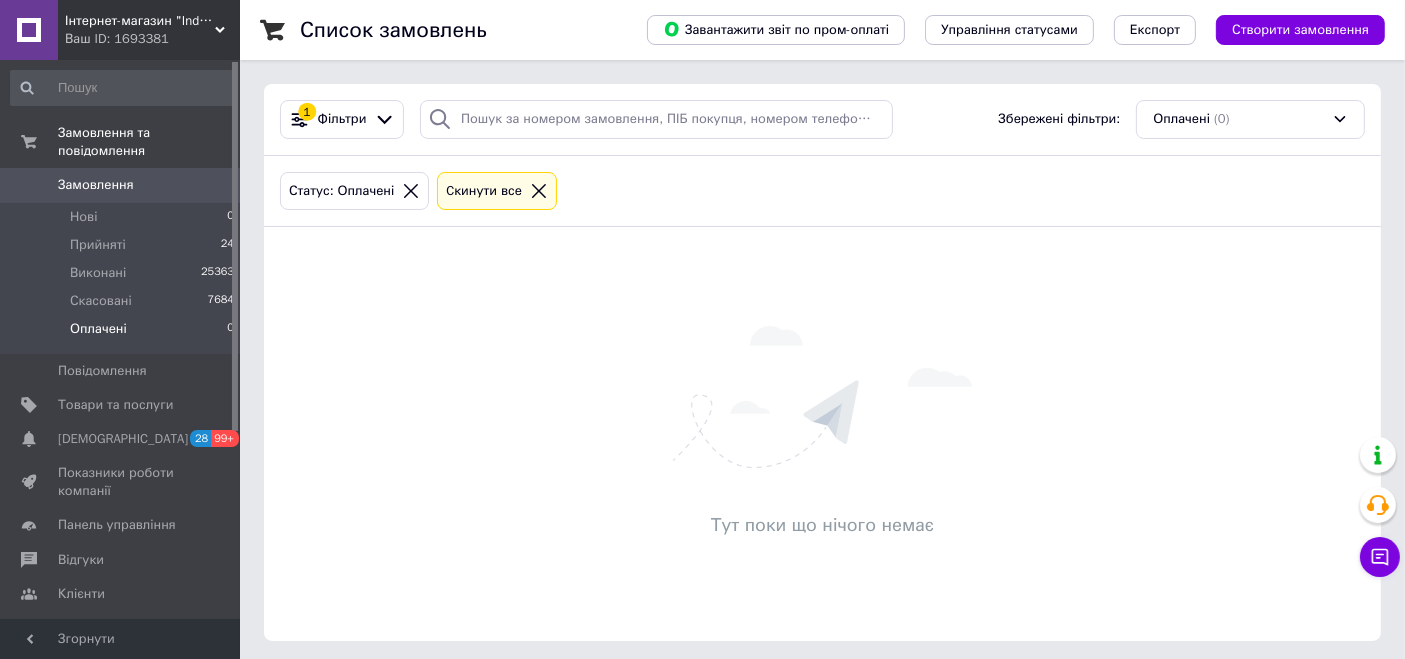click 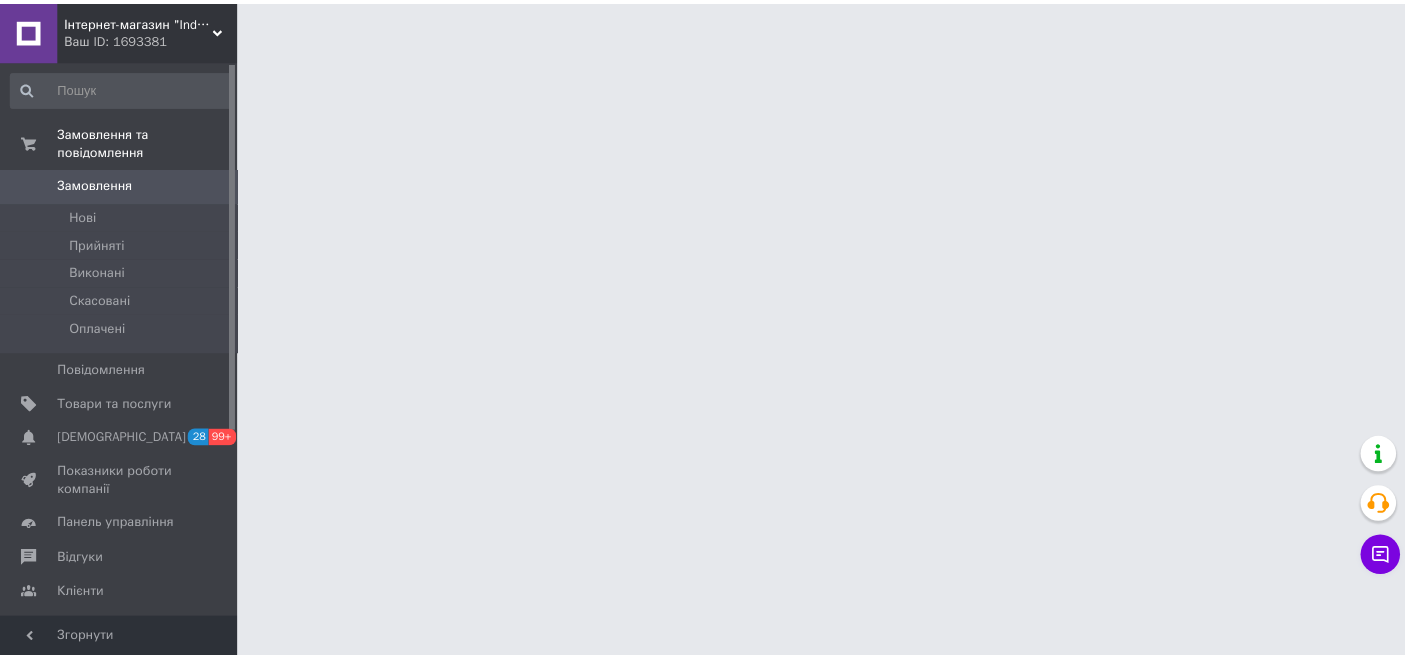 scroll, scrollTop: 0, scrollLeft: 0, axis: both 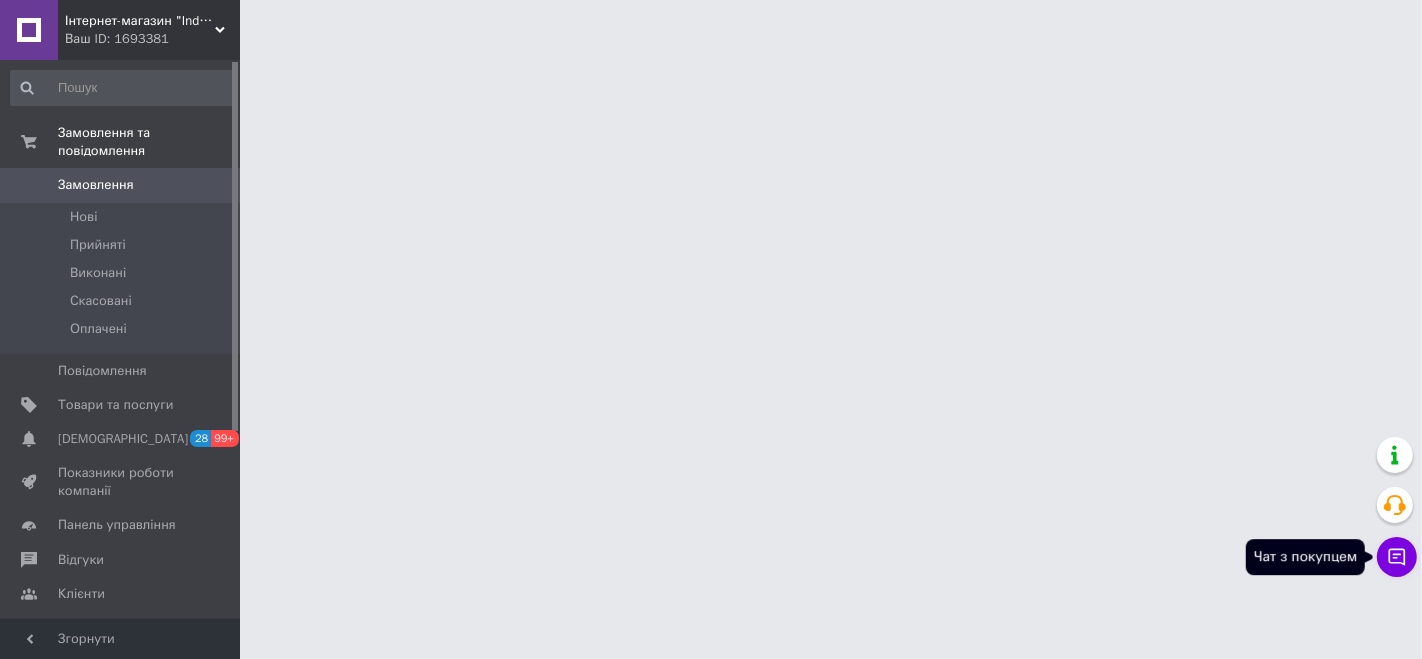 click 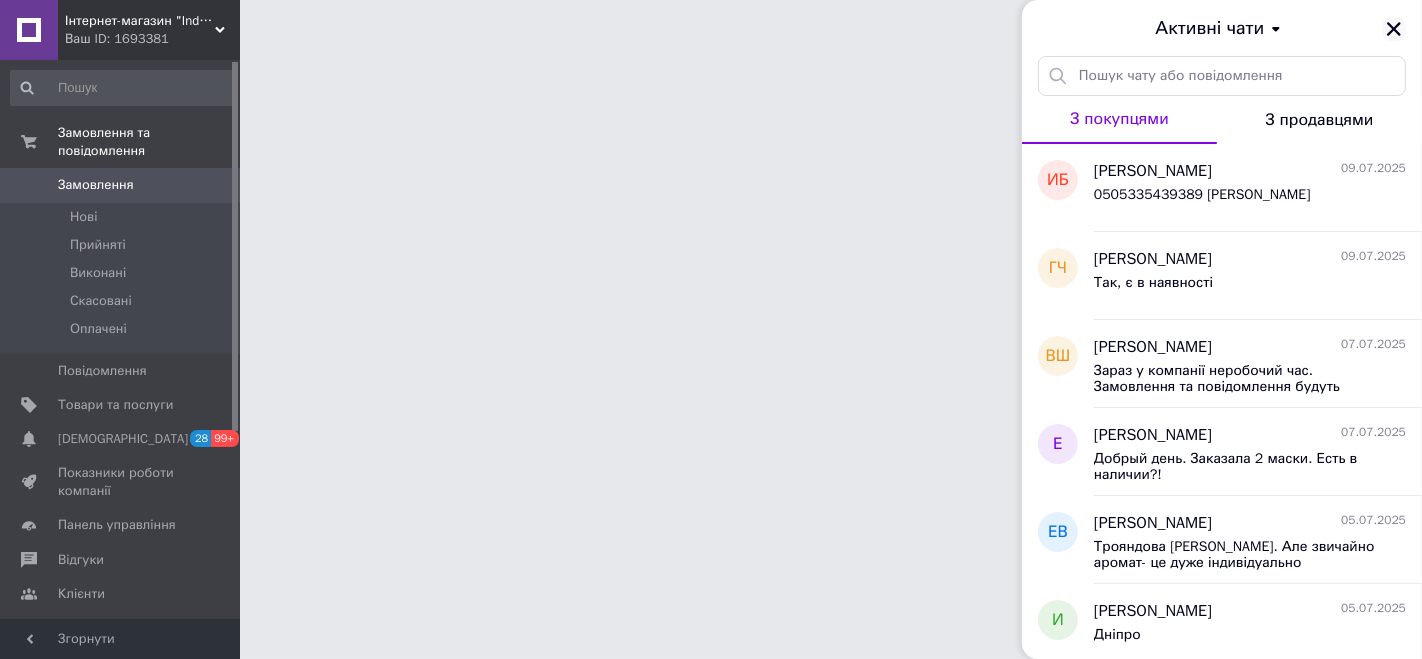 click 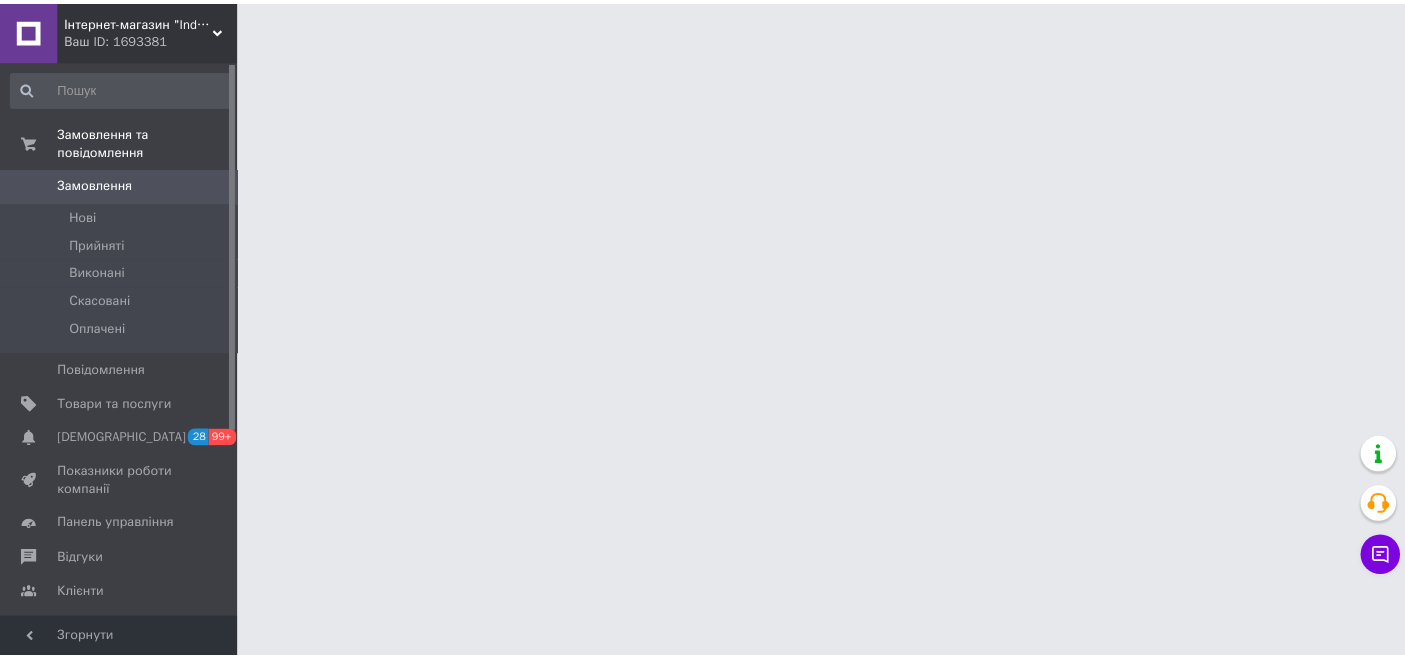 scroll, scrollTop: 0, scrollLeft: 0, axis: both 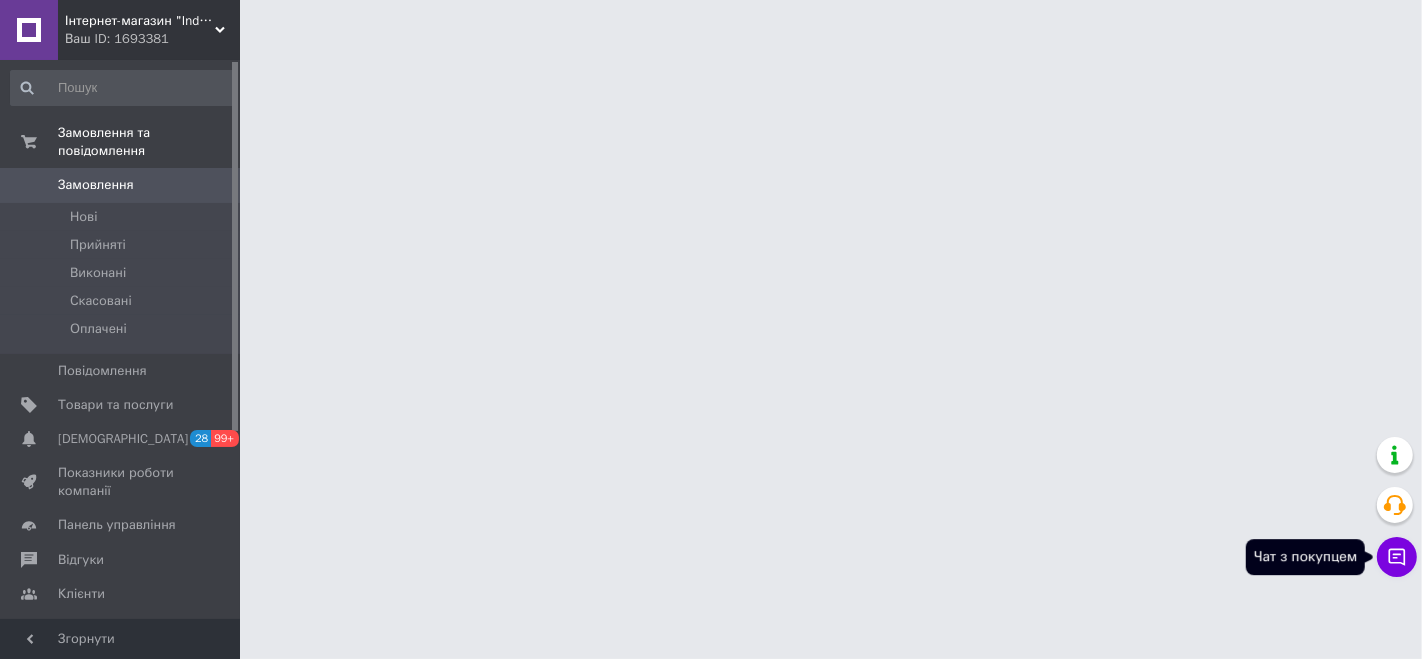 click 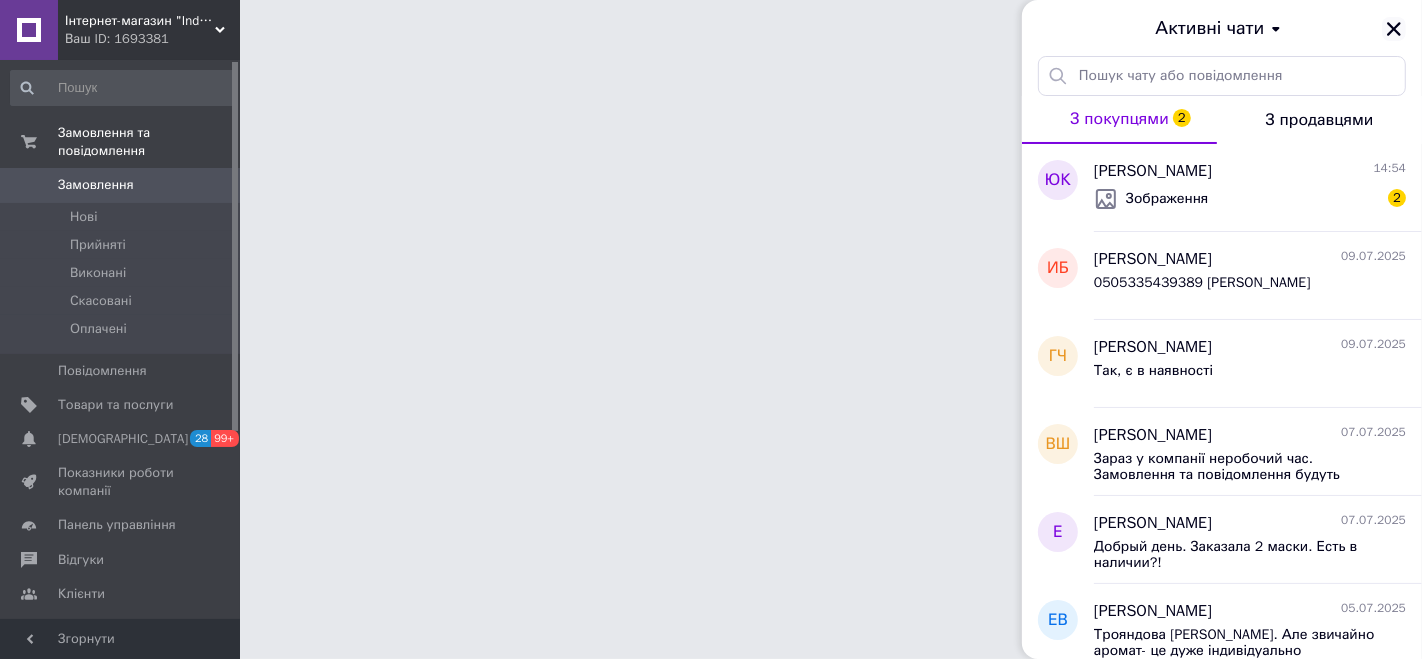 click 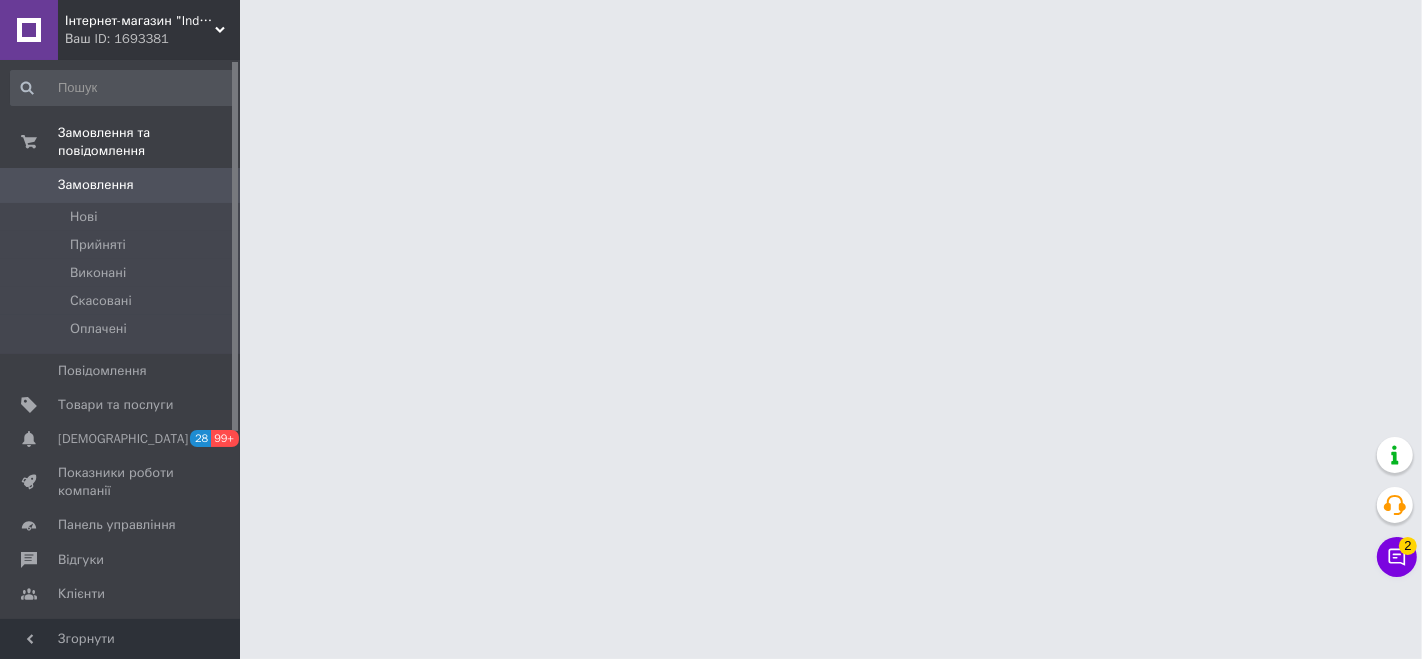 click on "2" at bounding box center [1408, 546] 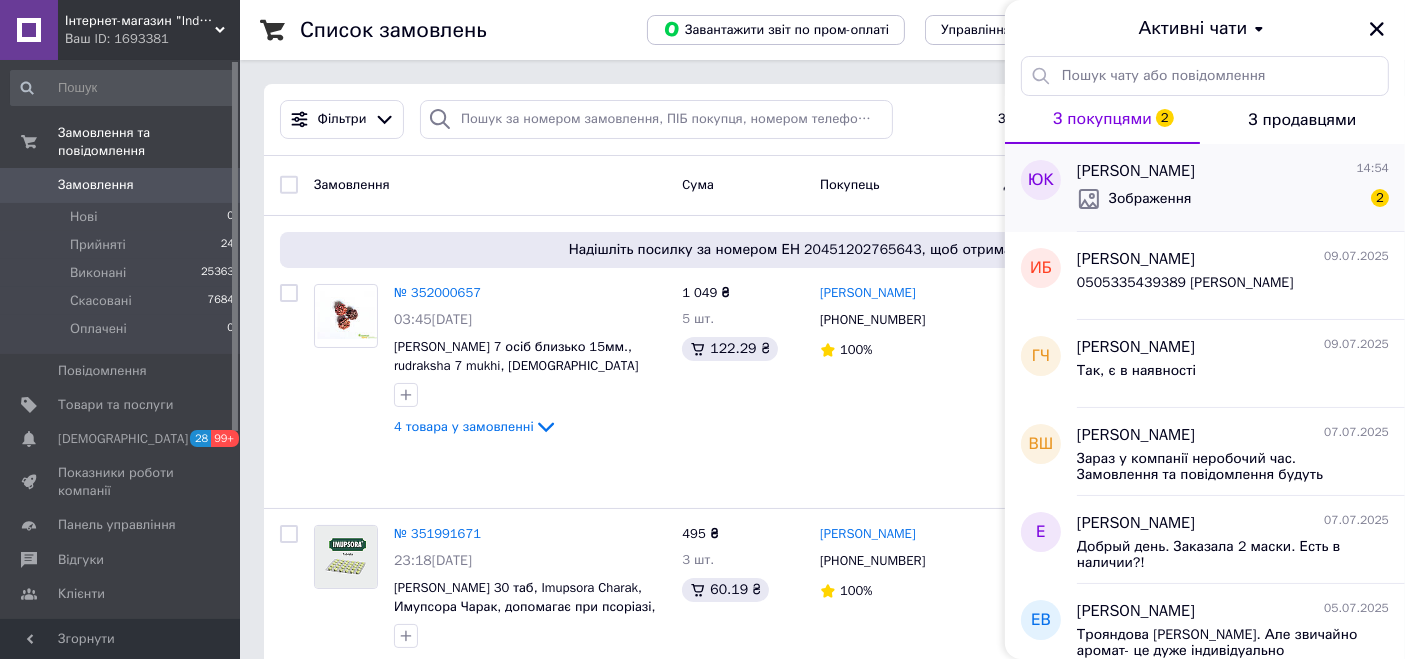click on "Зображення" at bounding box center (1134, 201) 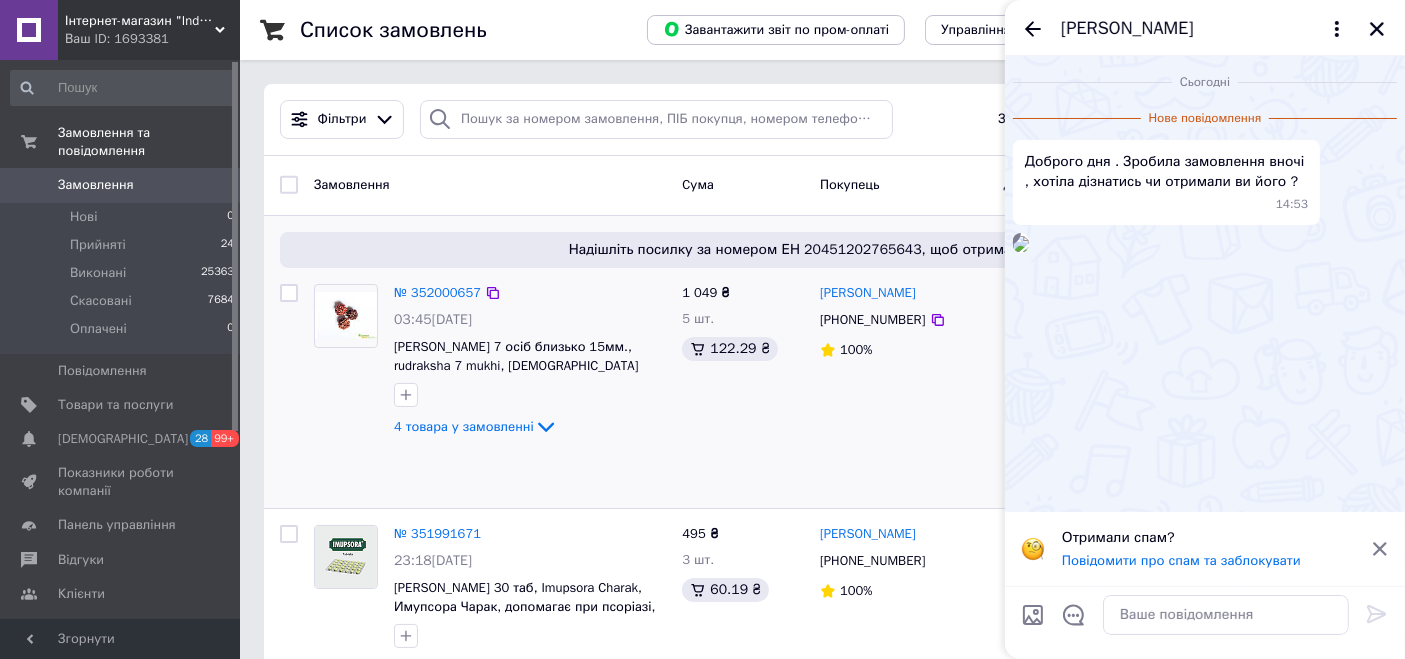 drag, startPoint x: 698, startPoint y: 401, endPoint x: 760, endPoint y: 395, distance: 62.289646 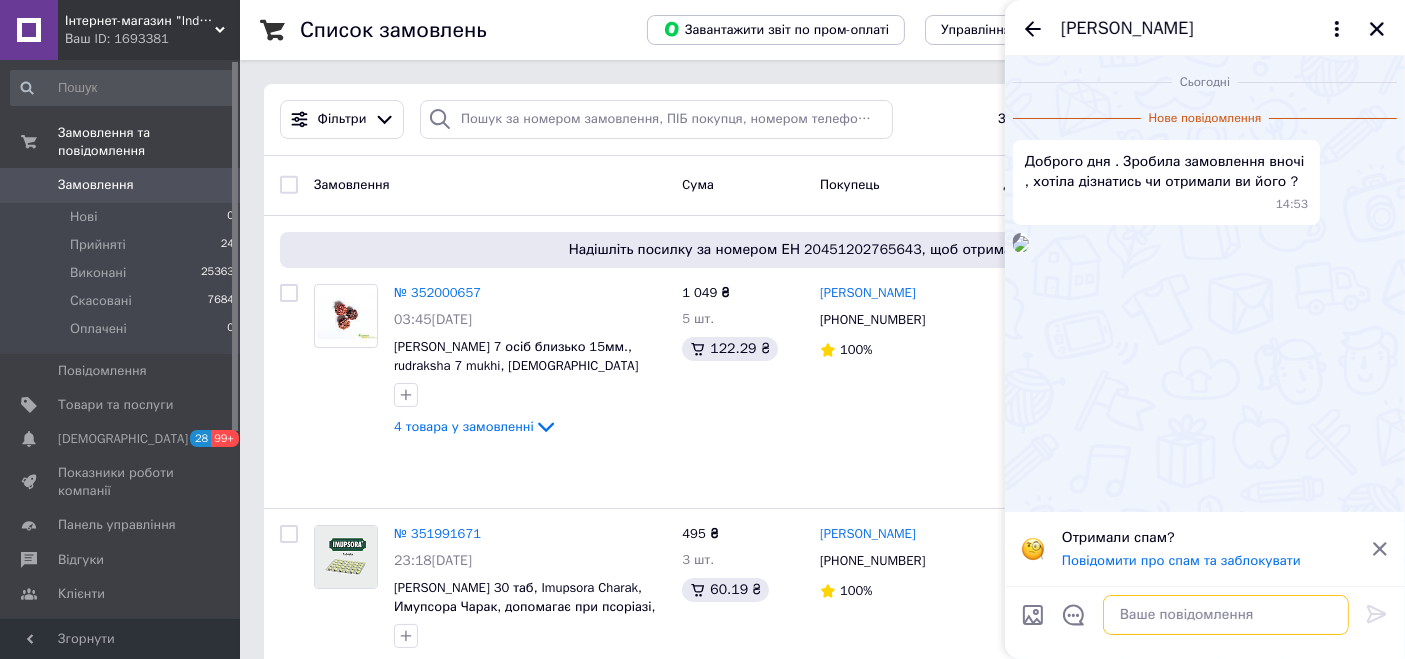 click at bounding box center (1226, 615) 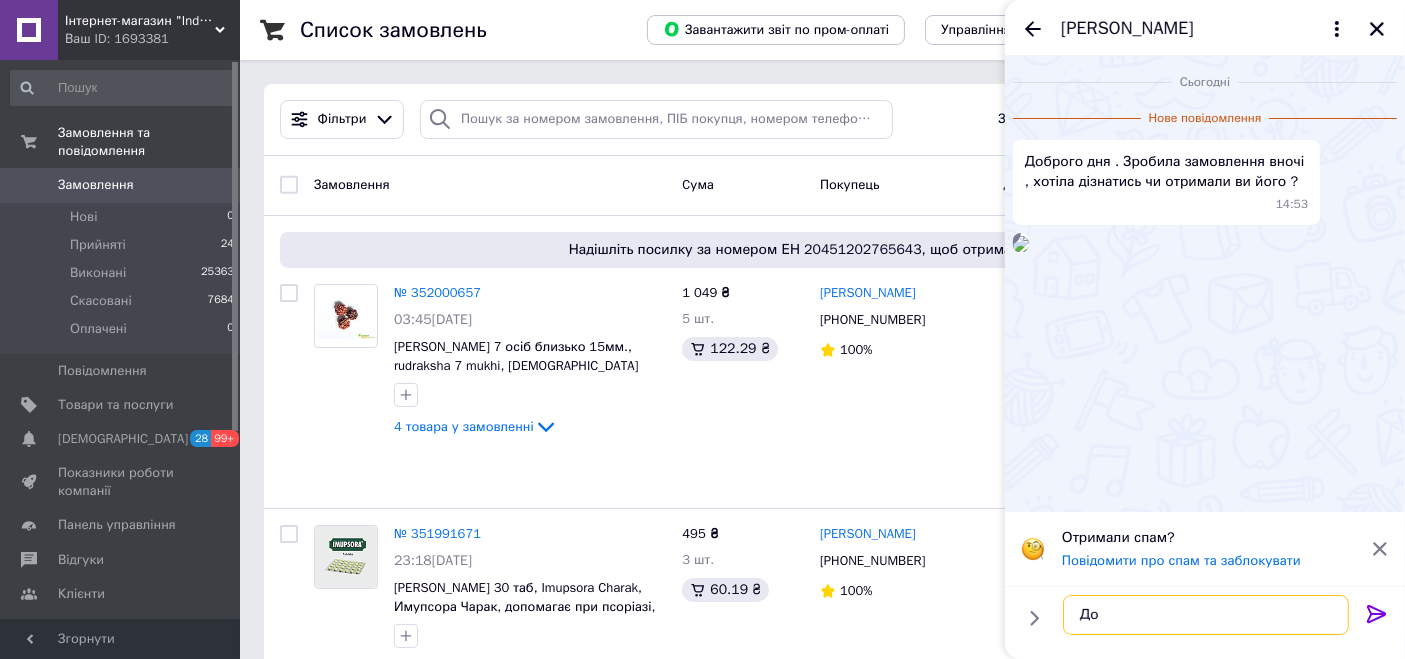 type on "Д" 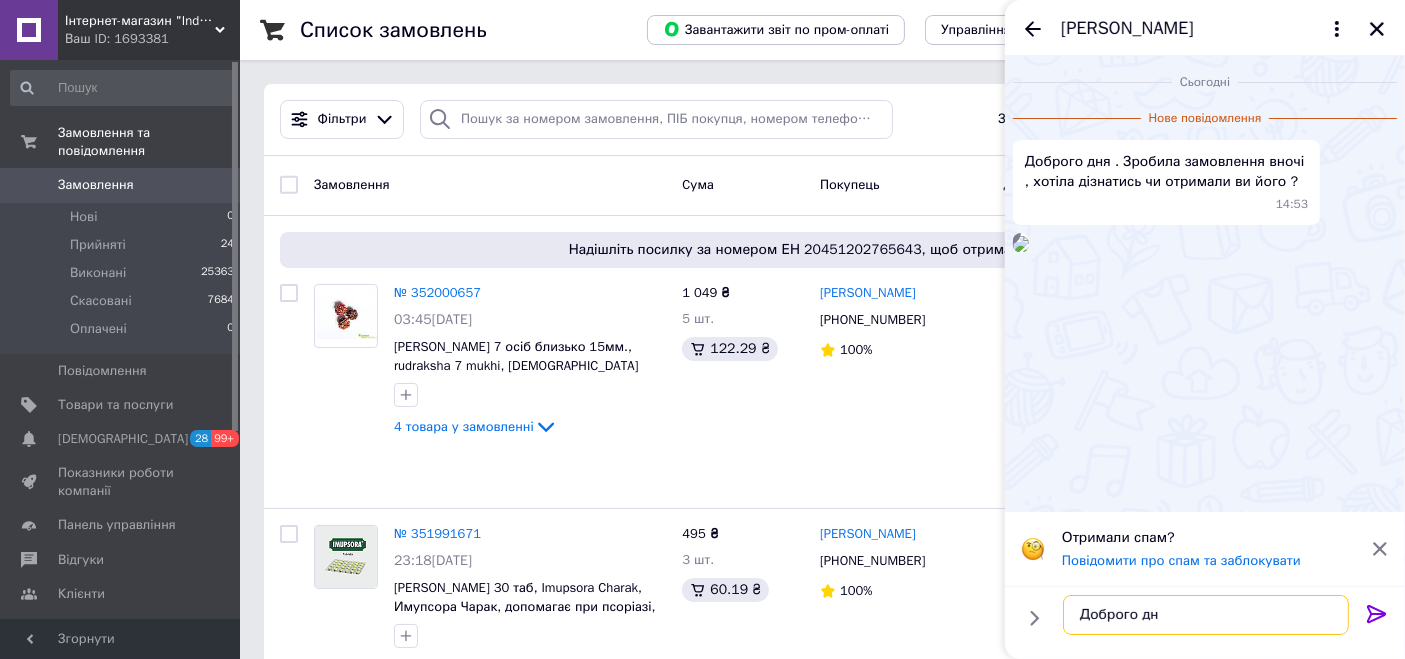 type on "Доброго дня" 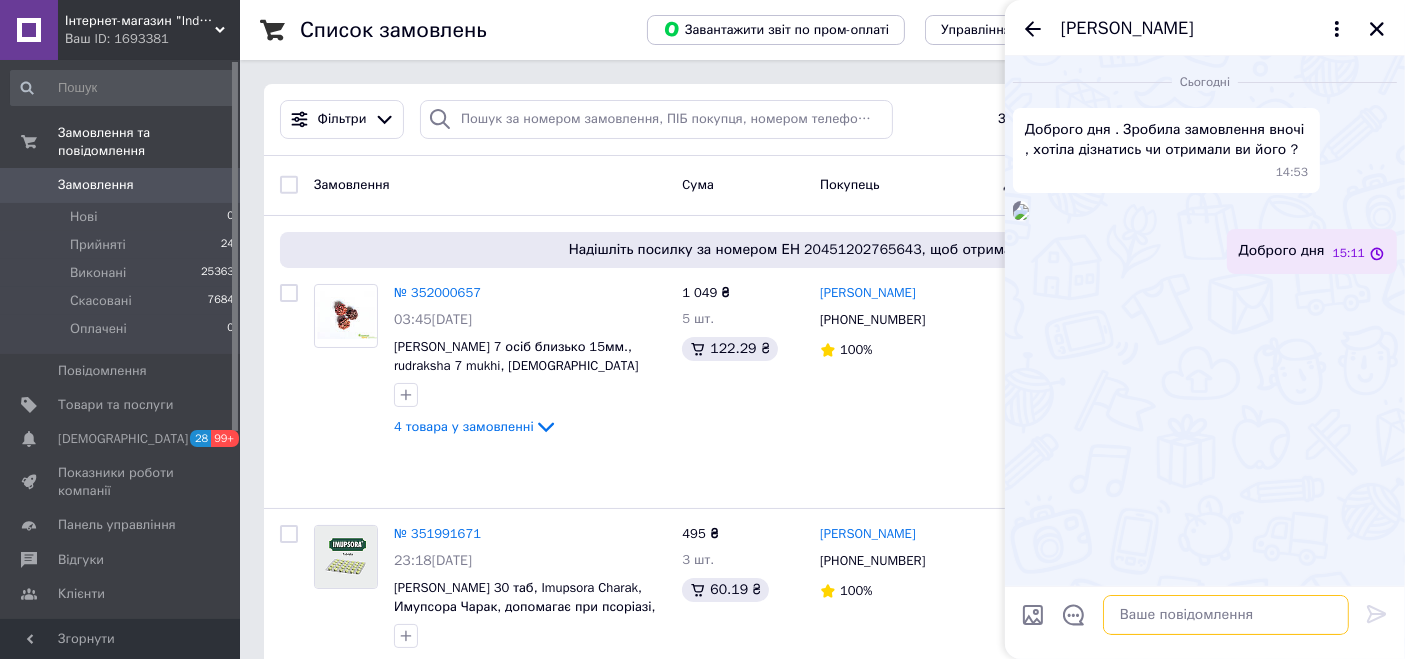 drag, startPoint x: 1146, startPoint y: 607, endPoint x: 1207, endPoint y: 634, distance: 66.70832 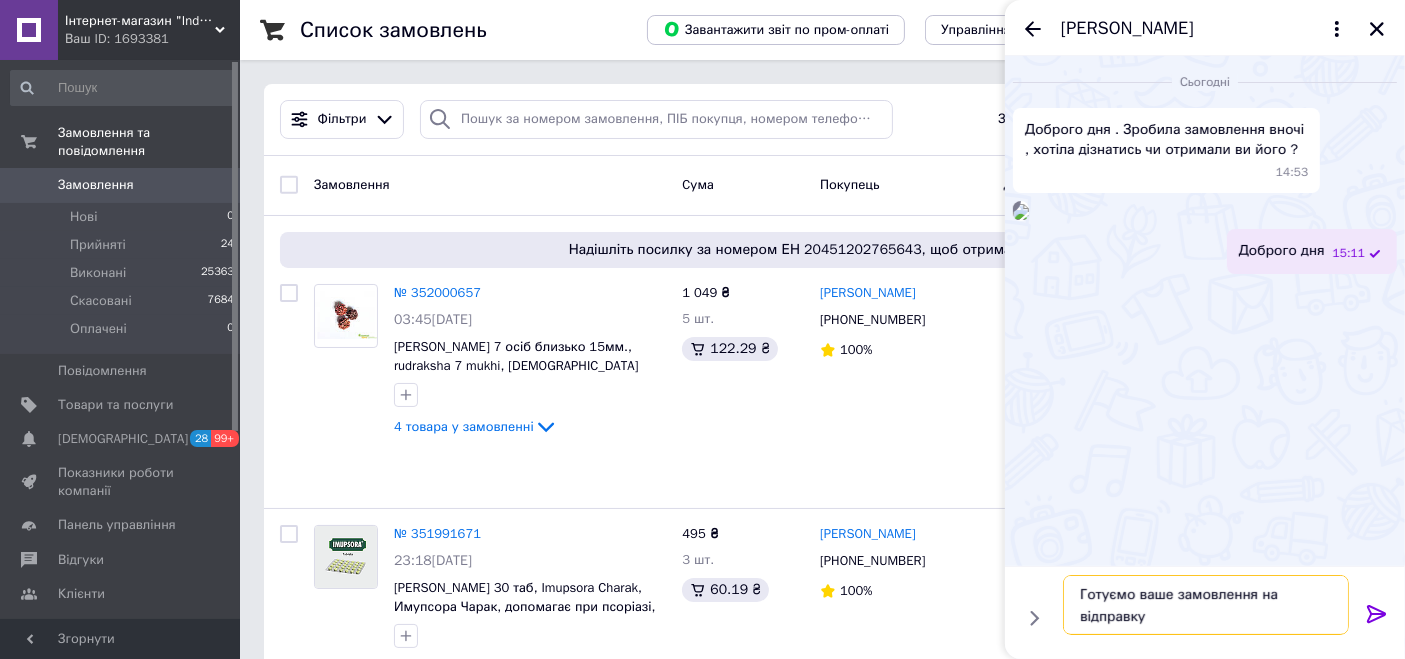 type on "Готуємо ваше замовлення на відправку" 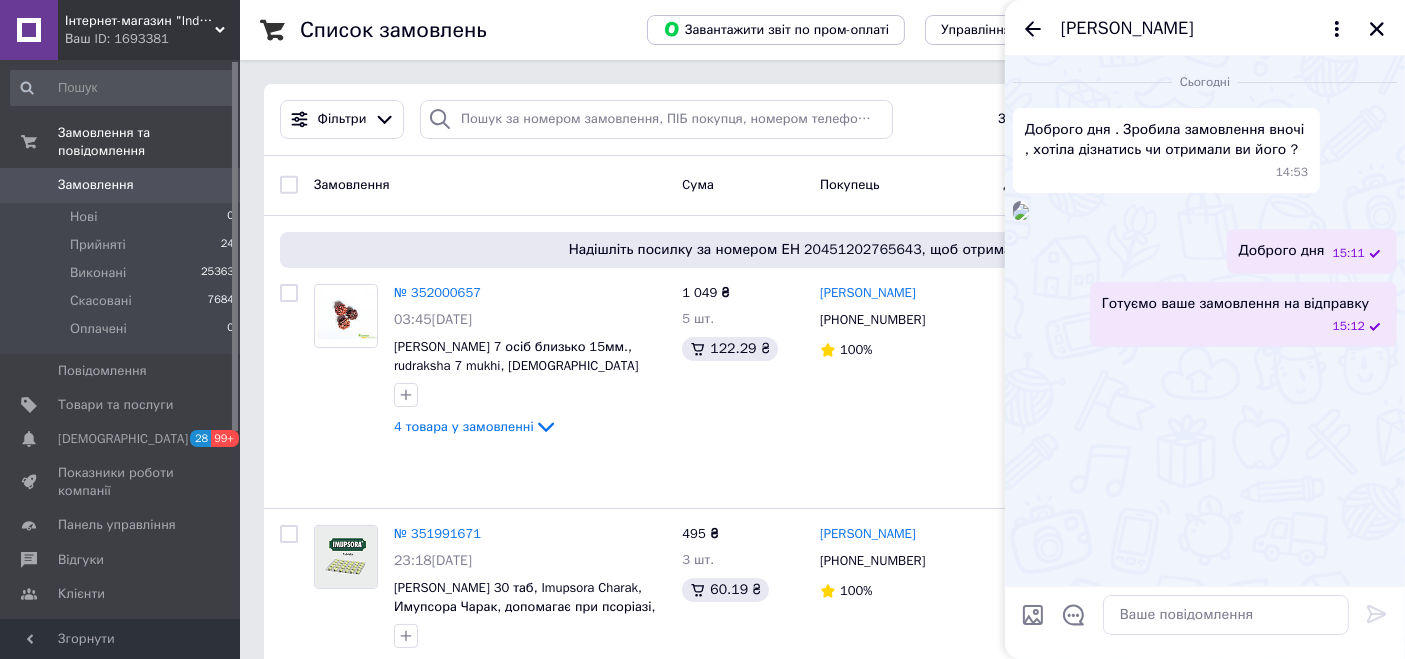 click 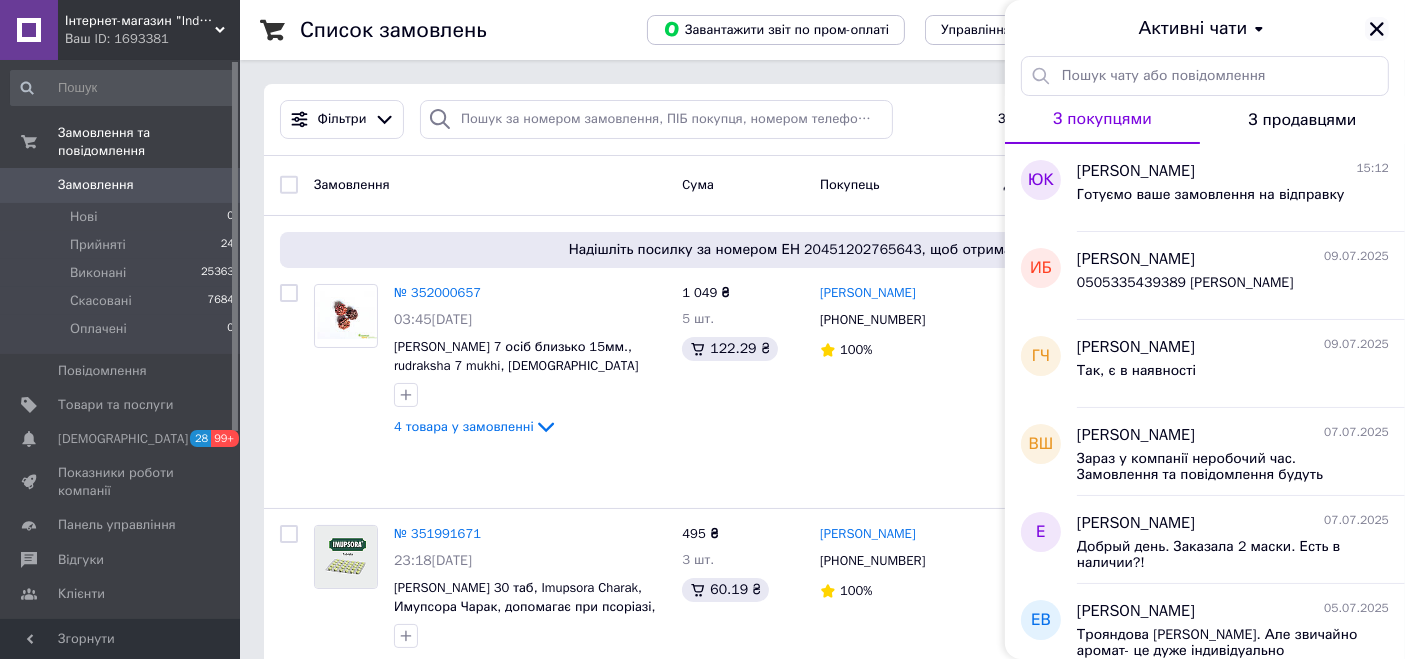 click 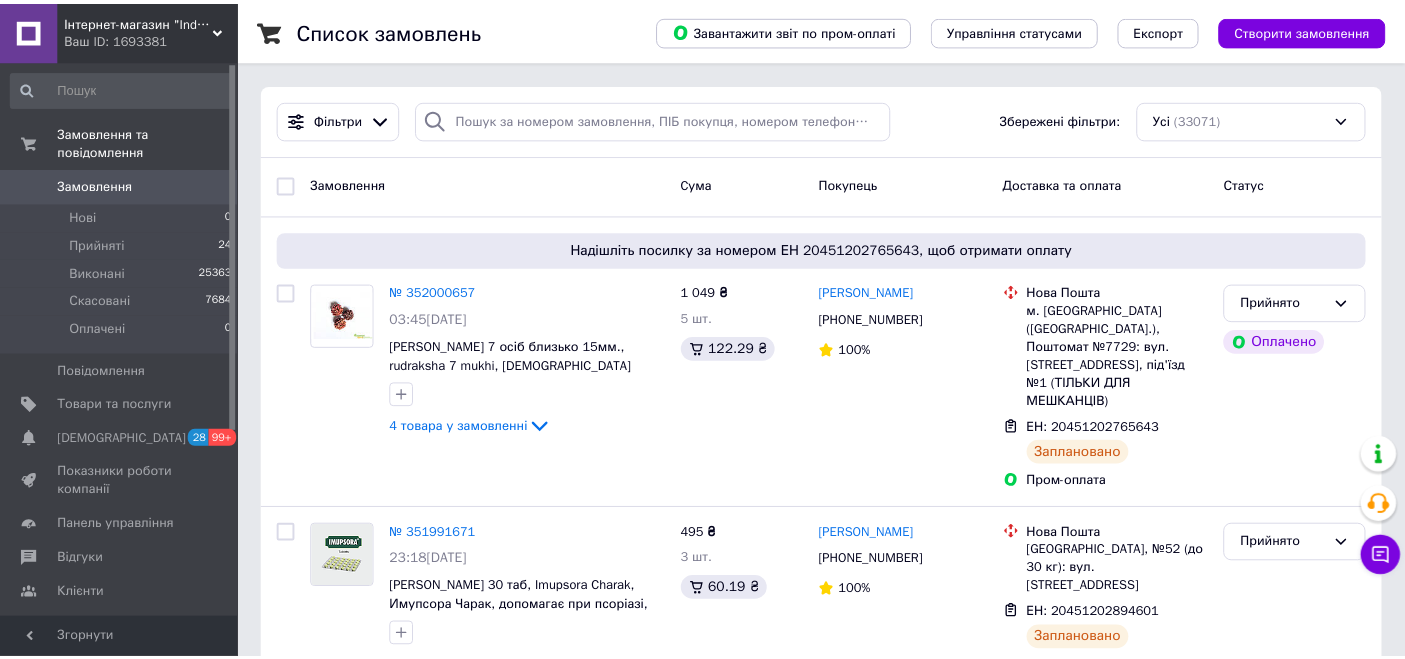 scroll, scrollTop: 0, scrollLeft: 0, axis: both 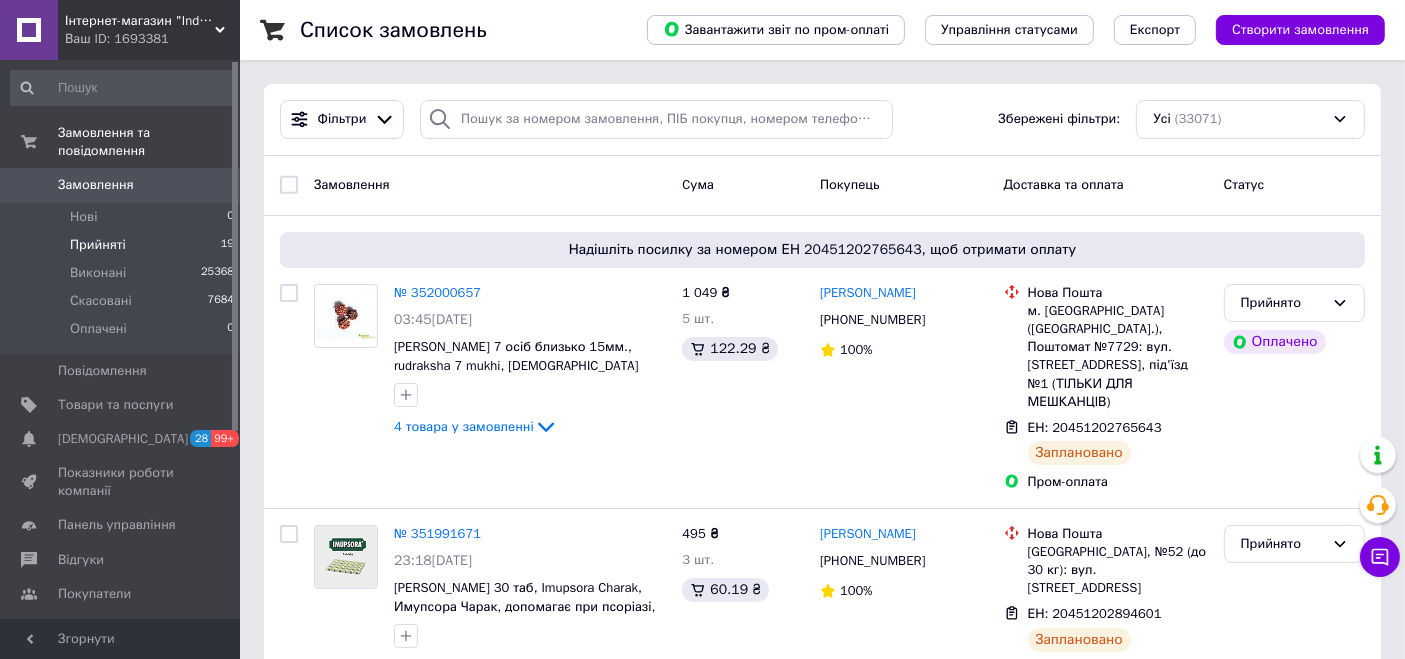 click on "Прийняті" at bounding box center (98, 245) 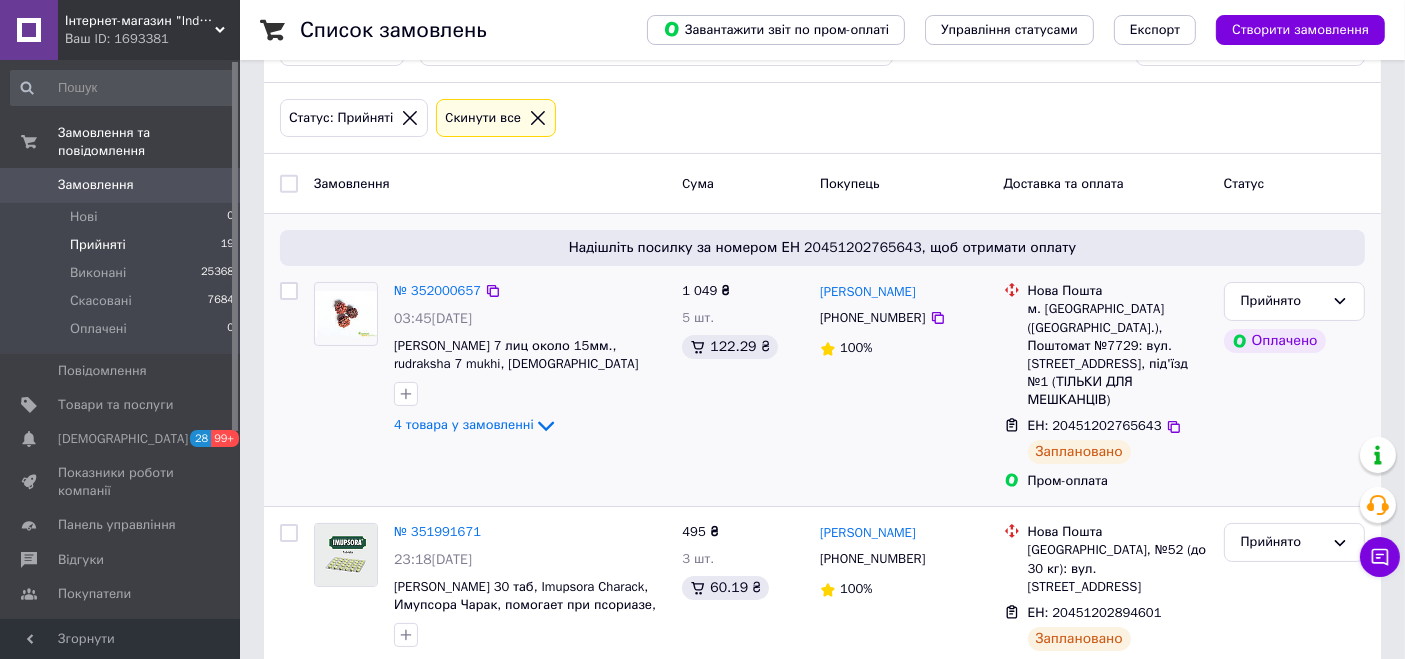 scroll, scrollTop: 0, scrollLeft: 0, axis: both 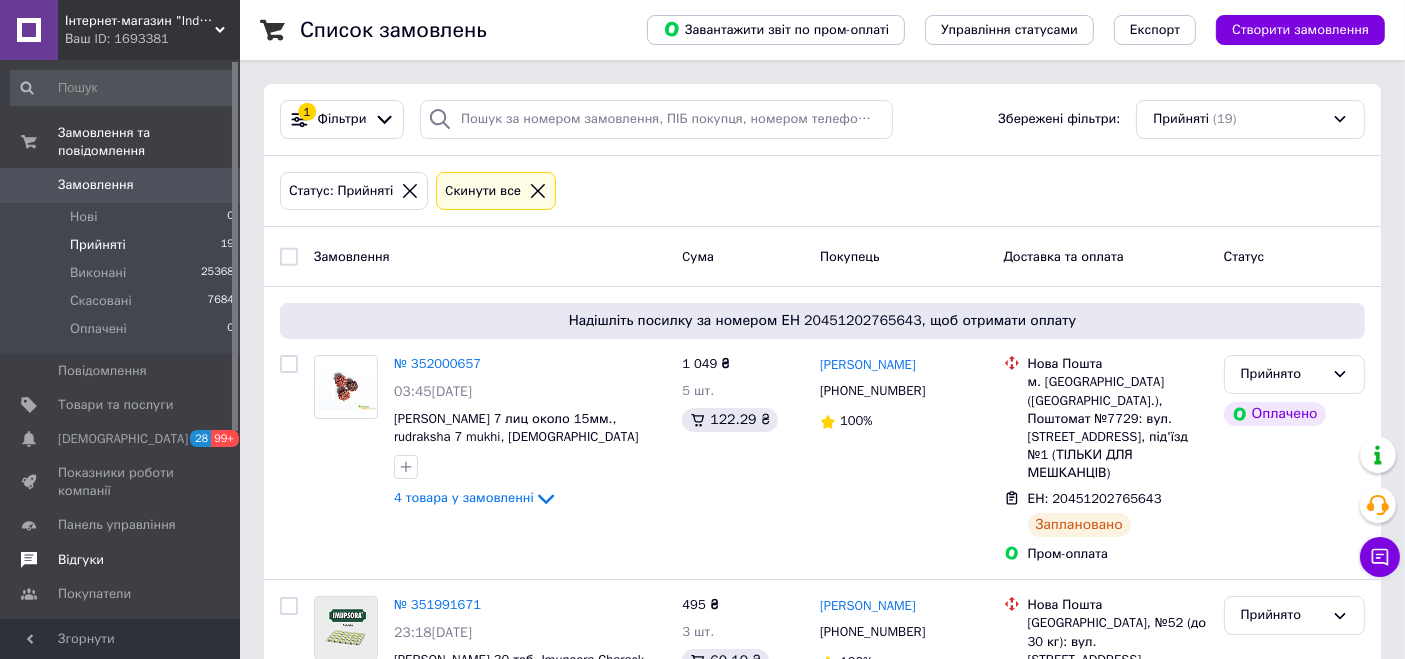 click on "Відгуки" at bounding box center [81, 560] 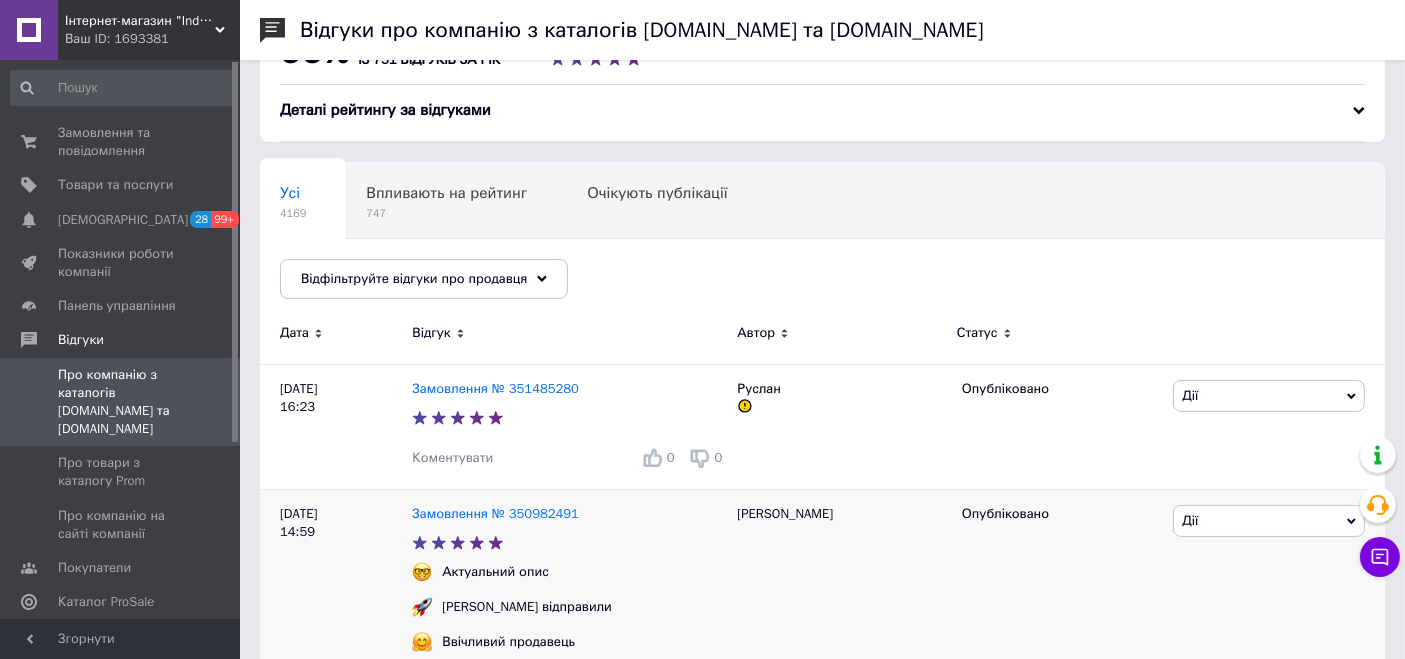 scroll, scrollTop: 111, scrollLeft: 0, axis: vertical 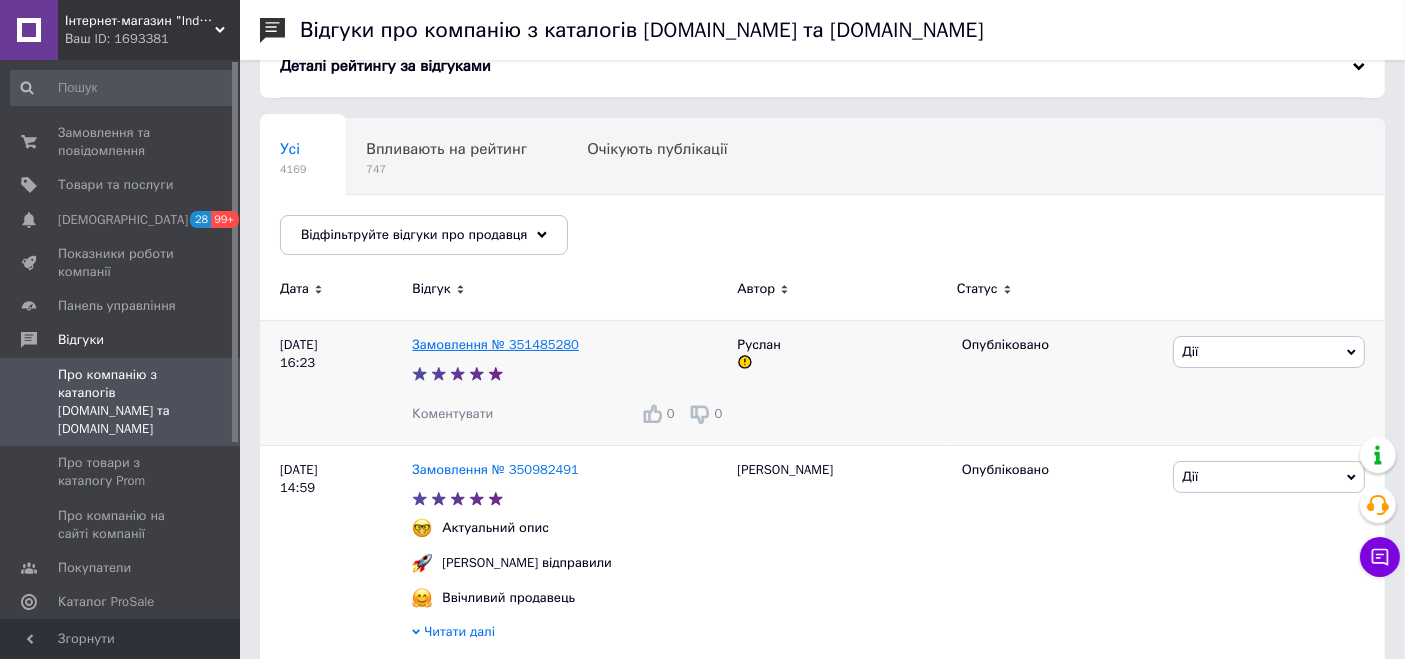 click on "Замовлення № 351485280" at bounding box center [495, 344] 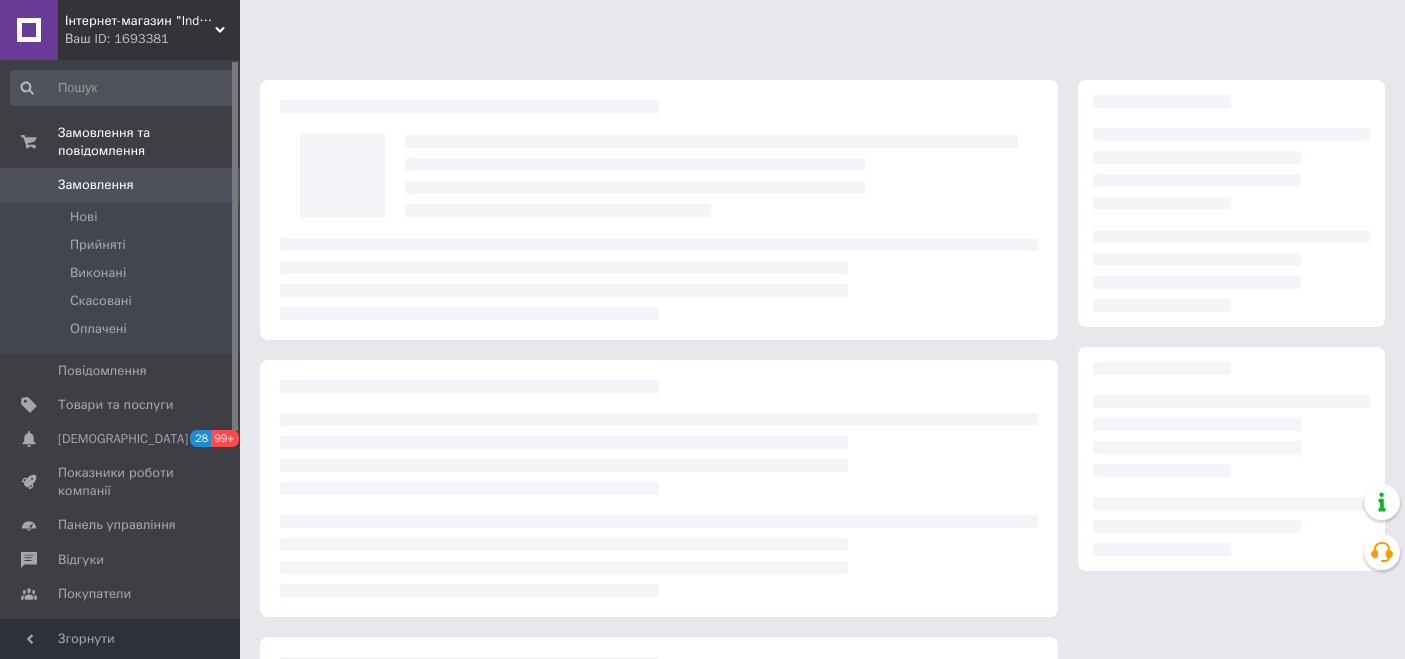 scroll, scrollTop: 0, scrollLeft: 0, axis: both 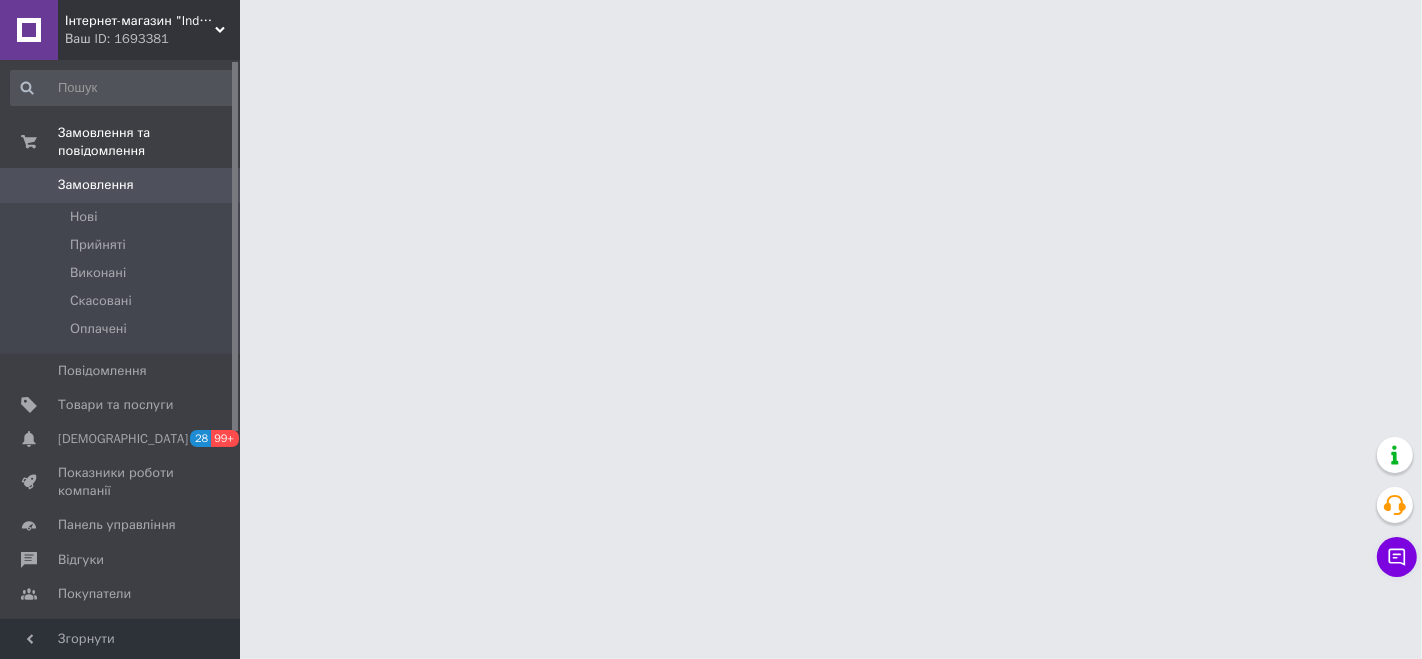 click on "Інтернет-магазин "Indianbeauty" Ваш ID: 1693381 Сайт Інтернет-магазин "Indianbeauty" Кабінет покупця Перевірити стан системи Сторінка на порталі Довідка Вийти Замовлення та повідомлення Замовлення 0 [GEOGRAPHIC_DATA] Виконані Скасовані Оплачені Повідомлення 0 Товари та послуги Сповіщення 28 99+ Показники роботи компанії Панель управління Відгуки Покупатели Каталог ProSale Аналітика Інструменти веб-майстра та SEO Управління сайтом Гаманець компанії [PERSON_NAME] Тарифи та рахунки Prom топ Згорнути" at bounding box center (711, 25) 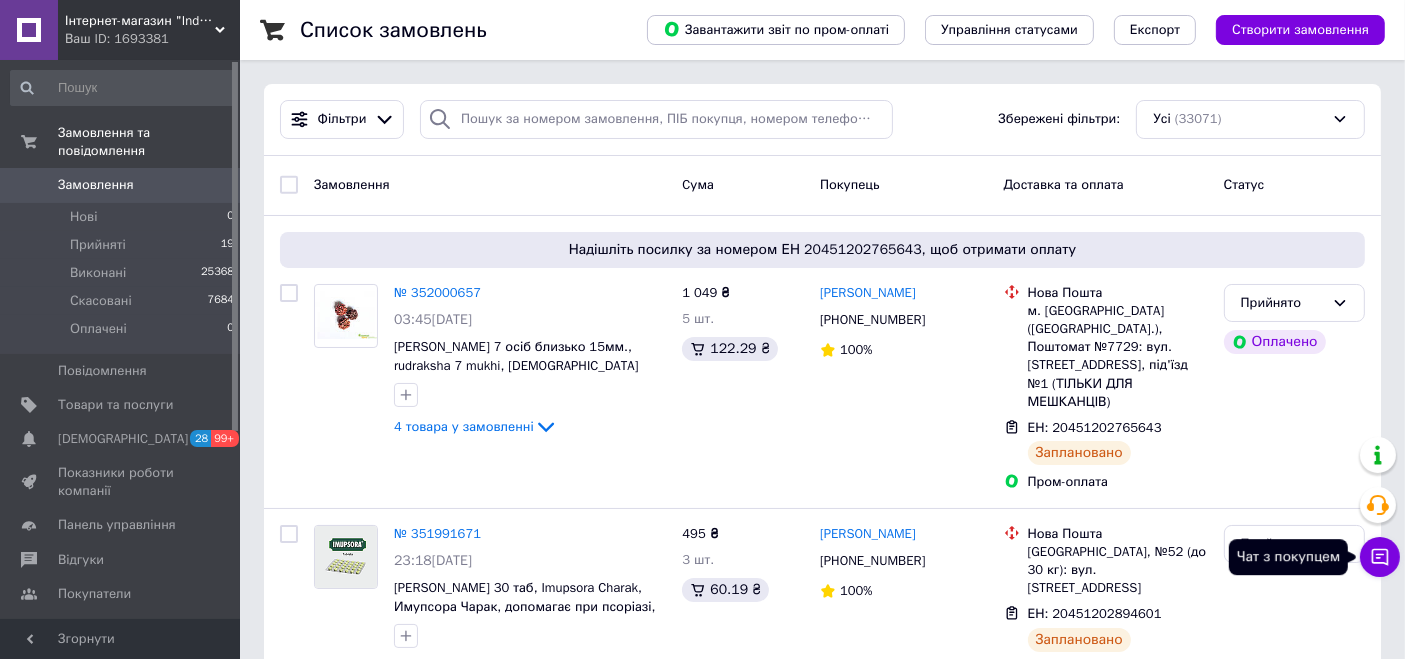click on "Чат з покупцем" at bounding box center (1380, 557) 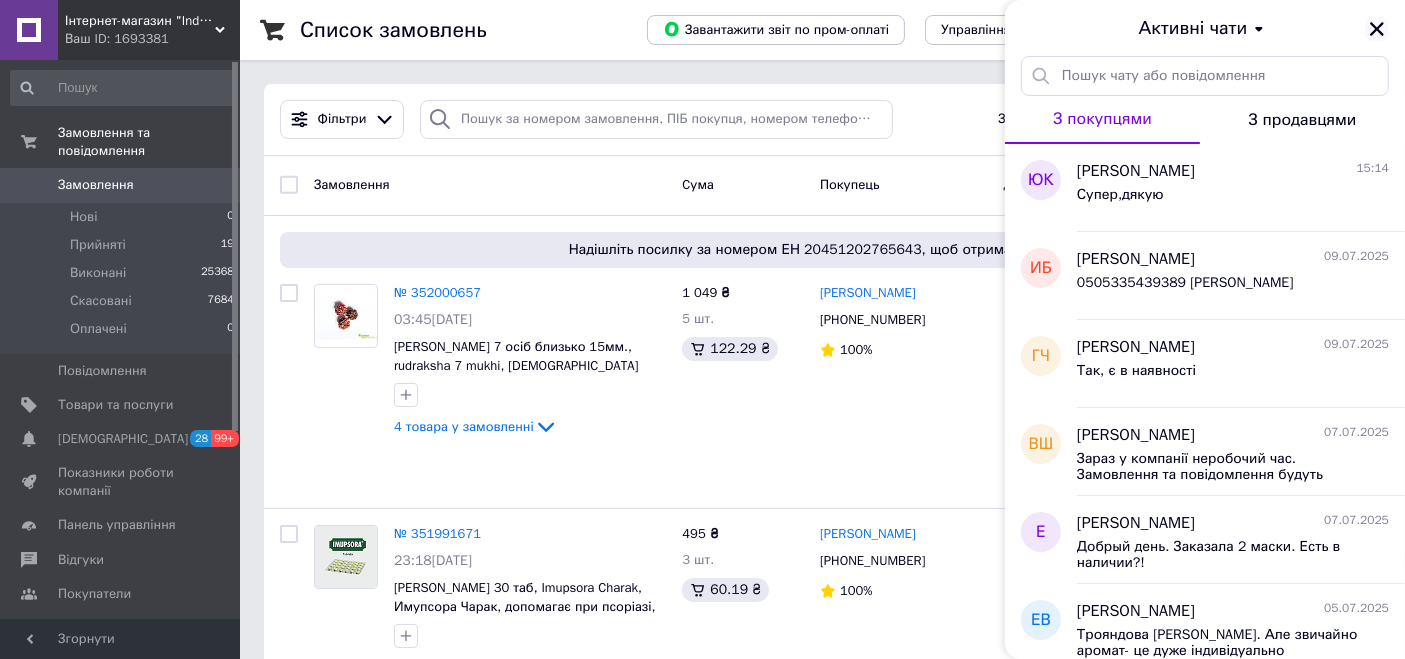 click 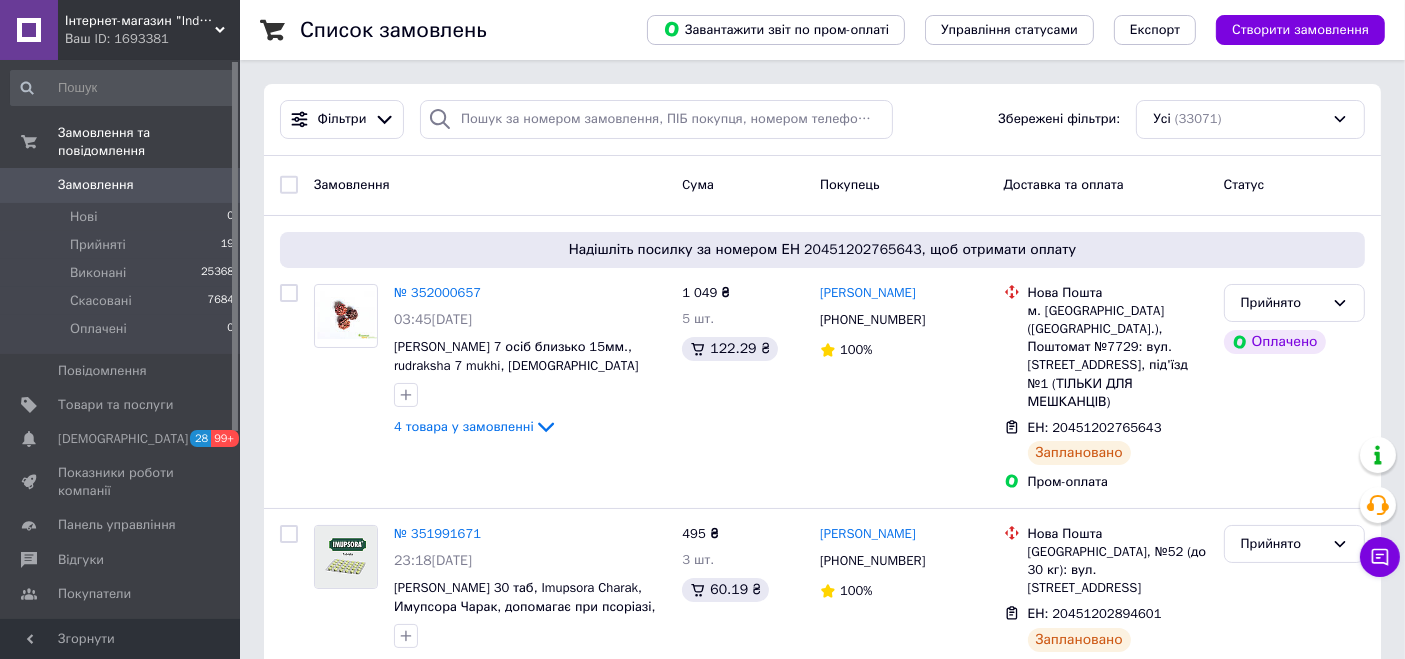 click on "Створити замовлення" at bounding box center [1300, 30] 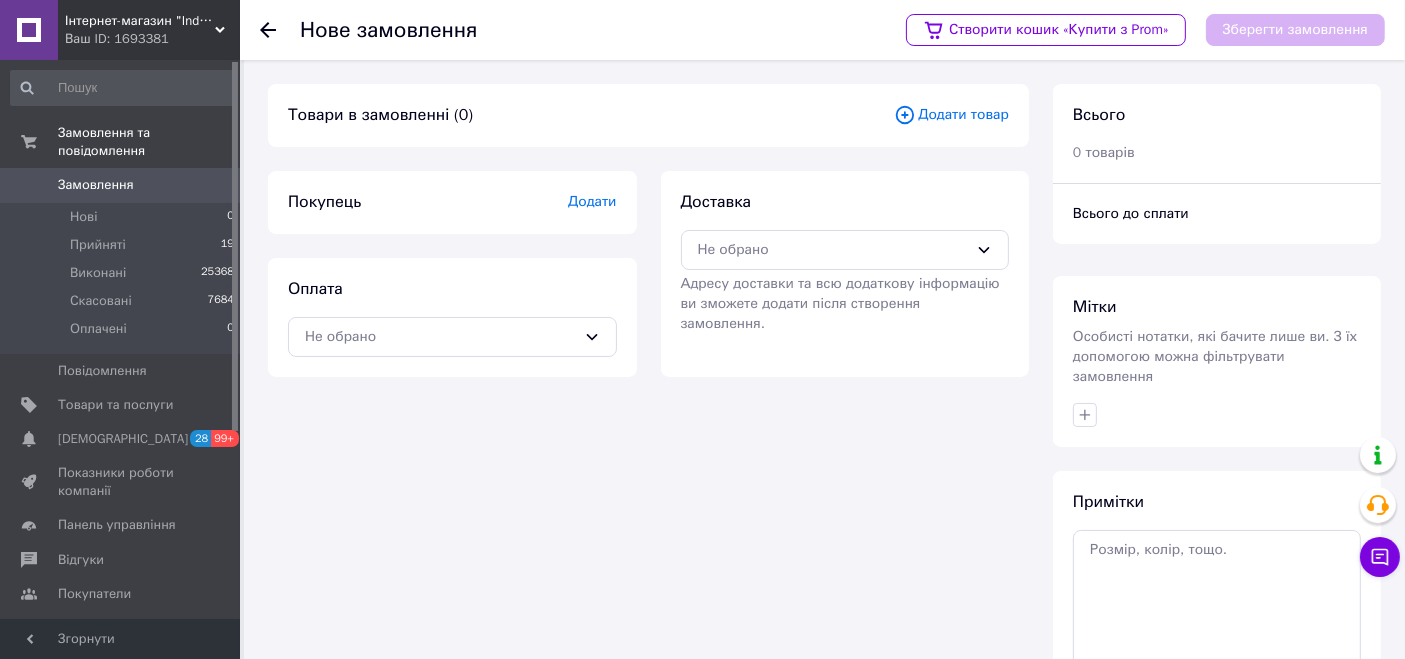 click on "Нове замовлення   Створити кошик «Купити з Prom» Зберегти замовлення" at bounding box center [822, 30] 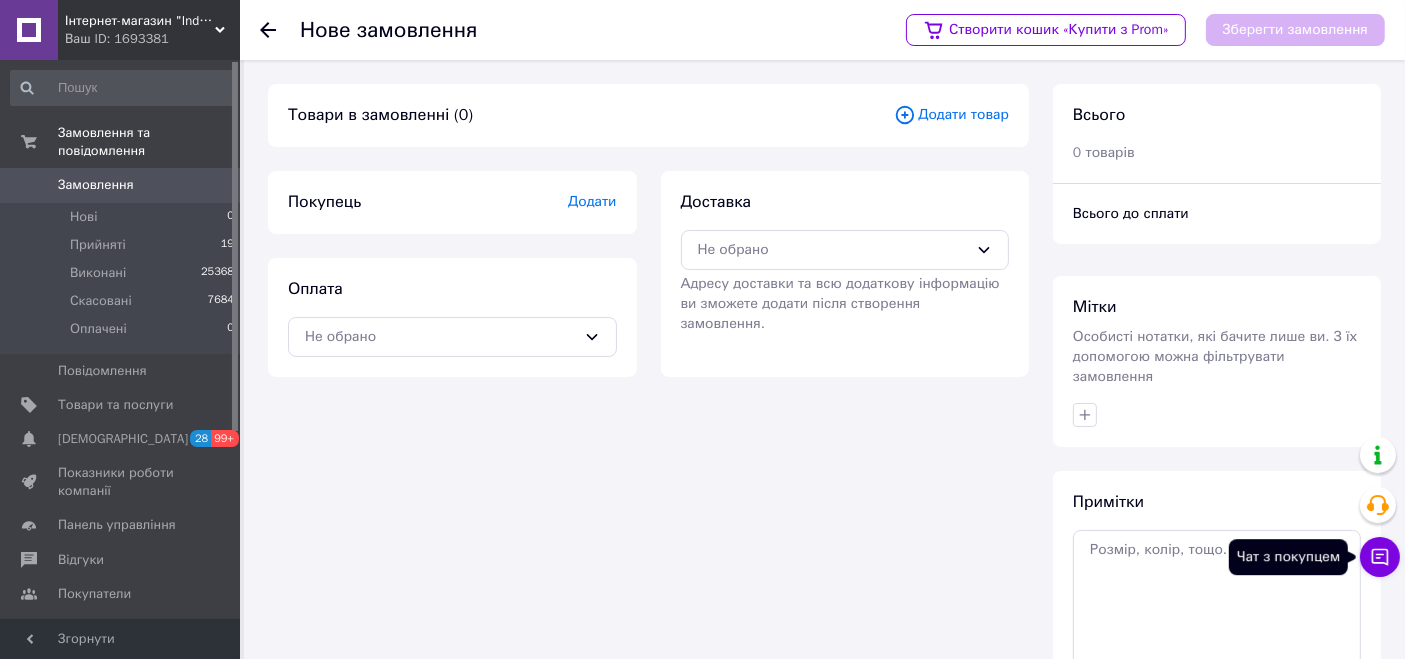 click on "Чат з покупцем" at bounding box center (1380, 557) 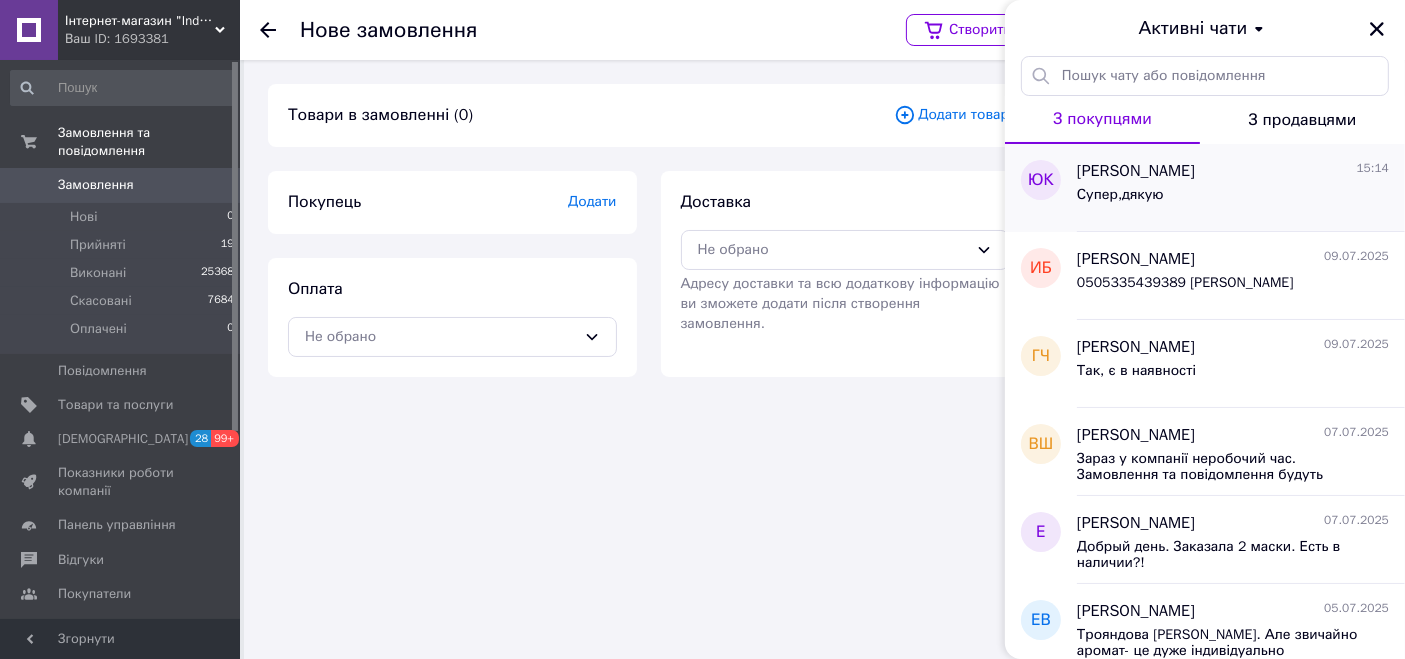 click on "Супер,дякую" at bounding box center (1233, 199) 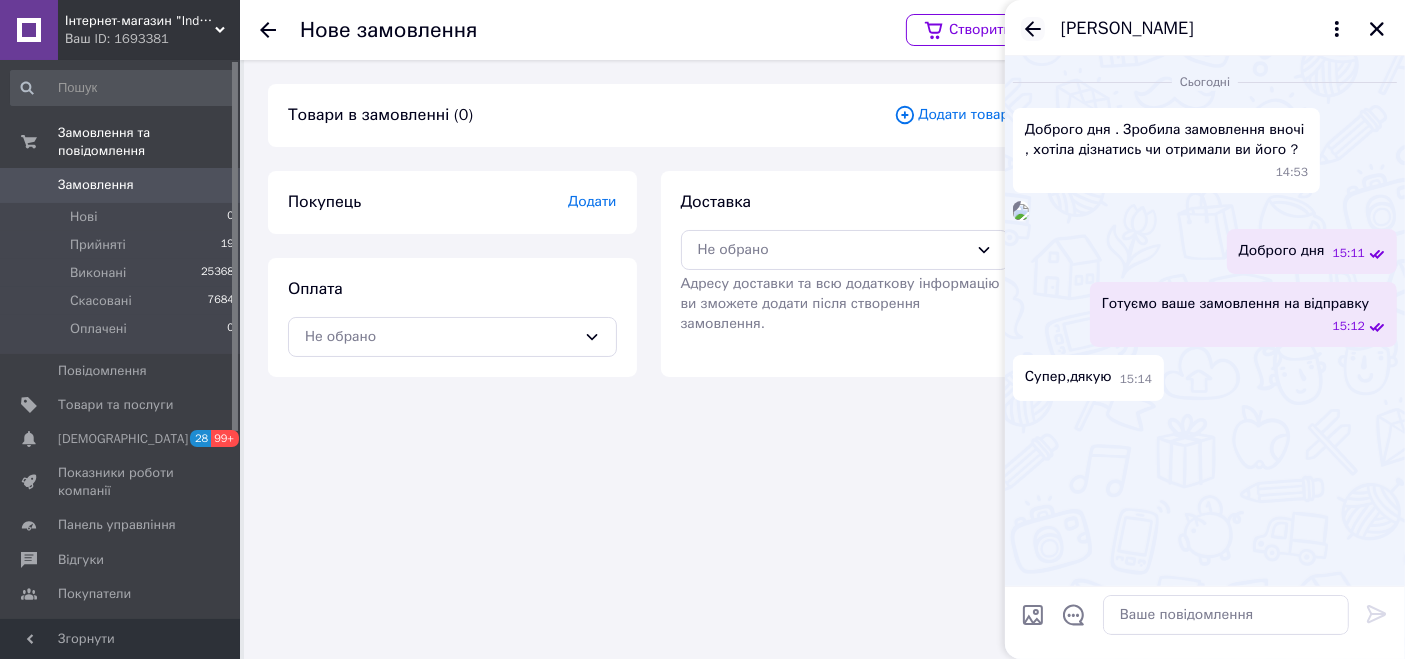 click 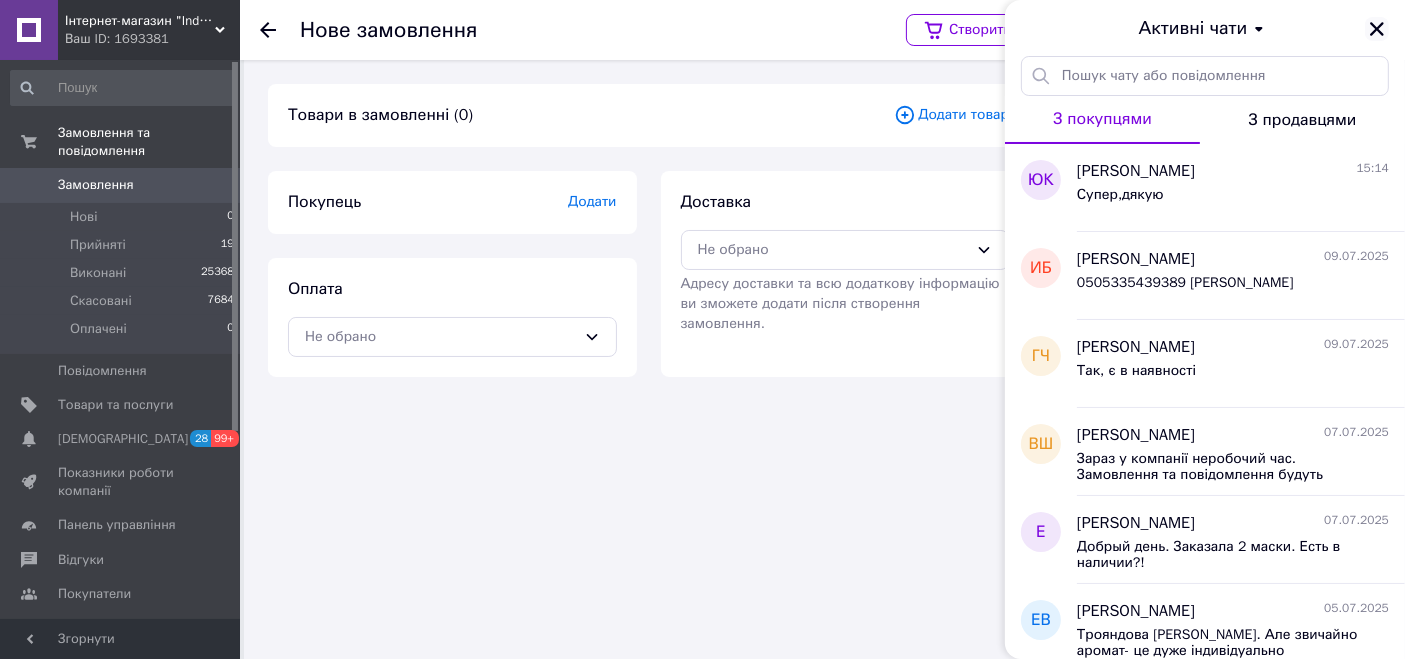 click on "Активні чати" at bounding box center (1205, 28) 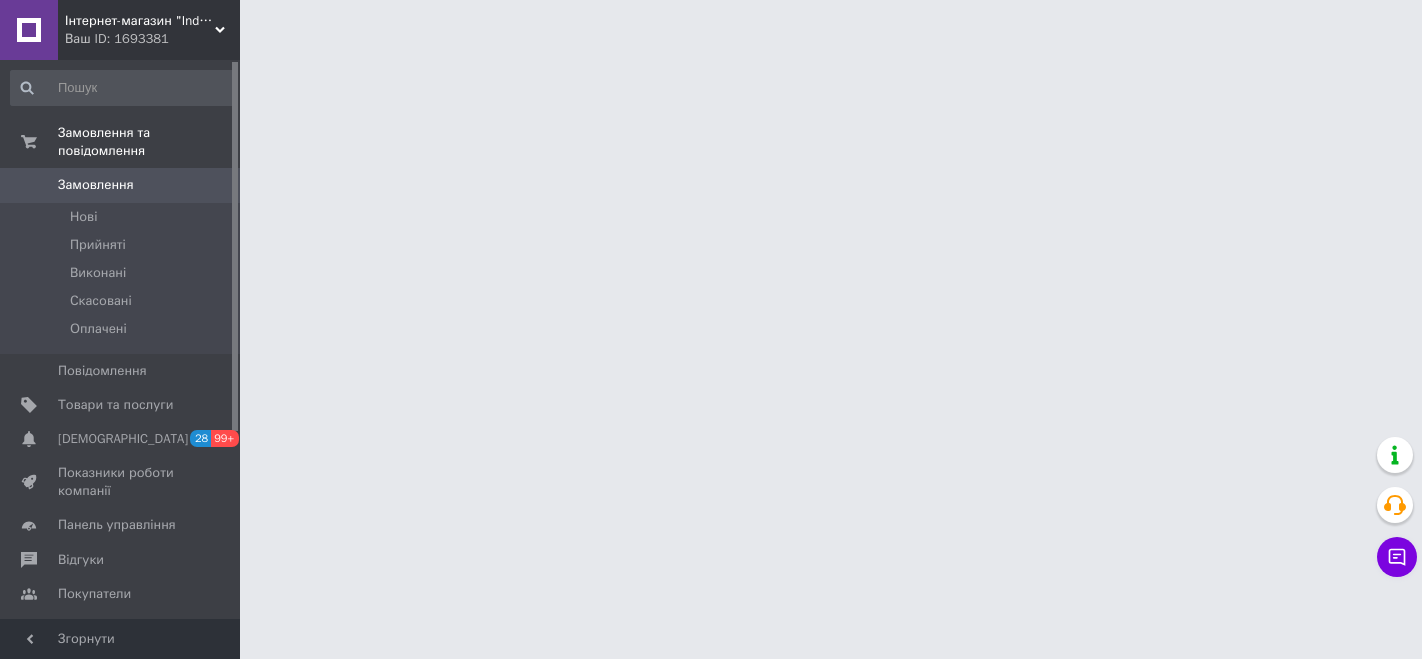 click on "Замовлення та повідомлення Замовлення 0 [GEOGRAPHIC_DATA] Виконані Скасовані Оплачені Повідомлення 0 Товари та послуги Сповіщення 28 99+ Показники роботи компанії Панель управління Відгуки Покупатели Каталог ProSale Аналітика Інструменти веб-майстра та SEO Управління сайтом Гаманець компанії [PERSON_NAME] Тарифи та рахунки Prom топ" at bounding box center [123, 342] 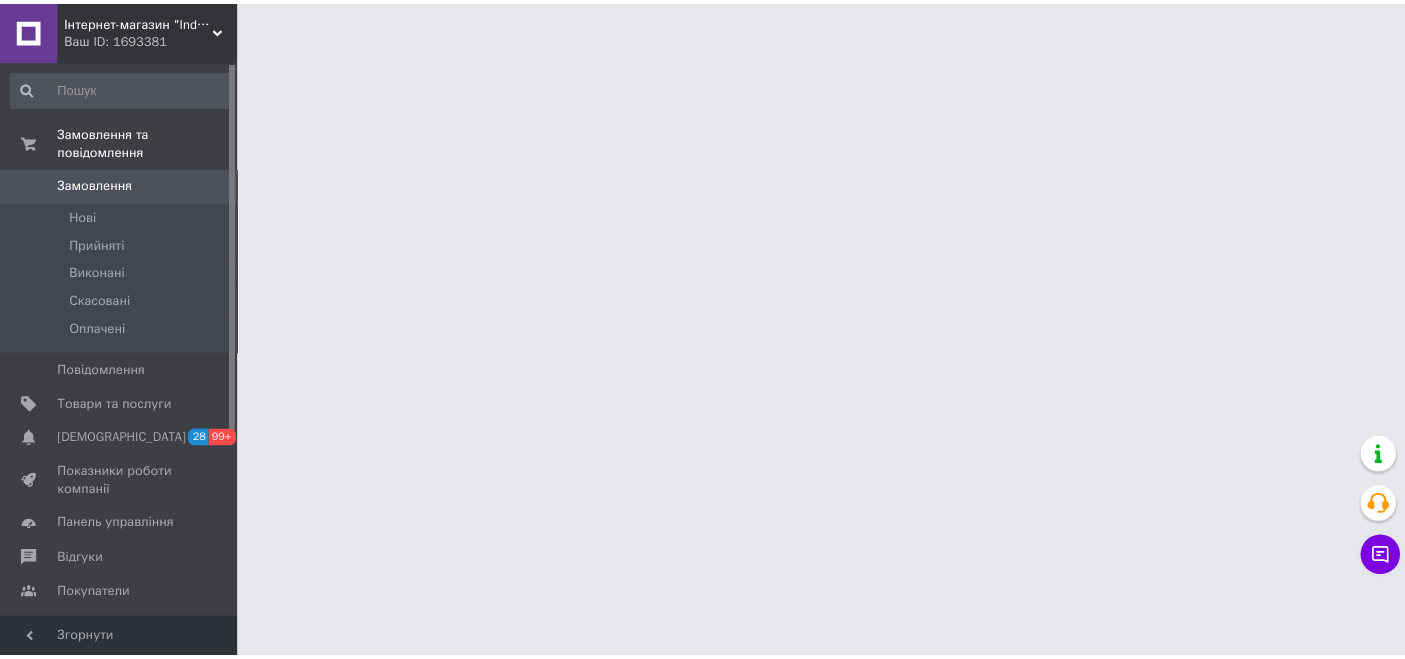 scroll, scrollTop: 0, scrollLeft: 0, axis: both 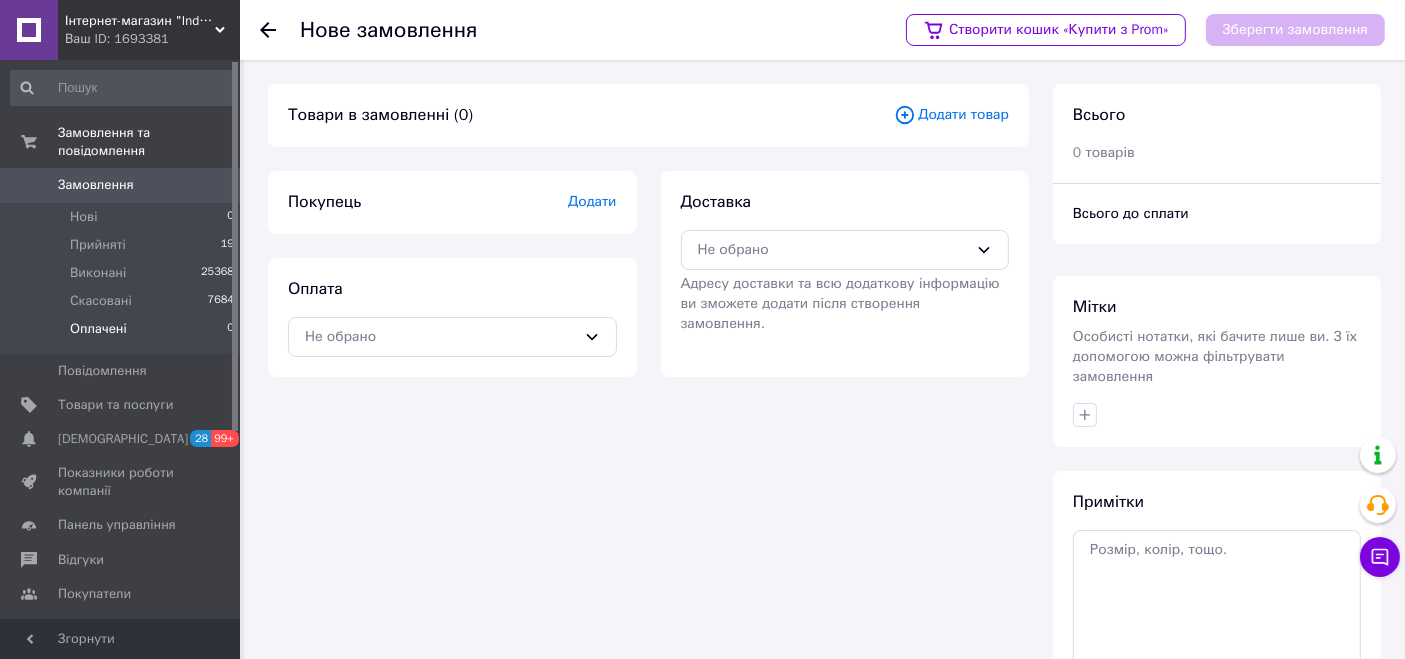 click on "Оплачені 0" at bounding box center [123, 334] 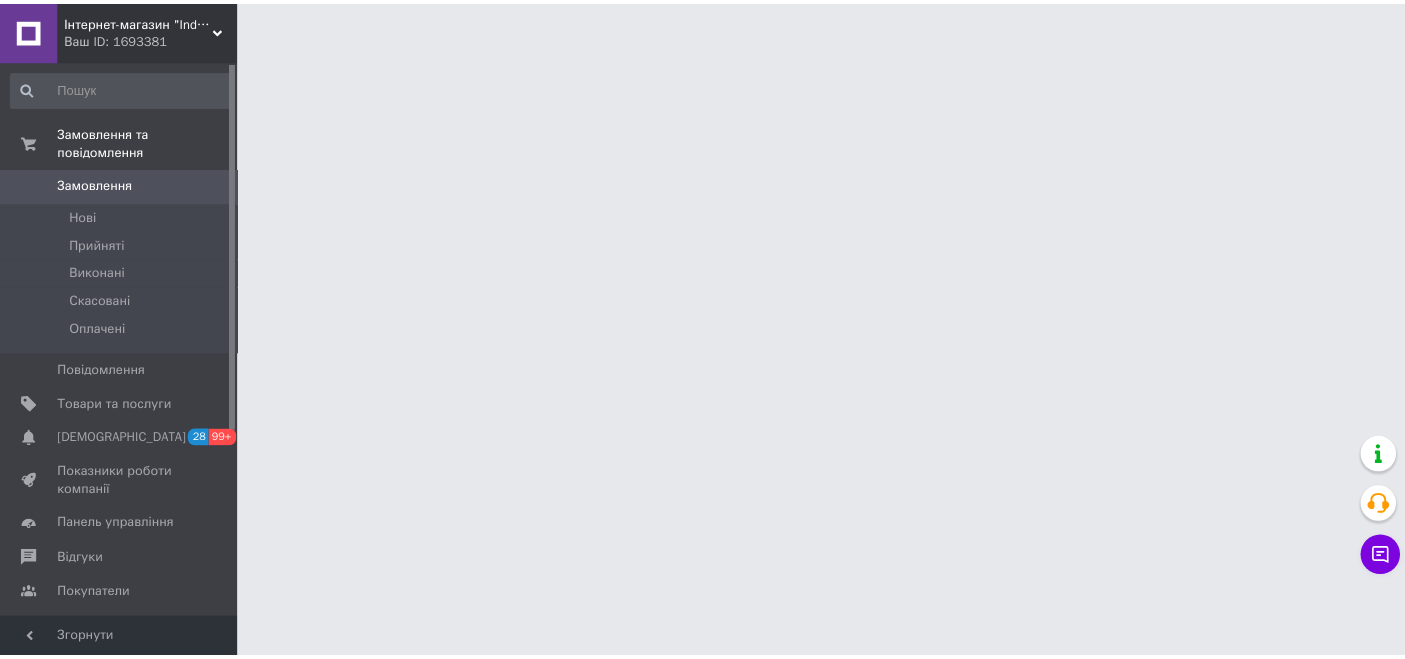 scroll, scrollTop: 0, scrollLeft: 0, axis: both 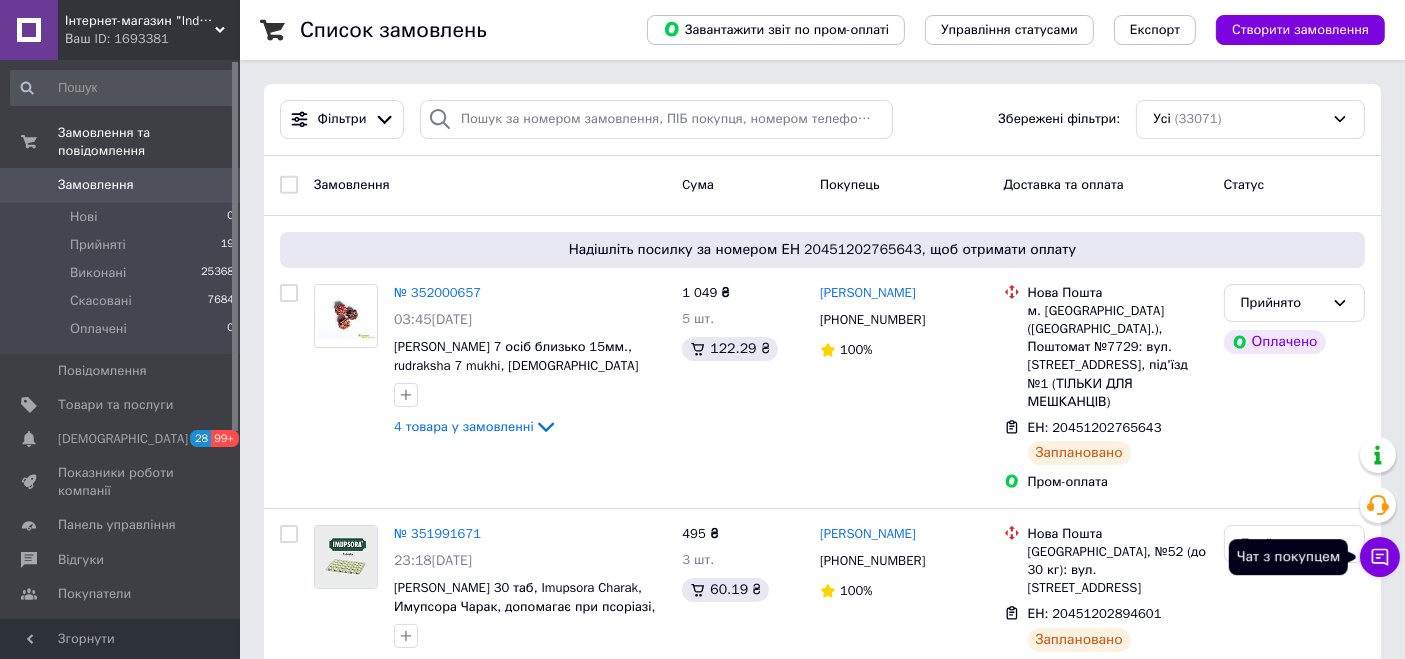 drag, startPoint x: 1365, startPoint y: 560, endPoint x: 1392, endPoint y: 565, distance: 27.45906 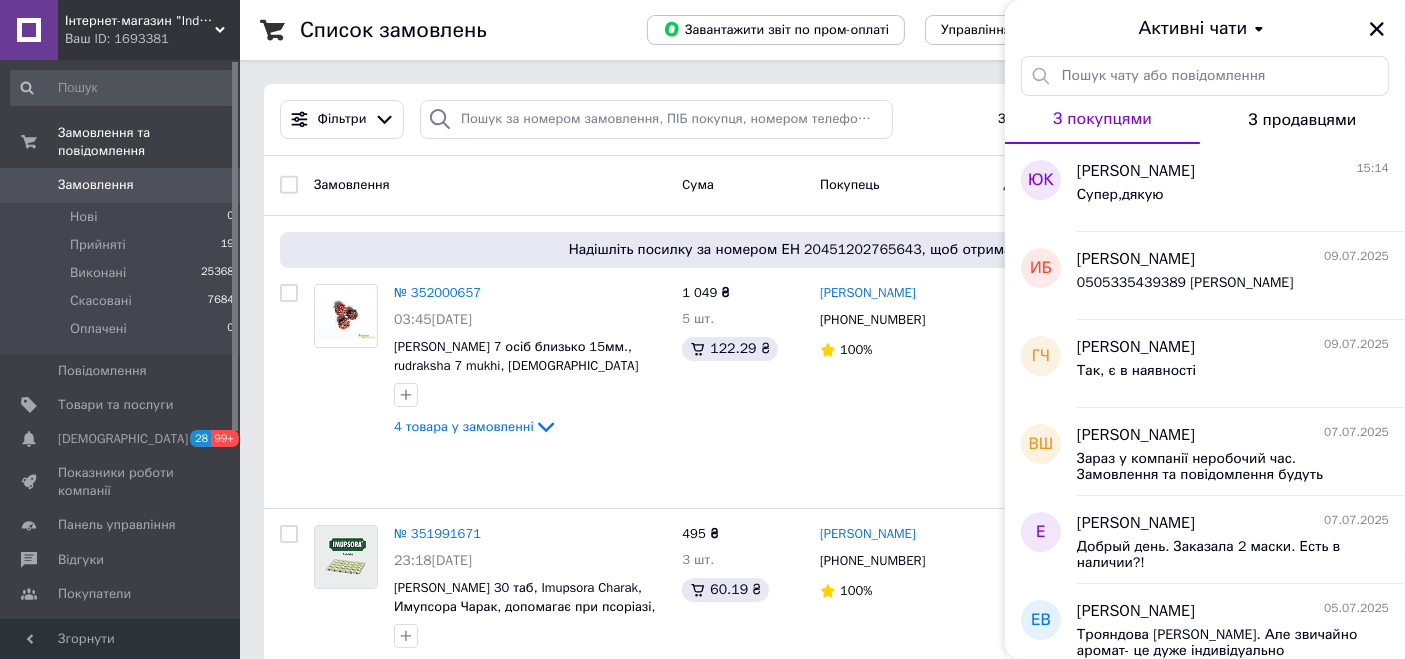 click at bounding box center (1377, 29) 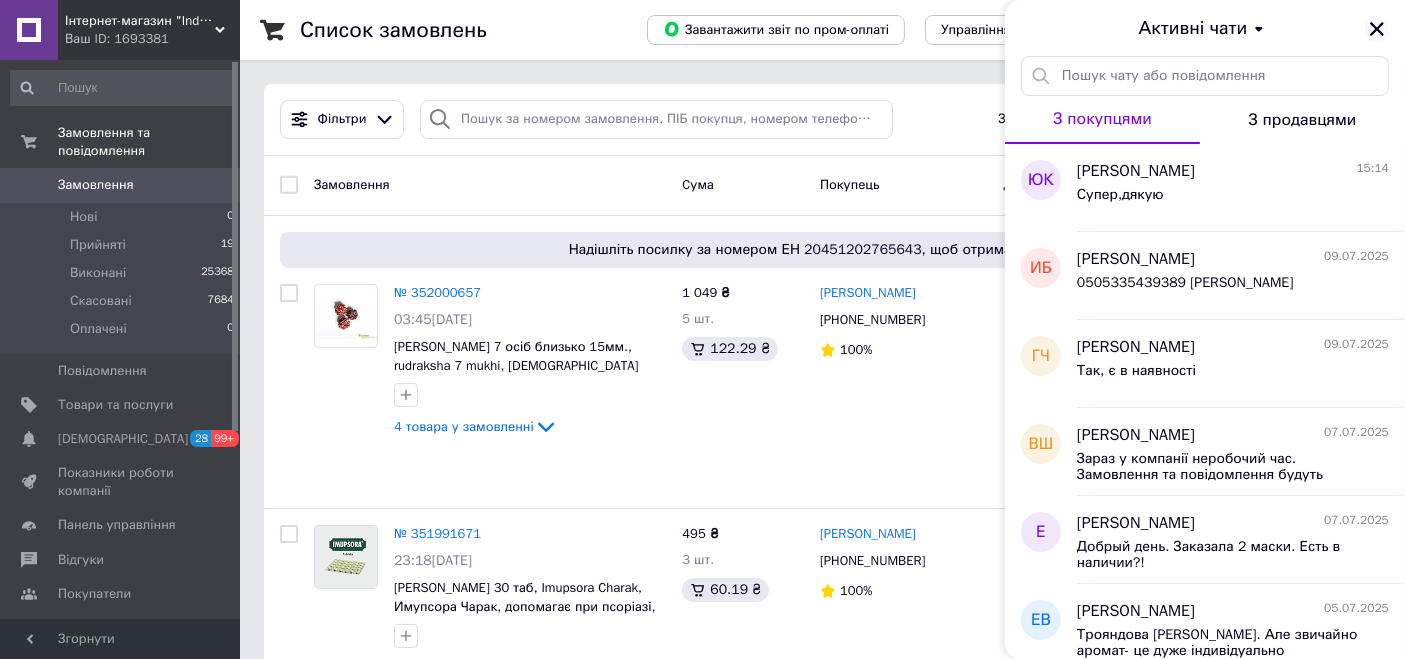 click 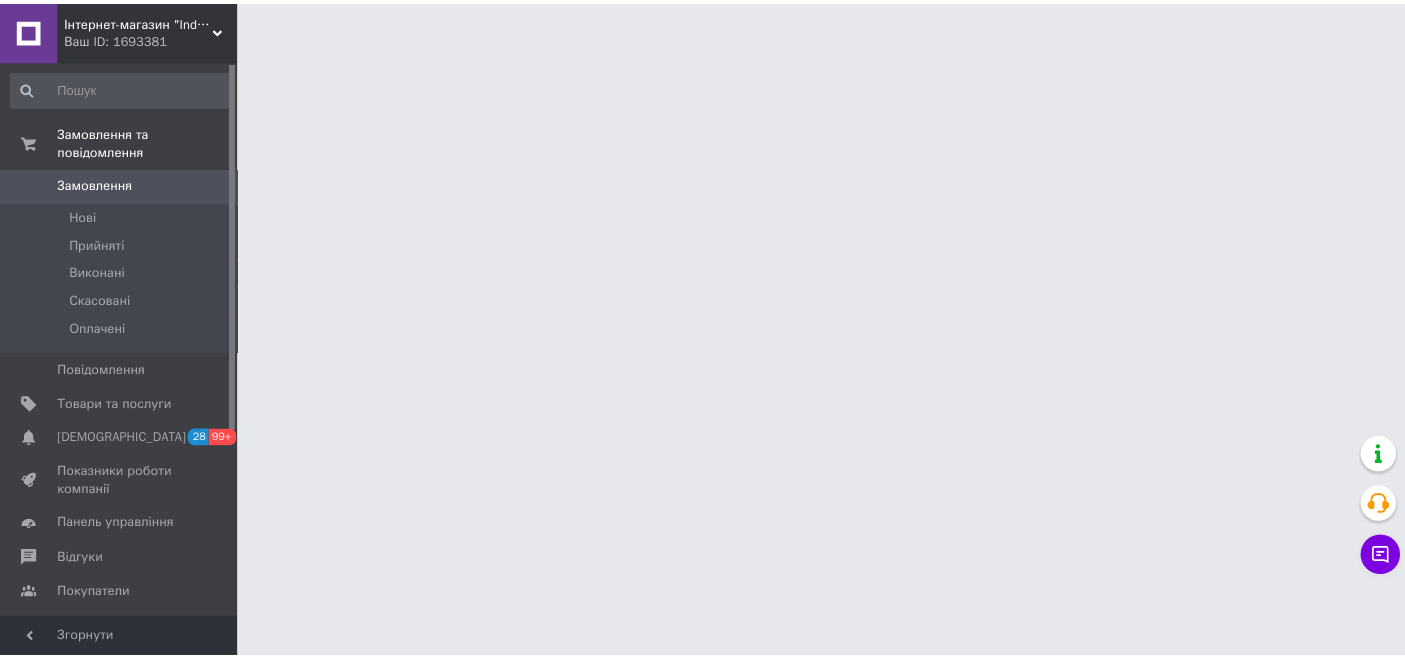 scroll, scrollTop: 0, scrollLeft: 0, axis: both 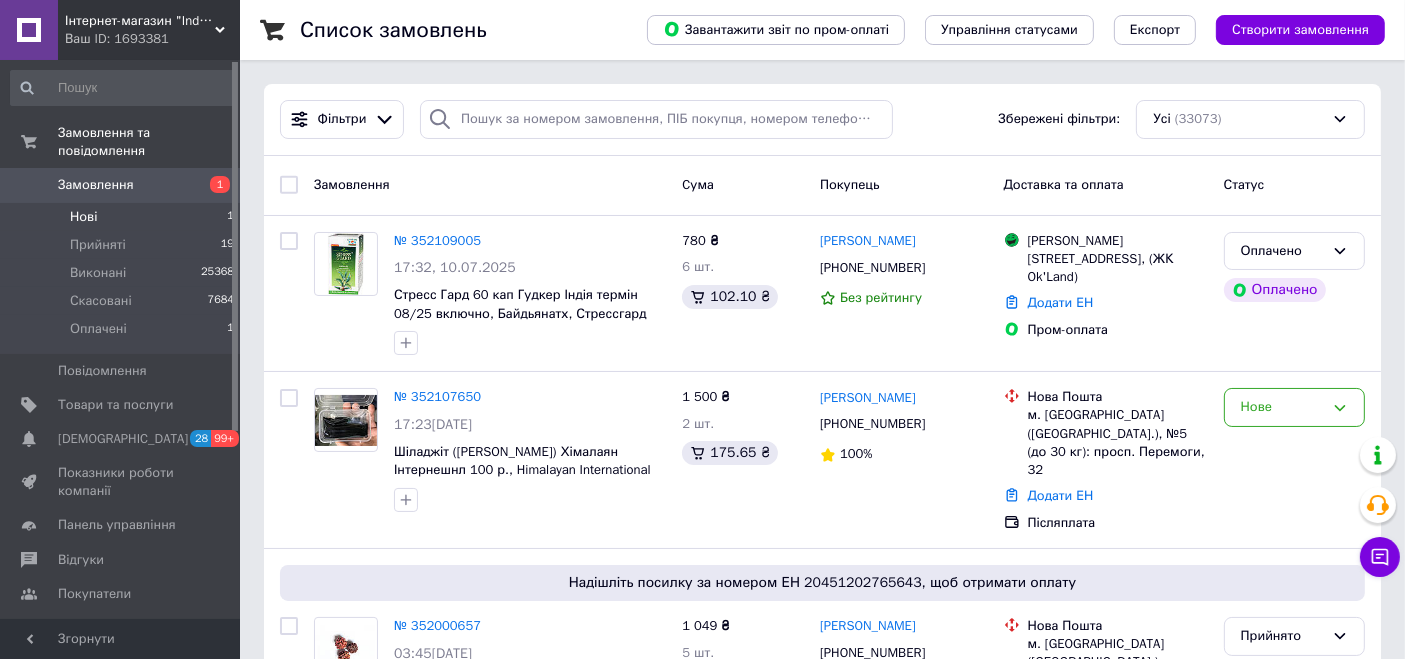 click on "Нові 1" at bounding box center (123, 217) 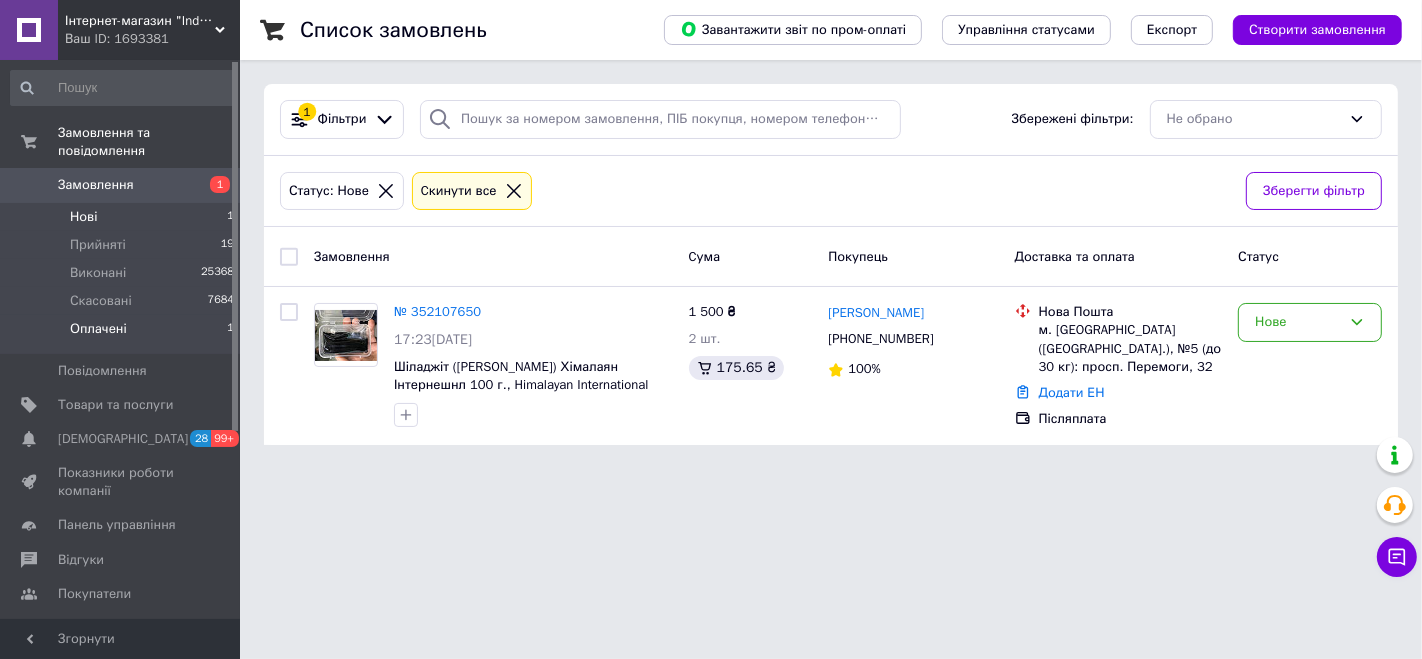 click on "Оплачені" at bounding box center [98, 329] 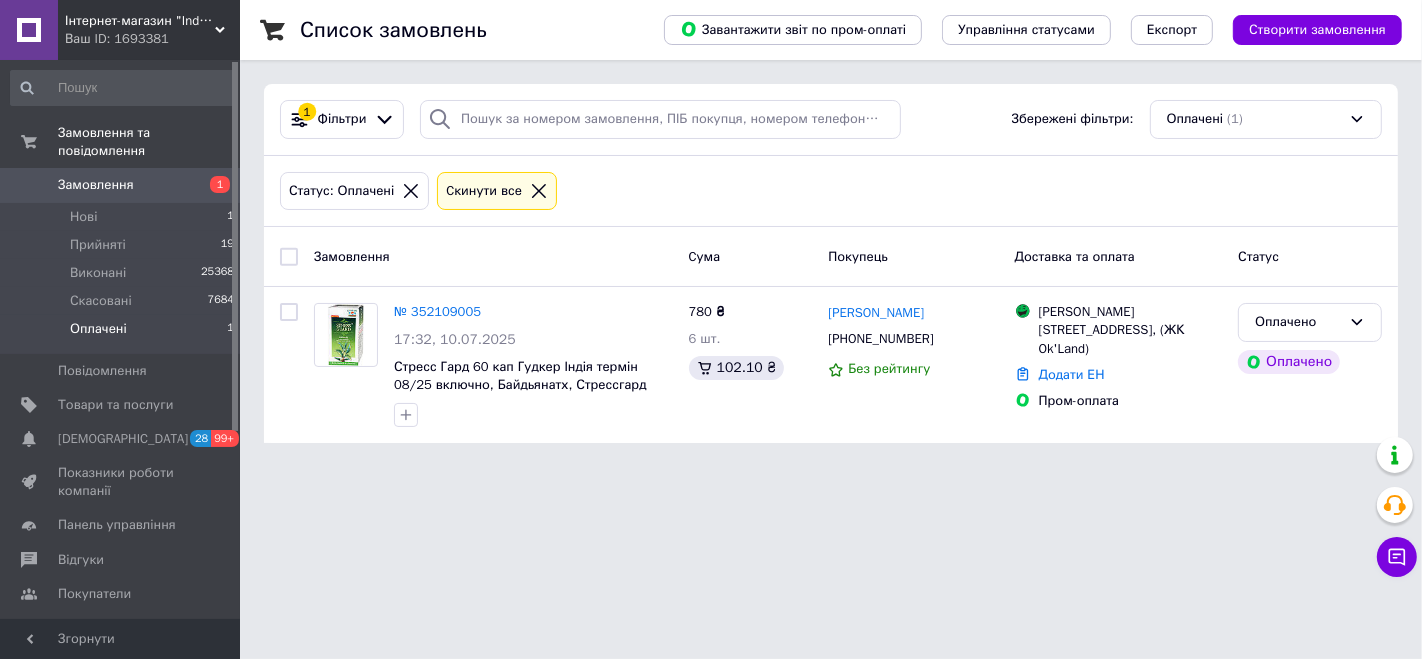 click on "Замовлення 1" at bounding box center [123, 185] 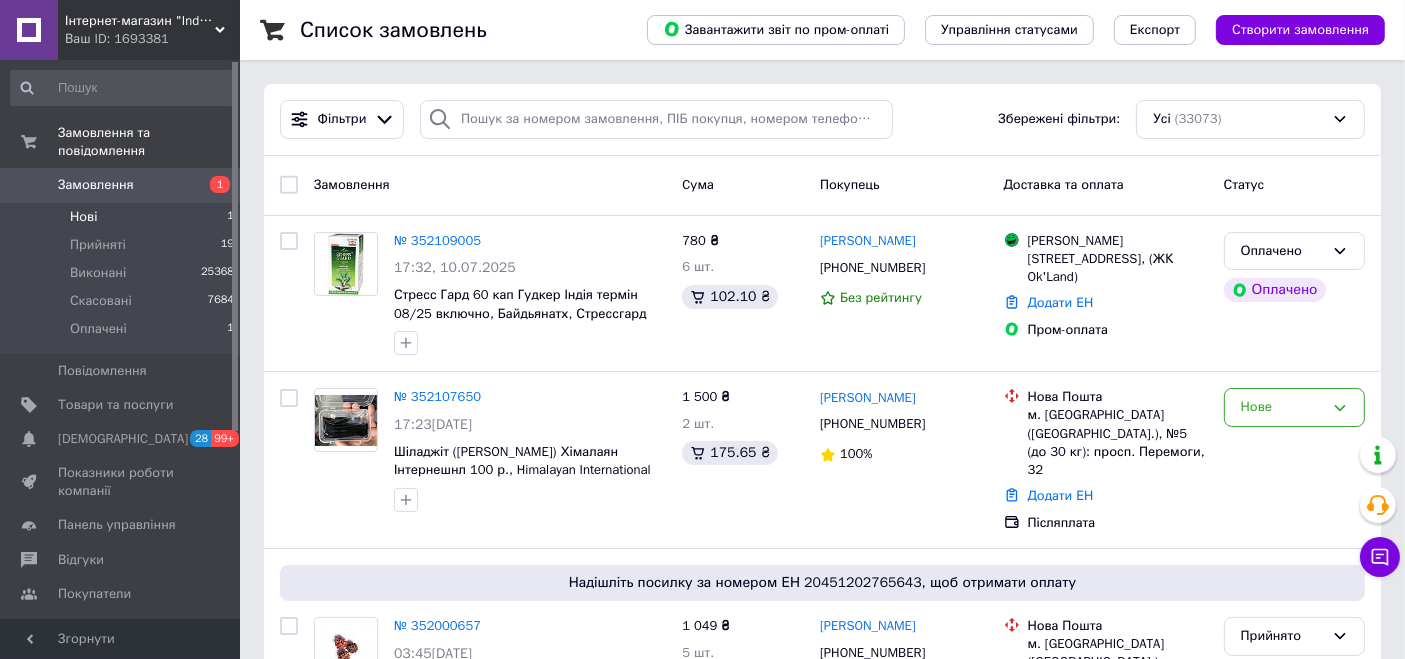 click on "Нові 1" at bounding box center (123, 217) 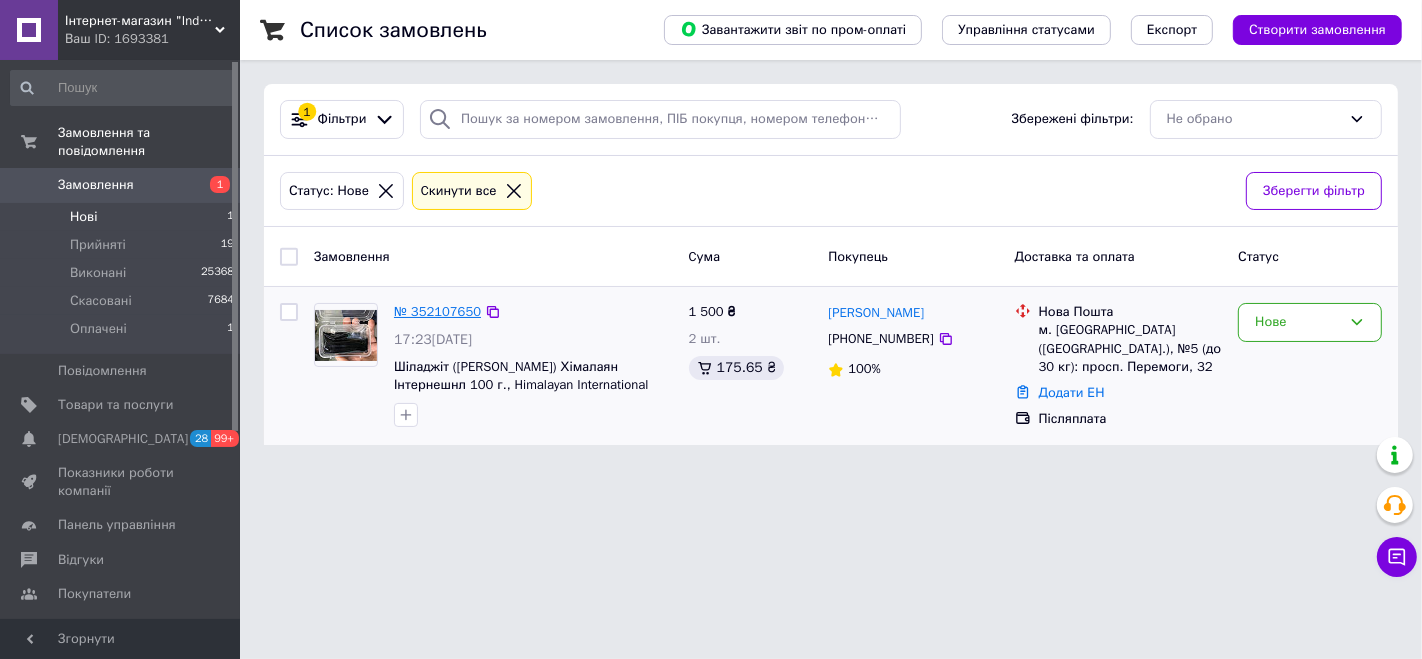 click on "№ 352107650" at bounding box center [437, 311] 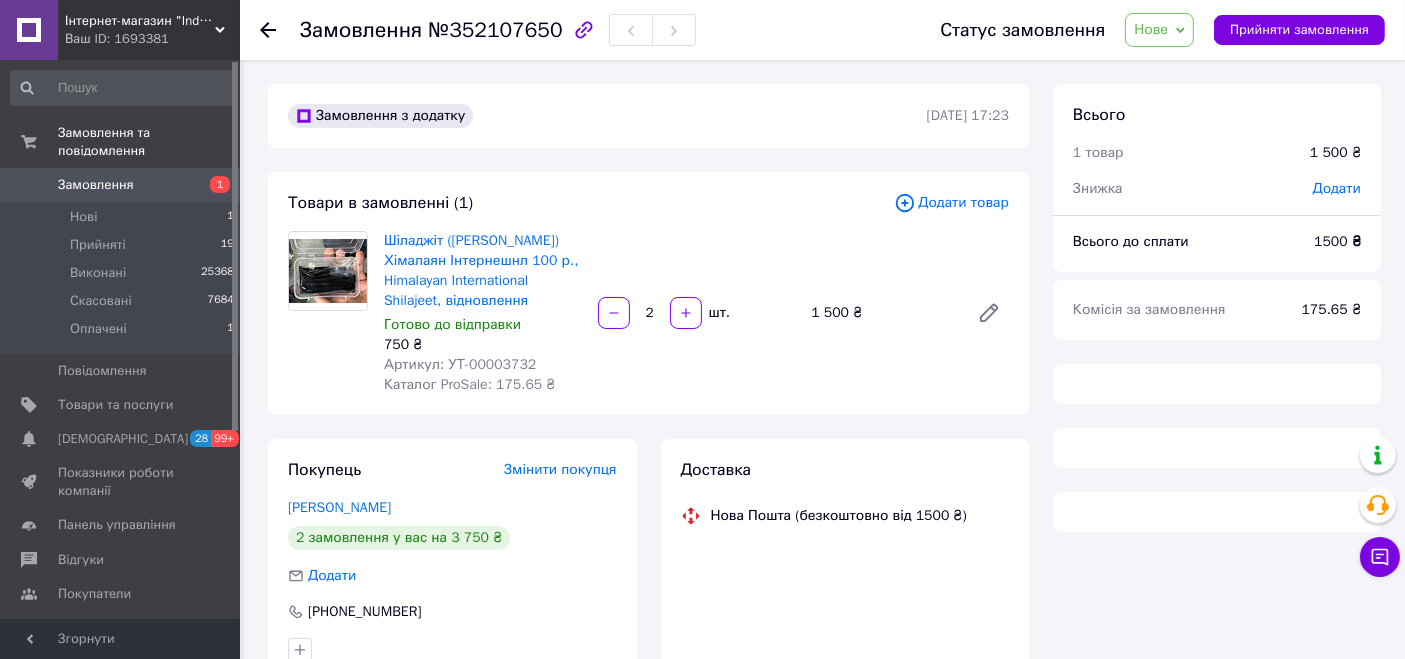 drag, startPoint x: 1137, startPoint y: 18, endPoint x: 1175, endPoint y: 68, distance: 62.801273 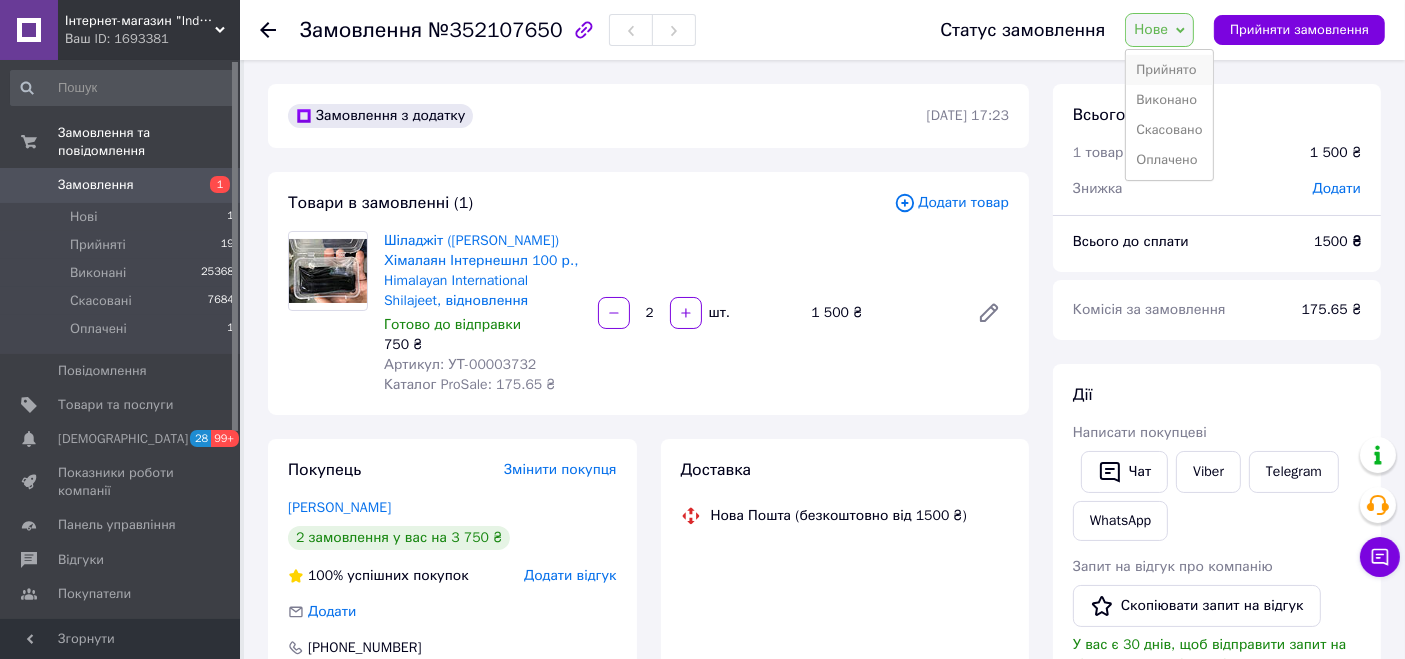 click on "Прийнято" at bounding box center (1169, 70) 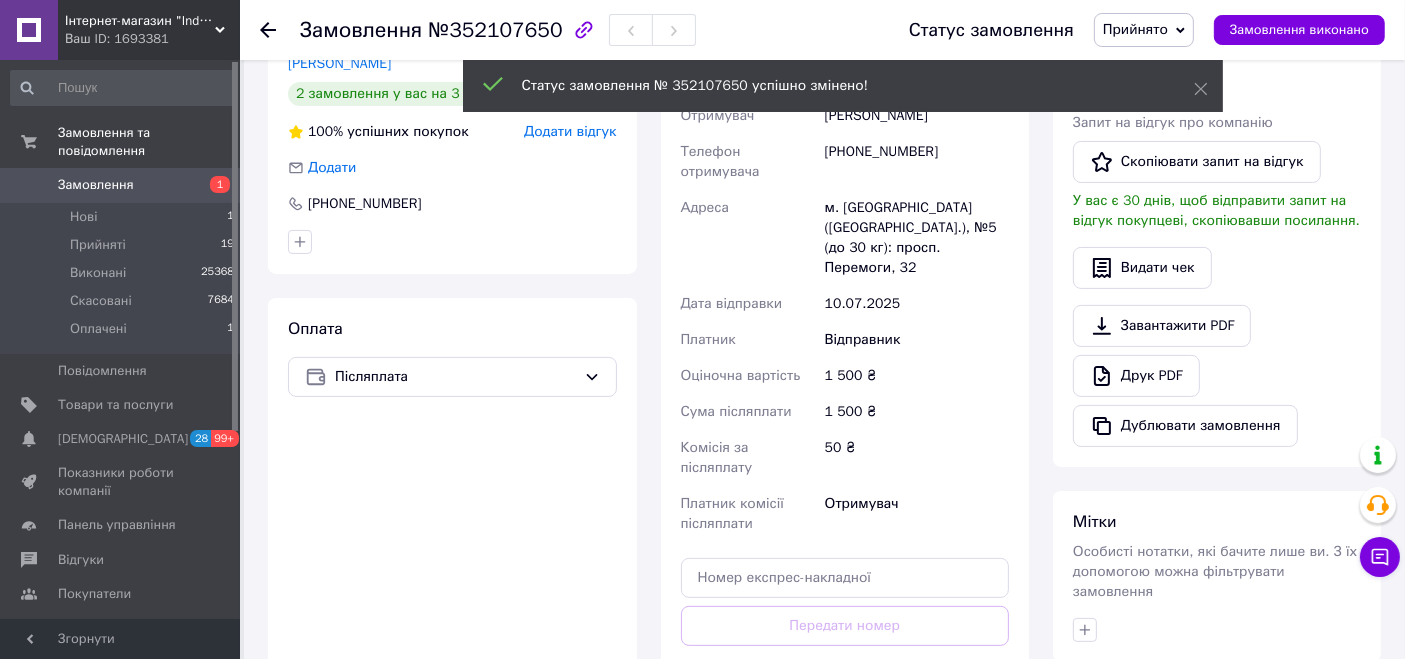 scroll, scrollTop: 111, scrollLeft: 0, axis: vertical 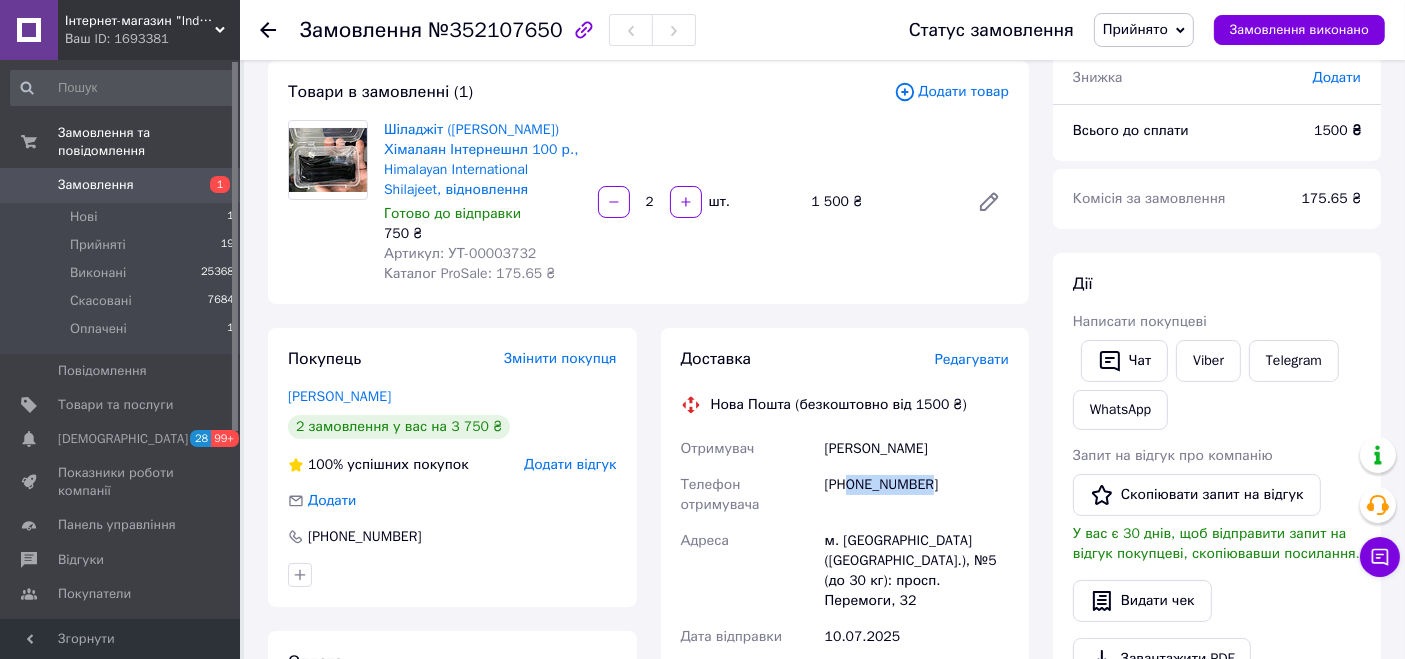 drag, startPoint x: 848, startPoint y: 488, endPoint x: 940, endPoint y: 495, distance: 92.26592 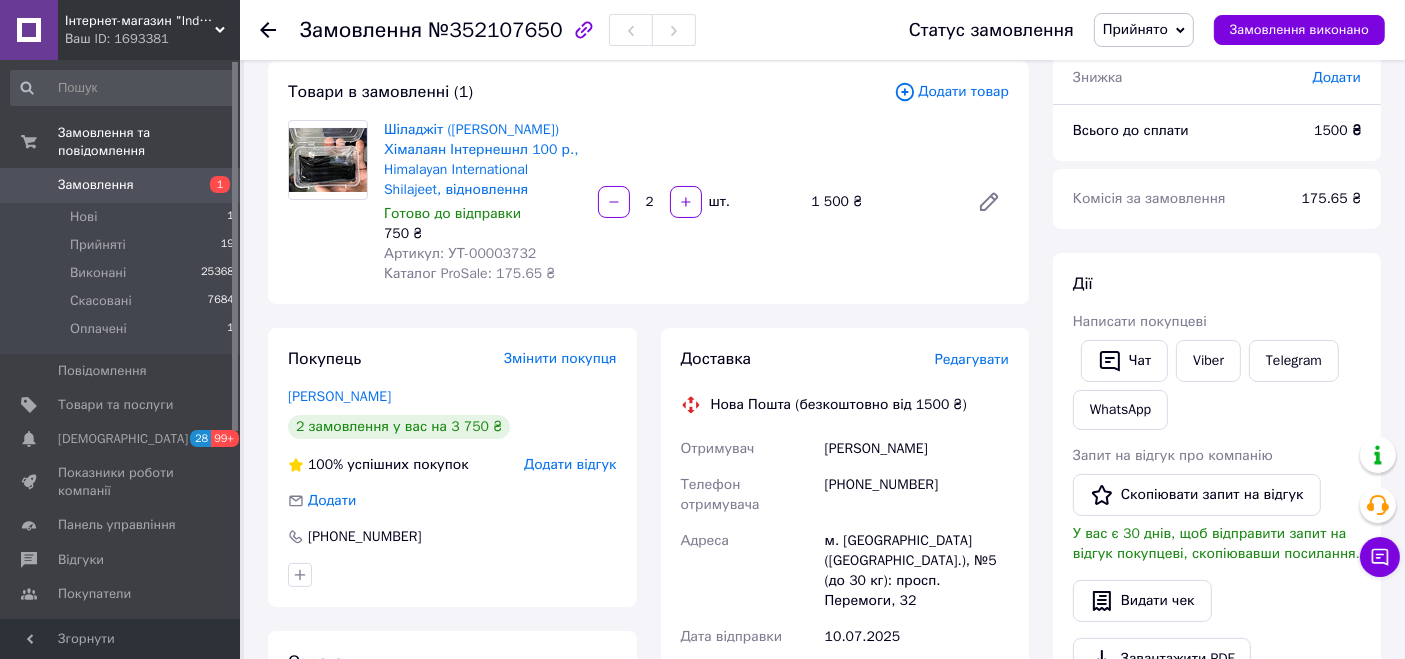 click on "Катерина Кисельова" at bounding box center (917, 449) 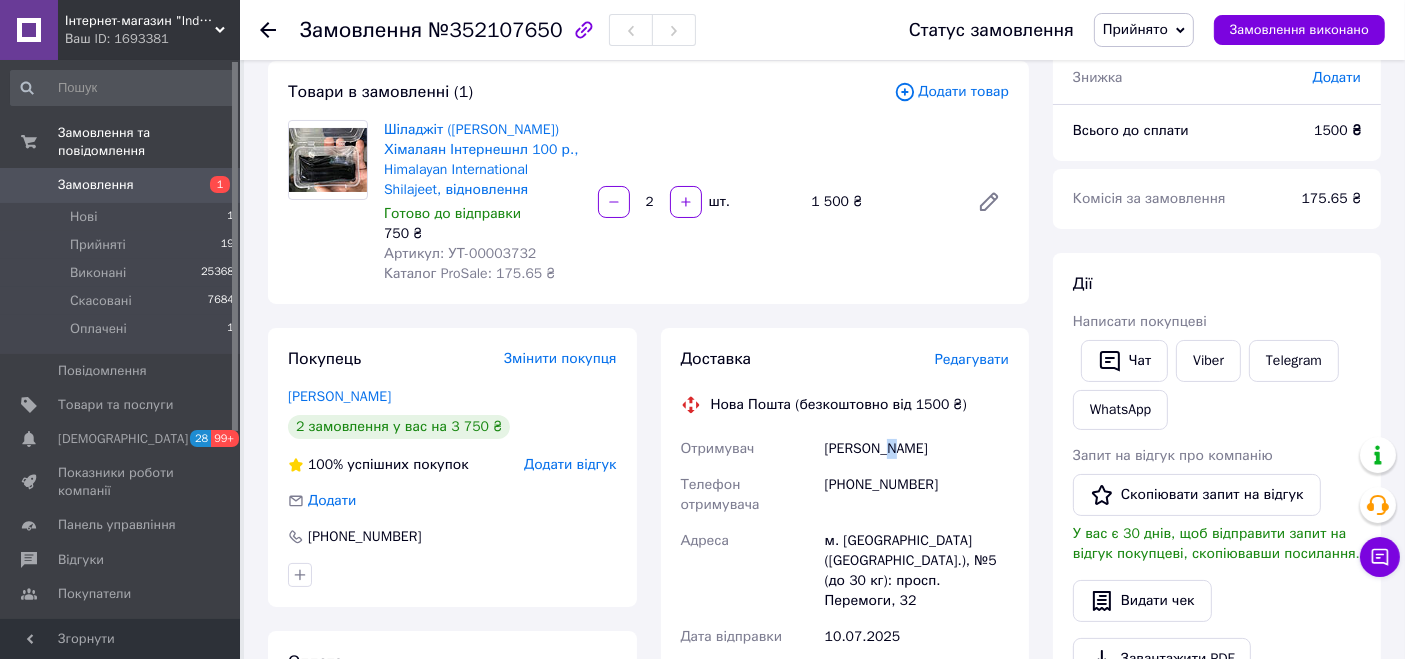 click on "Катерина Кисельова" at bounding box center [917, 449] 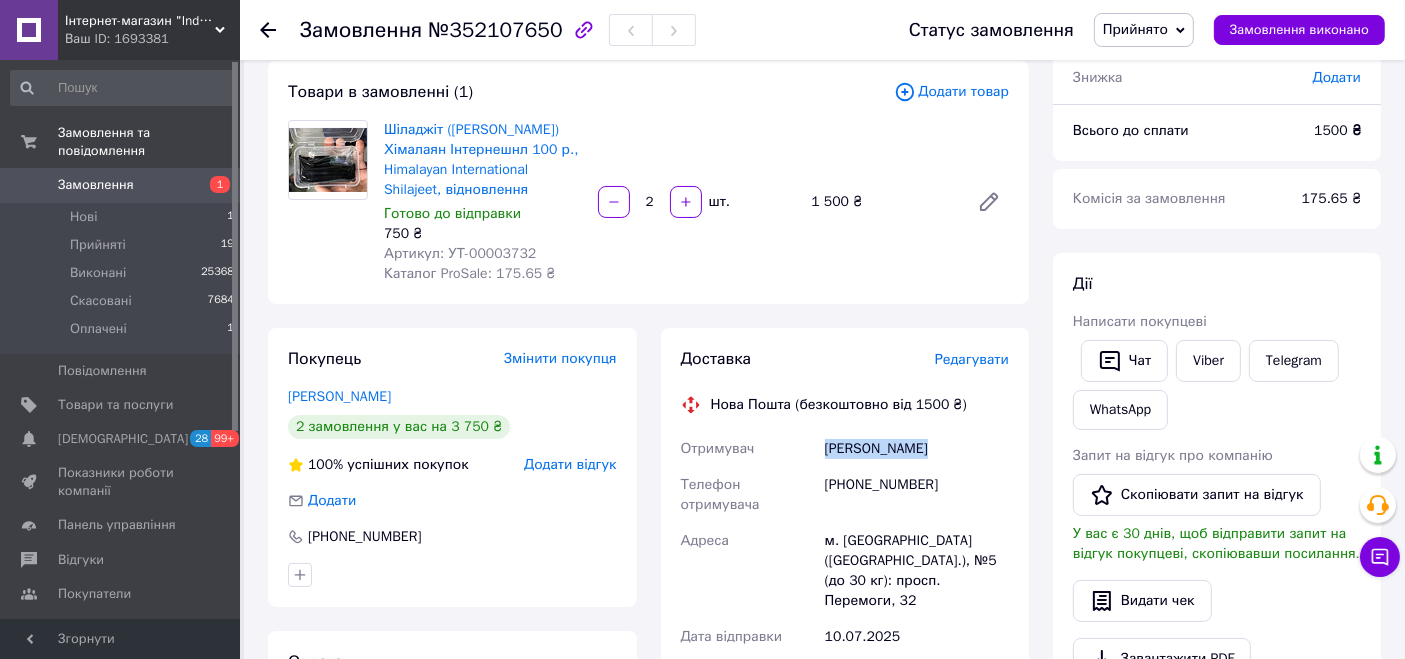 click on "Катерина Кисельова" at bounding box center [917, 449] 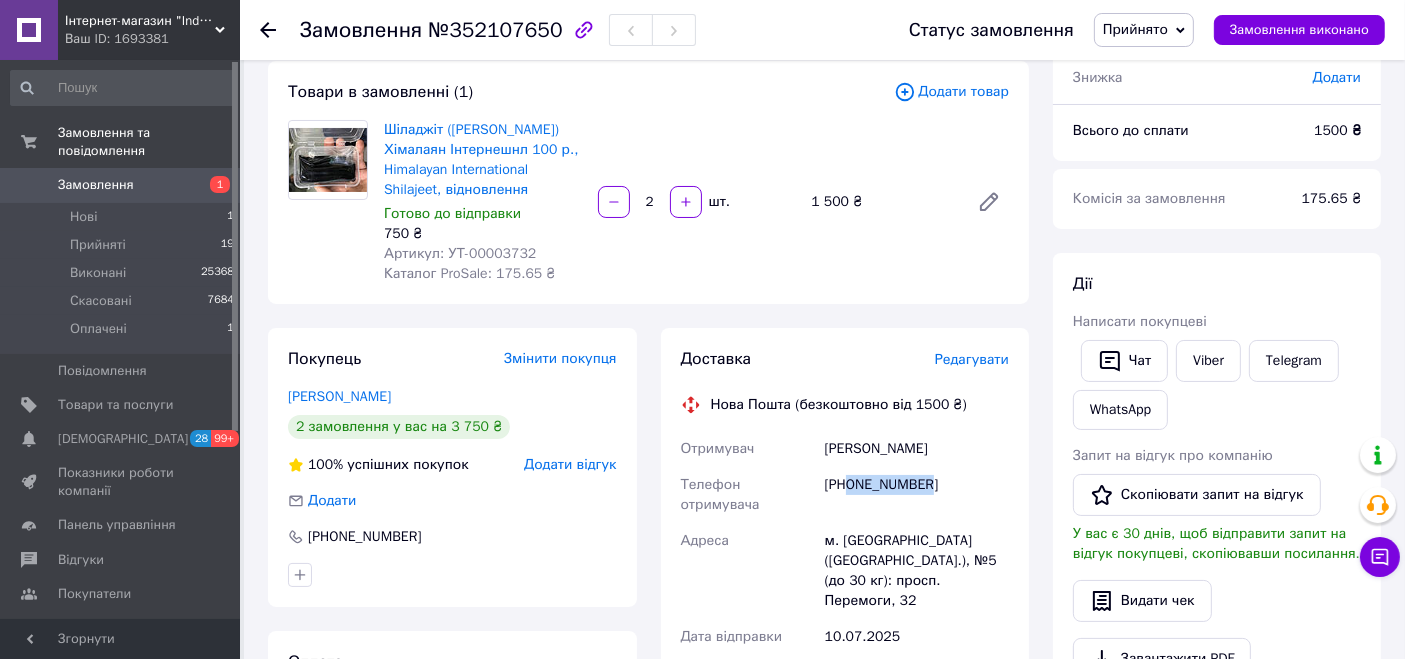 drag, startPoint x: 848, startPoint y: 490, endPoint x: 951, endPoint y: 486, distance: 103.077644 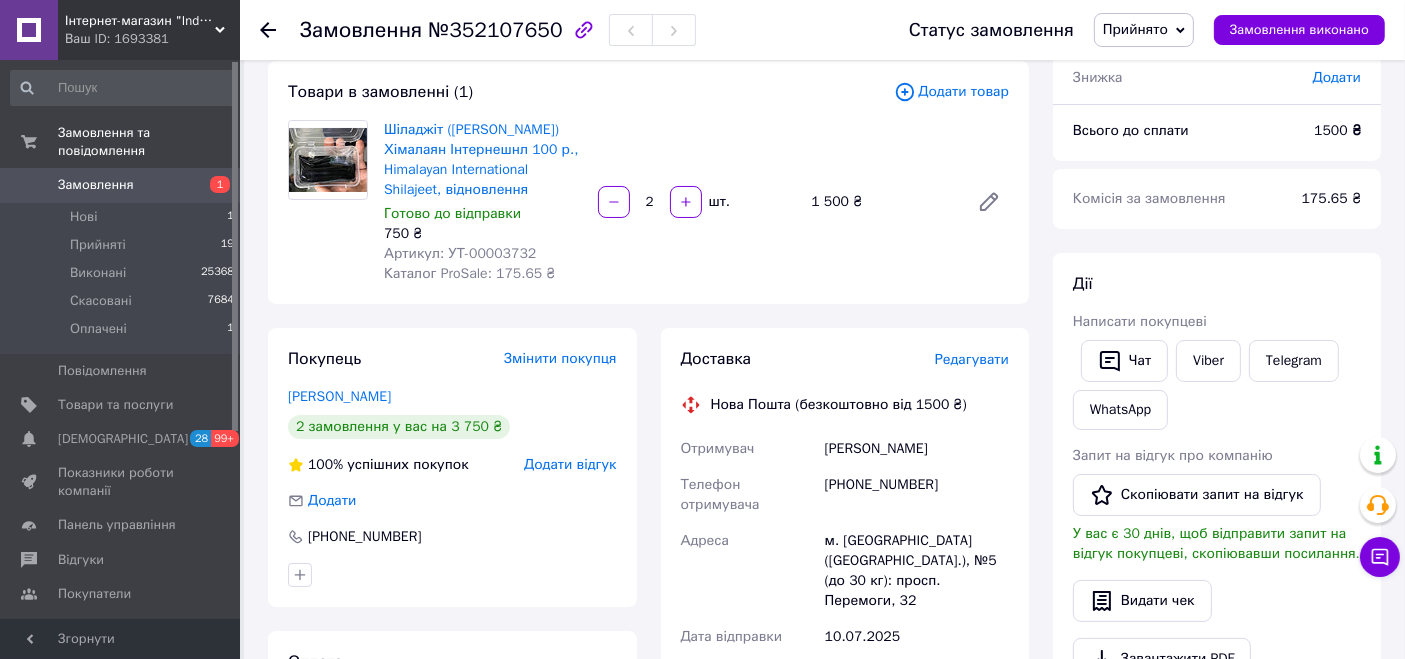 click on "Катерина Кисельова" at bounding box center (917, 449) 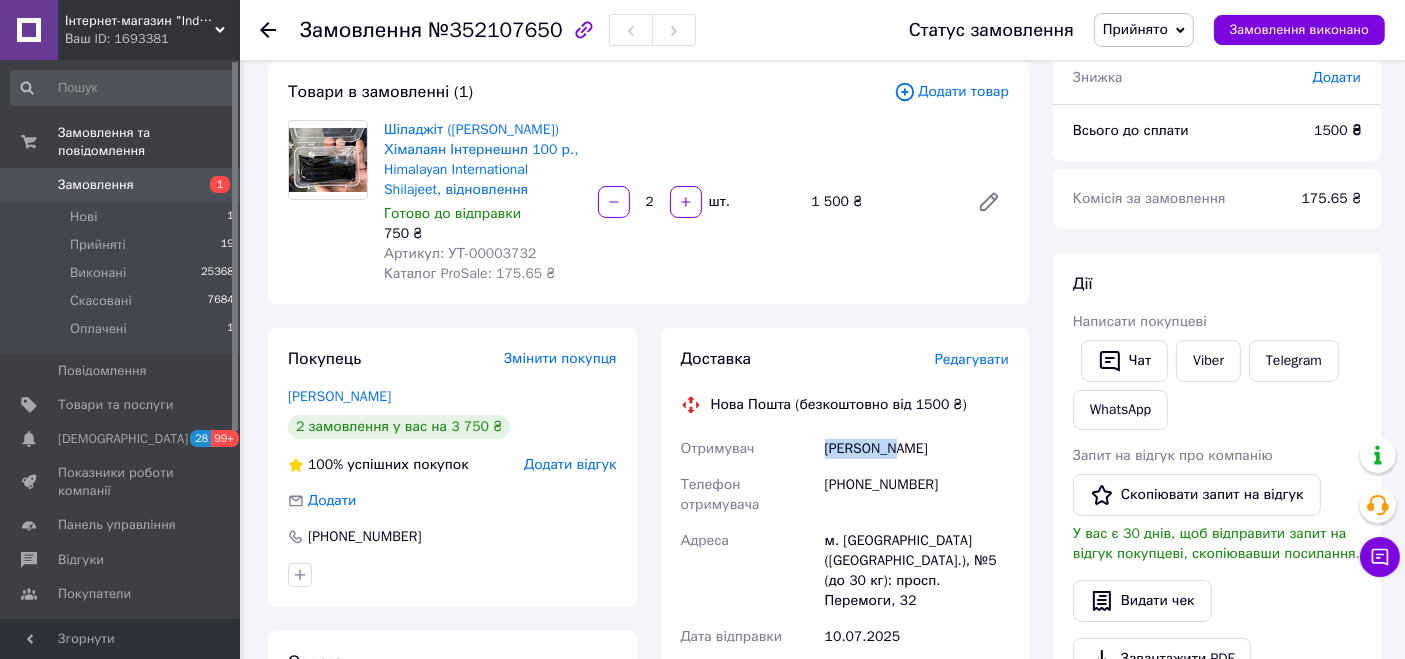 click on "Катерина Кисельова" at bounding box center (917, 449) 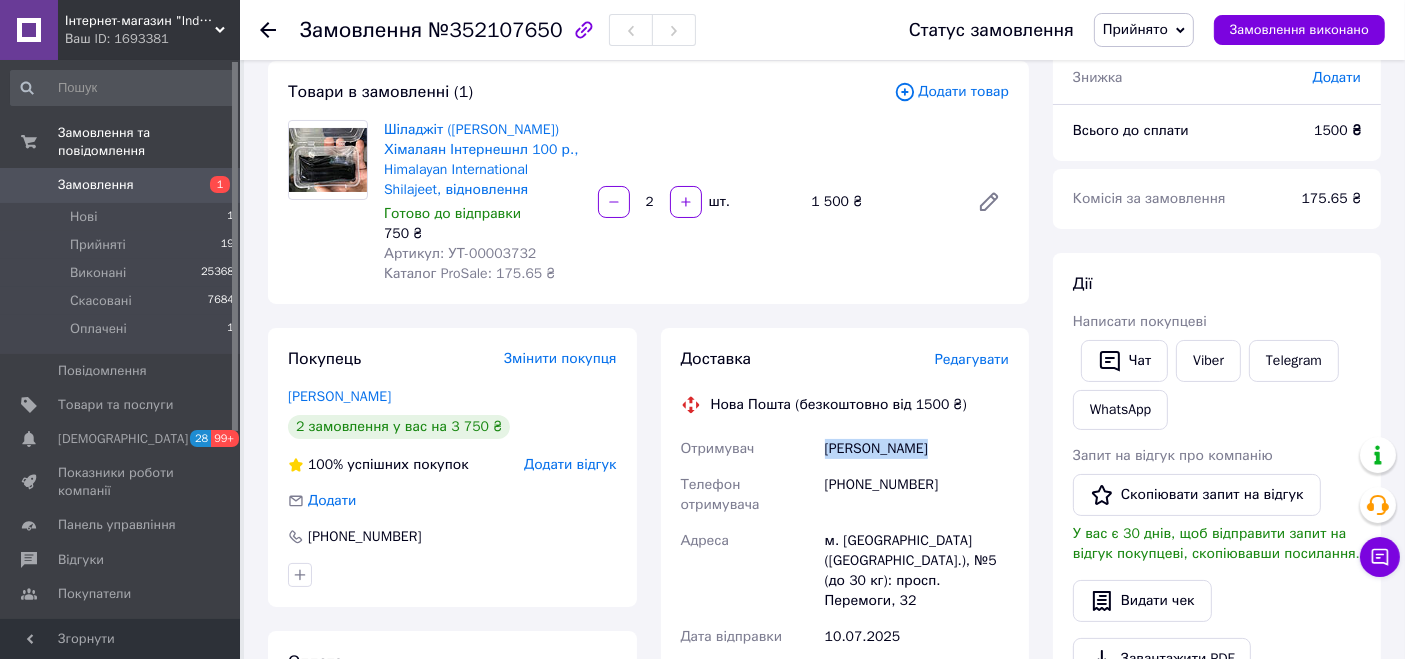 click on "Катерина Кисельова" at bounding box center [917, 449] 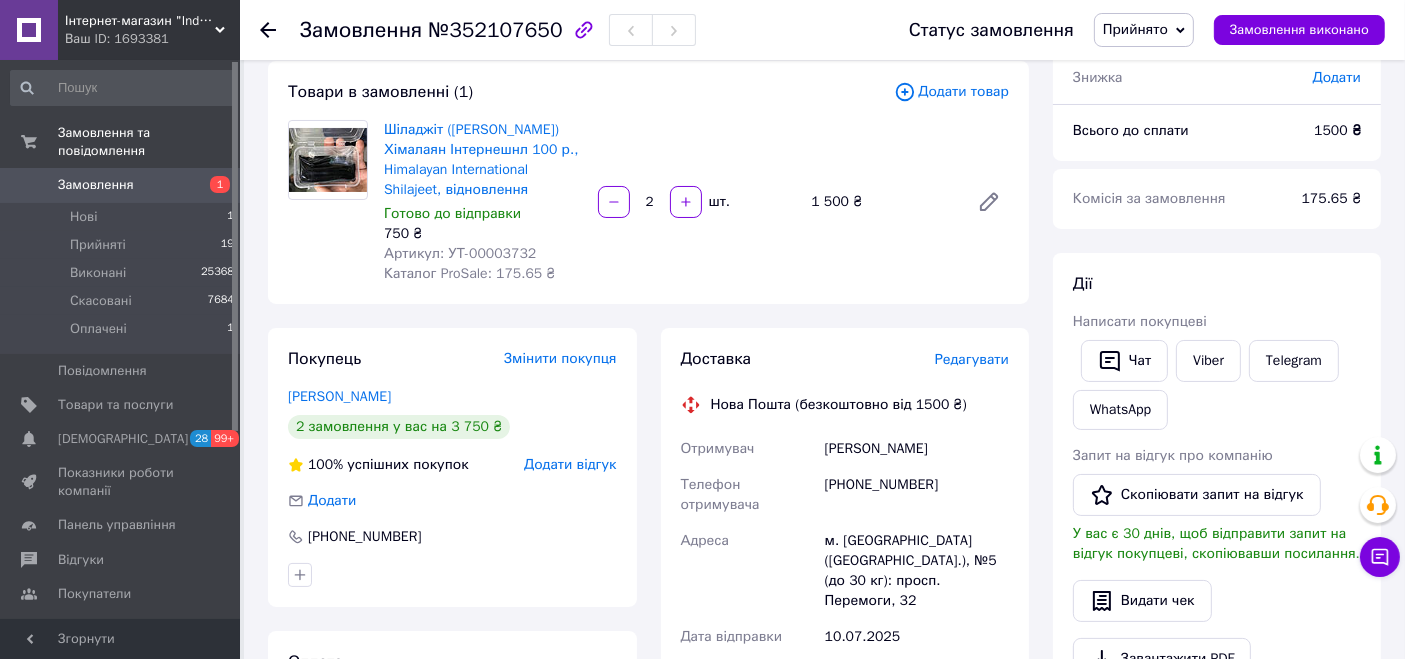 click on "м. Кривий Ріг (Дніпропетровська обл.), №5 (до 30 кг): просп. Перемоги, 32" at bounding box center (917, 571) 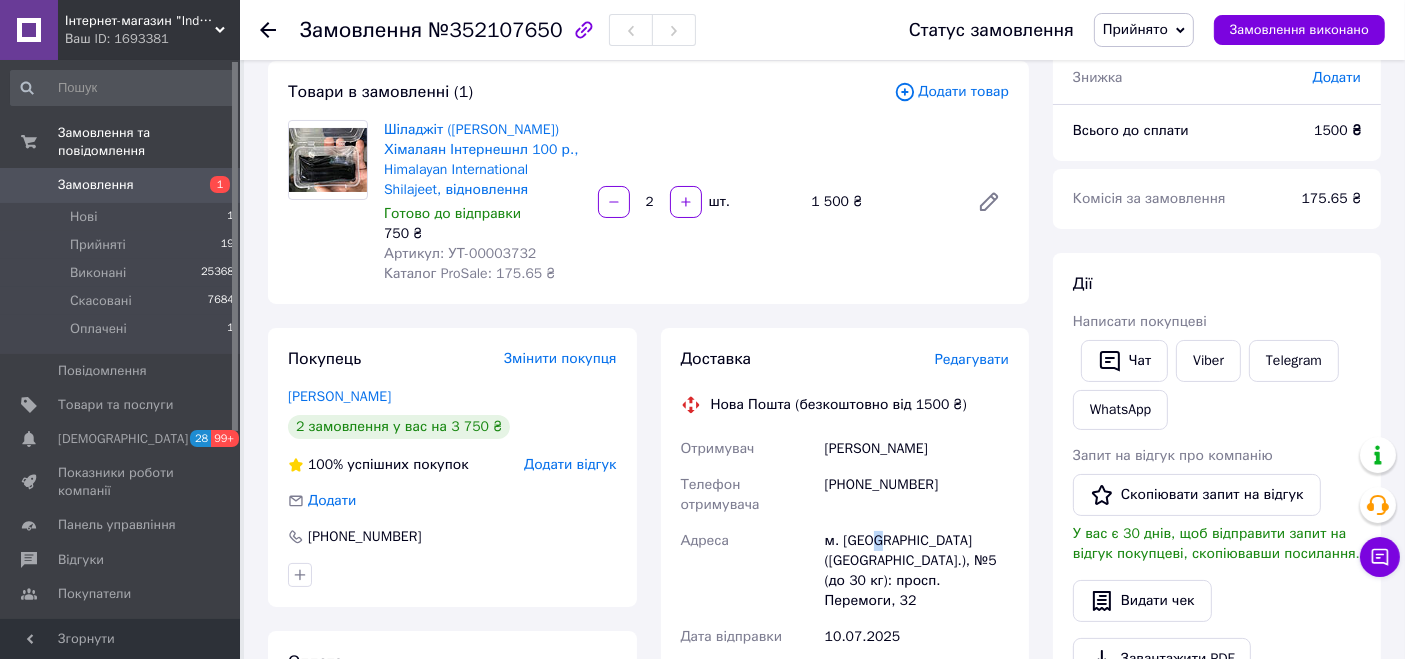 click on "м. Кривий Ріг (Дніпропетровська обл.), №5 (до 30 кг): просп. Перемоги, 32" at bounding box center (917, 571) 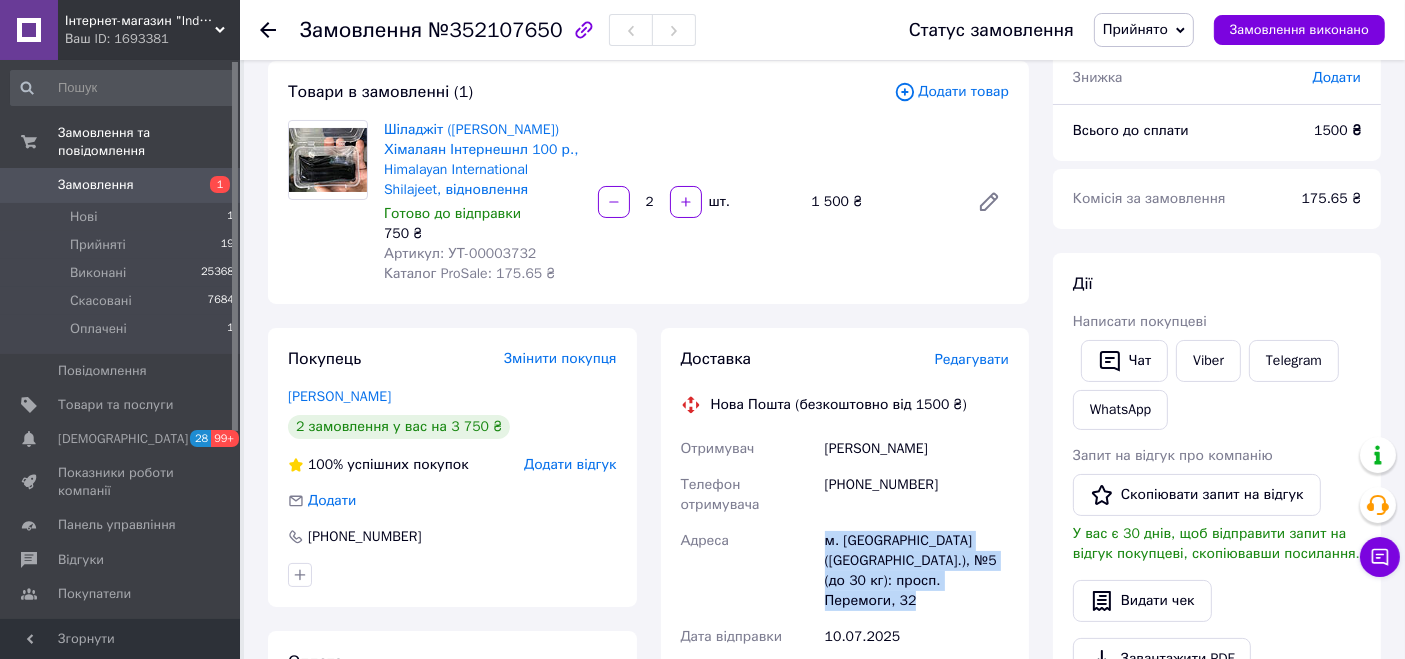 click on "м. Кривий Ріг (Дніпропетровська обл.), №5 (до 30 кг): просп. Перемоги, 32" at bounding box center (917, 571) 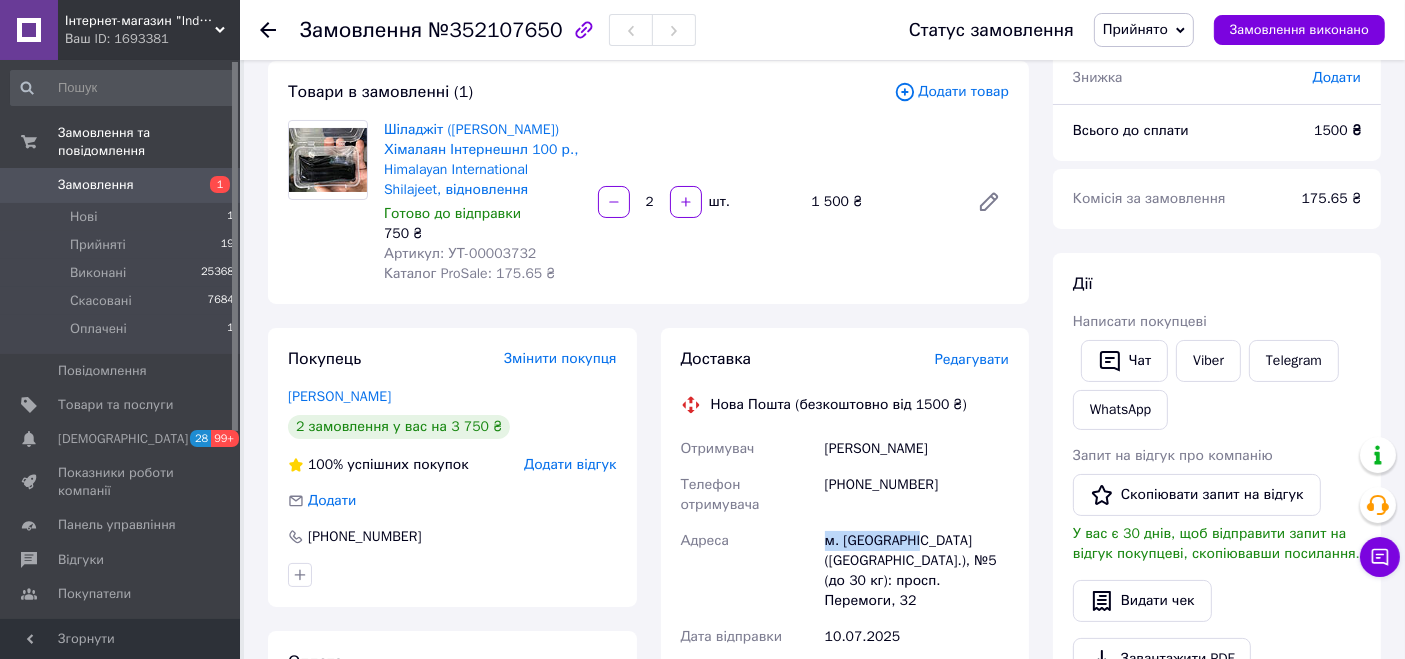 drag, startPoint x: 923, startPoint y: 512, endPoint x: 821, endPoint y: 515, distance: 102.044106 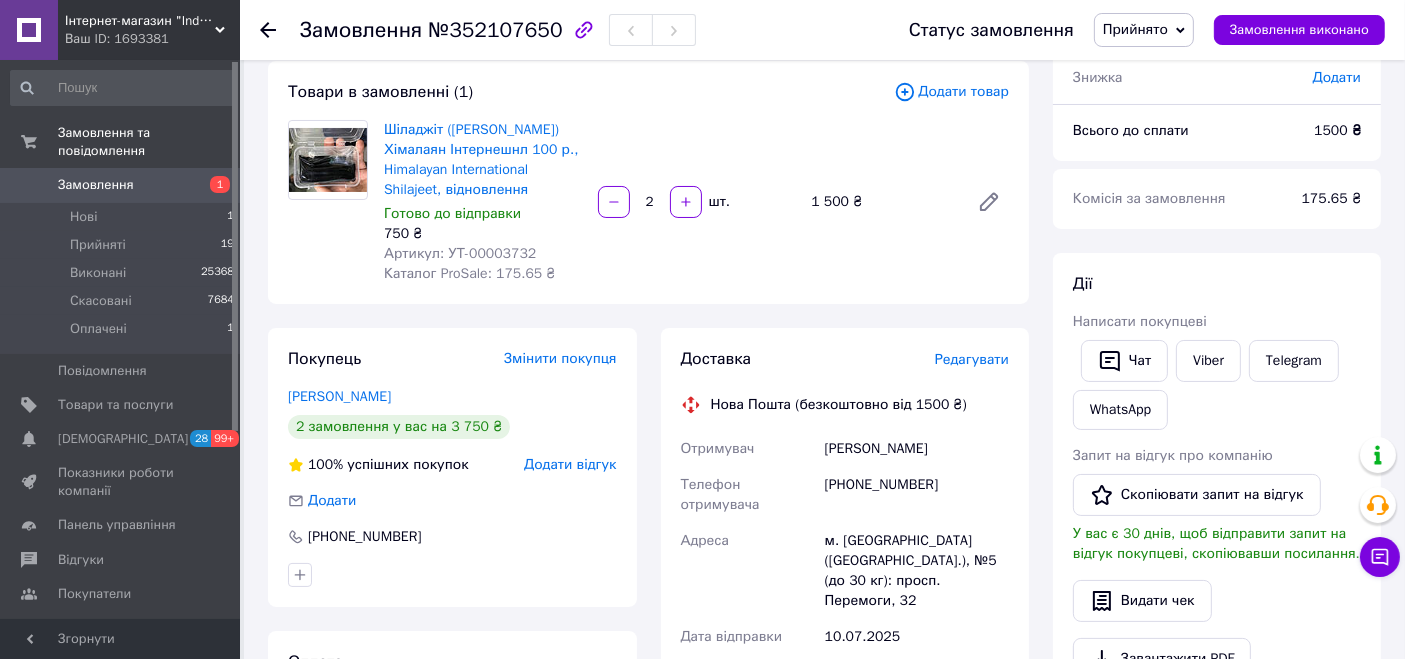click on "м. Кривий Ріг (Дніпропетровська обл.), №5 (до 30 кг): просп. Перемоги, 32" at bounding box center (917, 571) 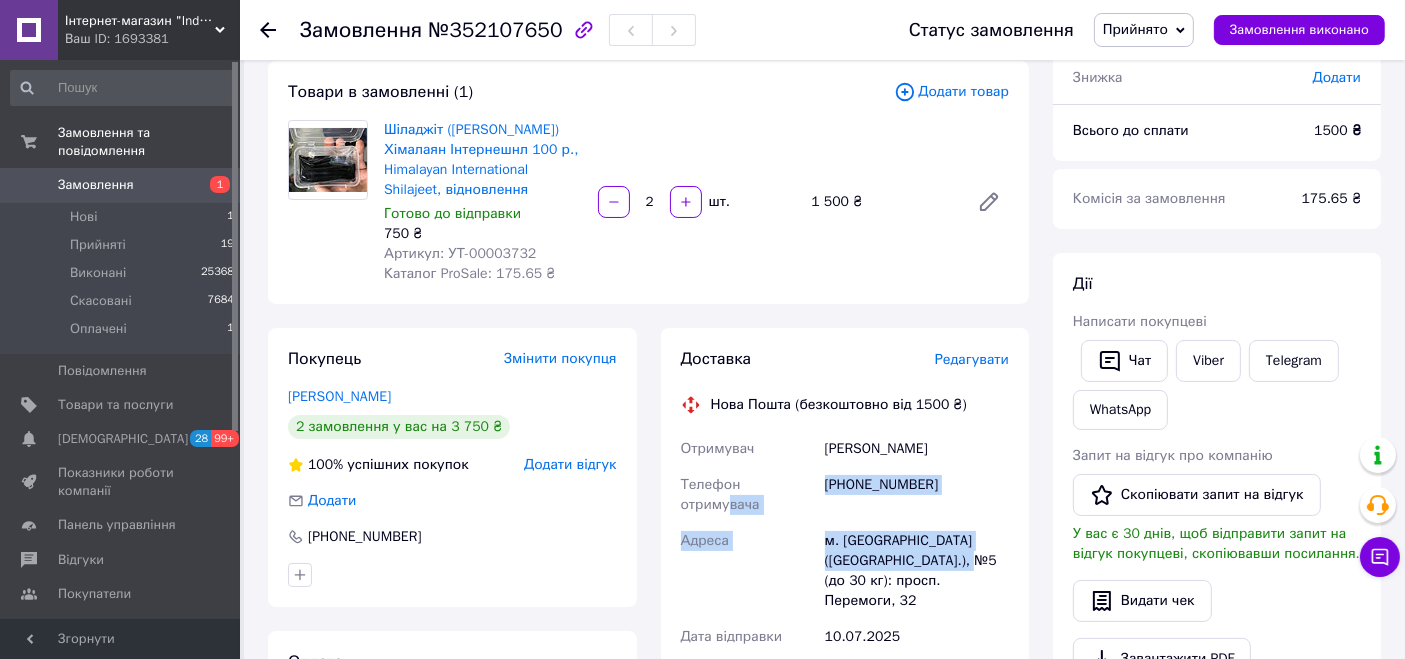 drag, startPoint x: 853, startPoint y: 564, endPoint x: 786, endPoint y: 498, distance: 94.04786 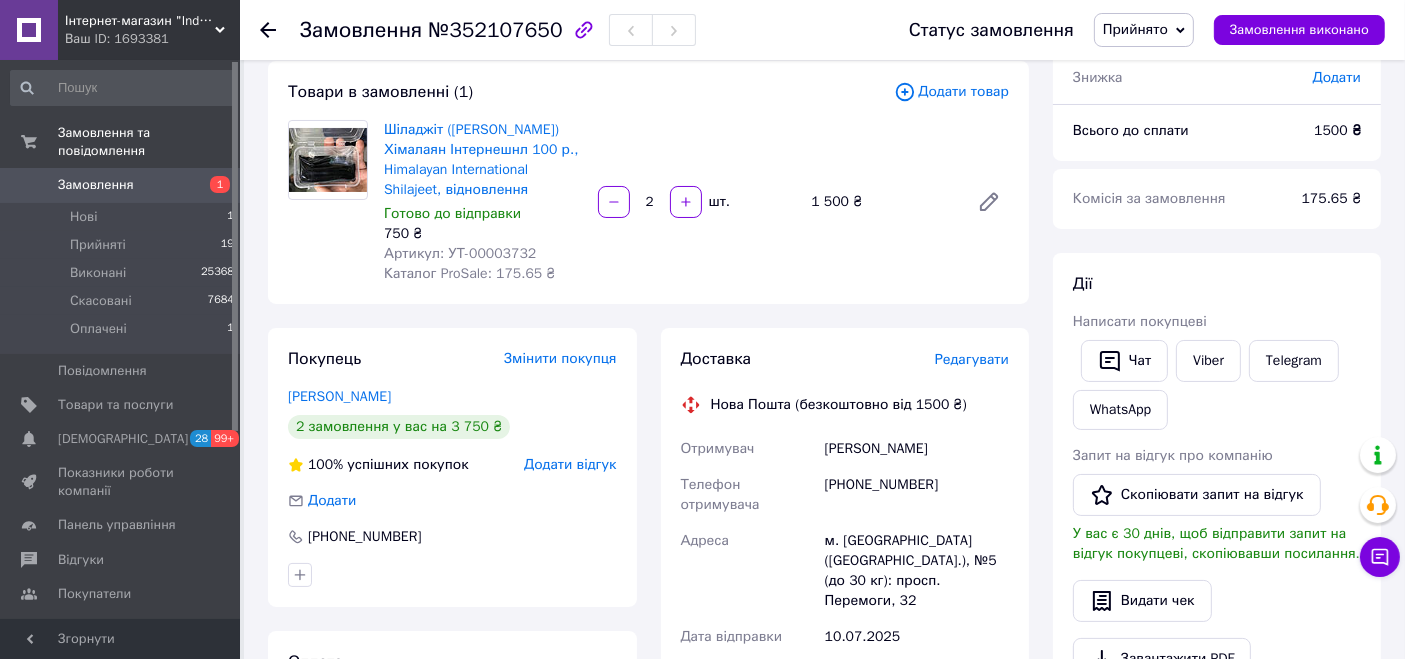 drag, startPoint x: 948, startPoint y: 565, endPoint x: 934, endPoint y: 566, distance: 14.035668 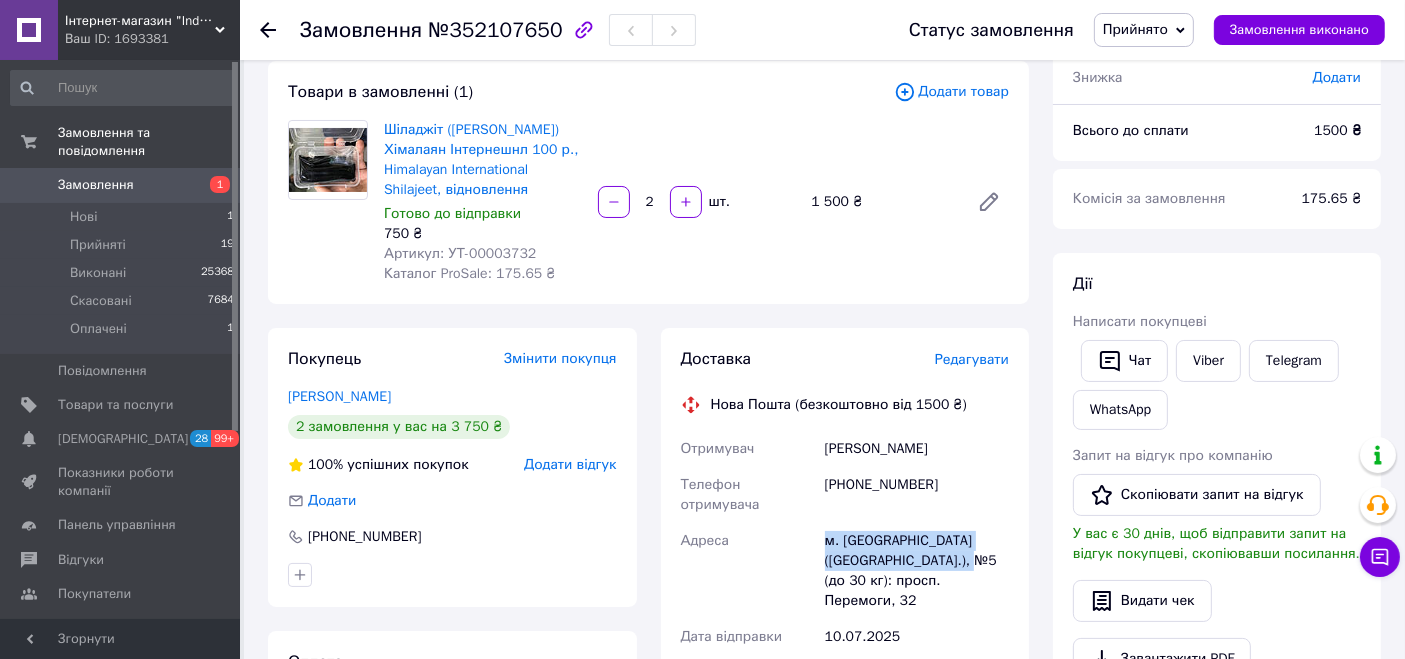 drag, startPoint x: 854, startPoint y: 566, endPoint x: 795, endPoint y: 535, distance: 66.64833 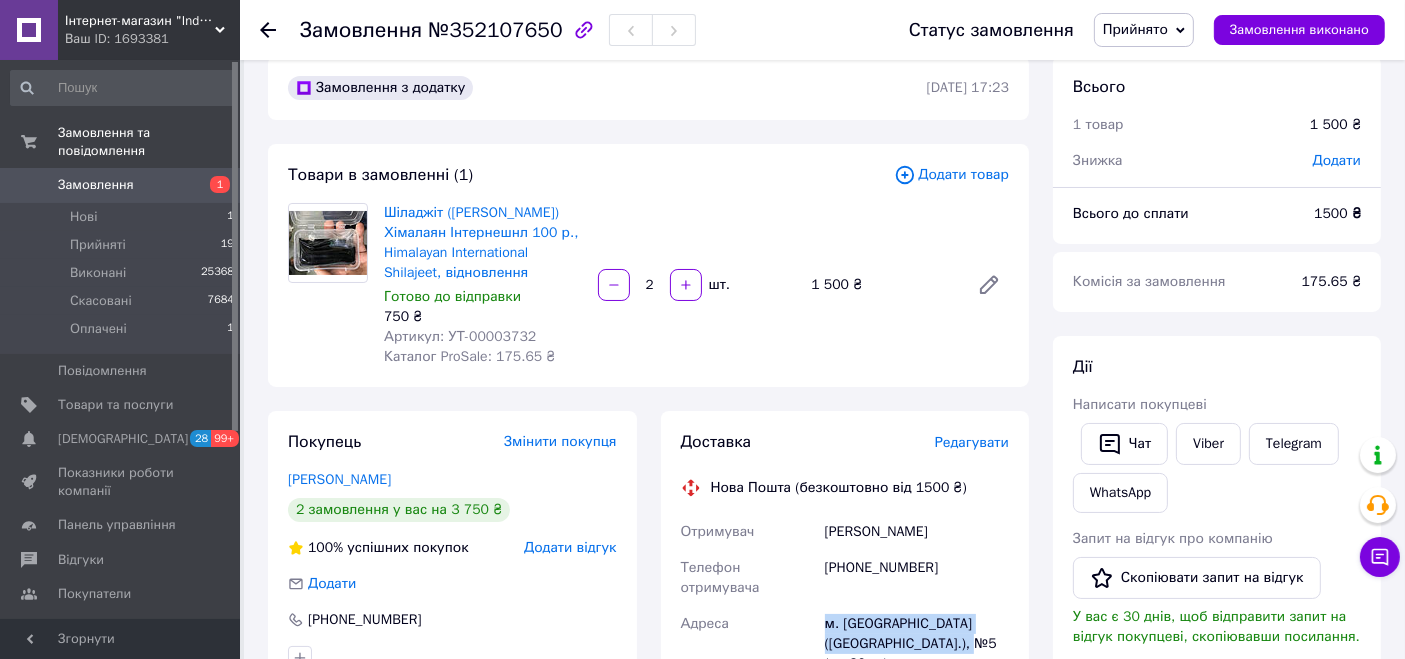 scroll, scrollTop: 0, scrollLeft: 0, axis: both 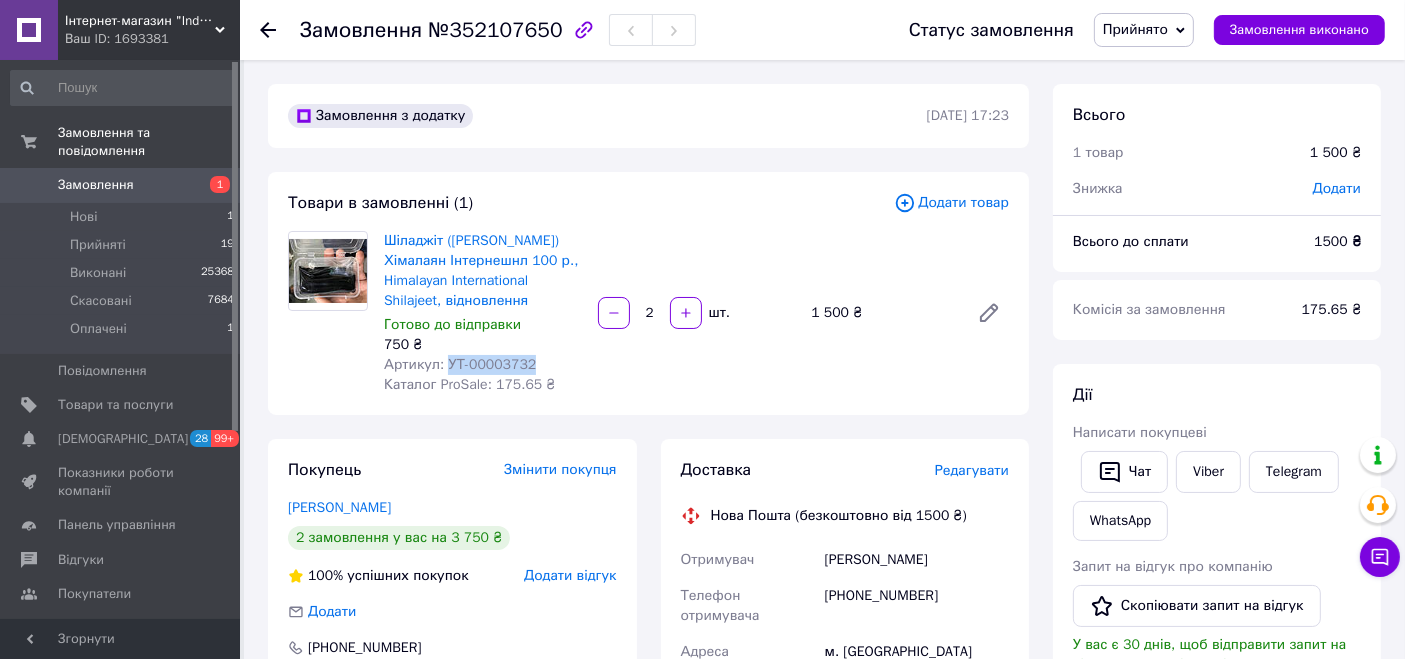 drag, startPoint x: 442, startPoint y: 362, endPoint x: 548, endPoint y: 362, distance: 106 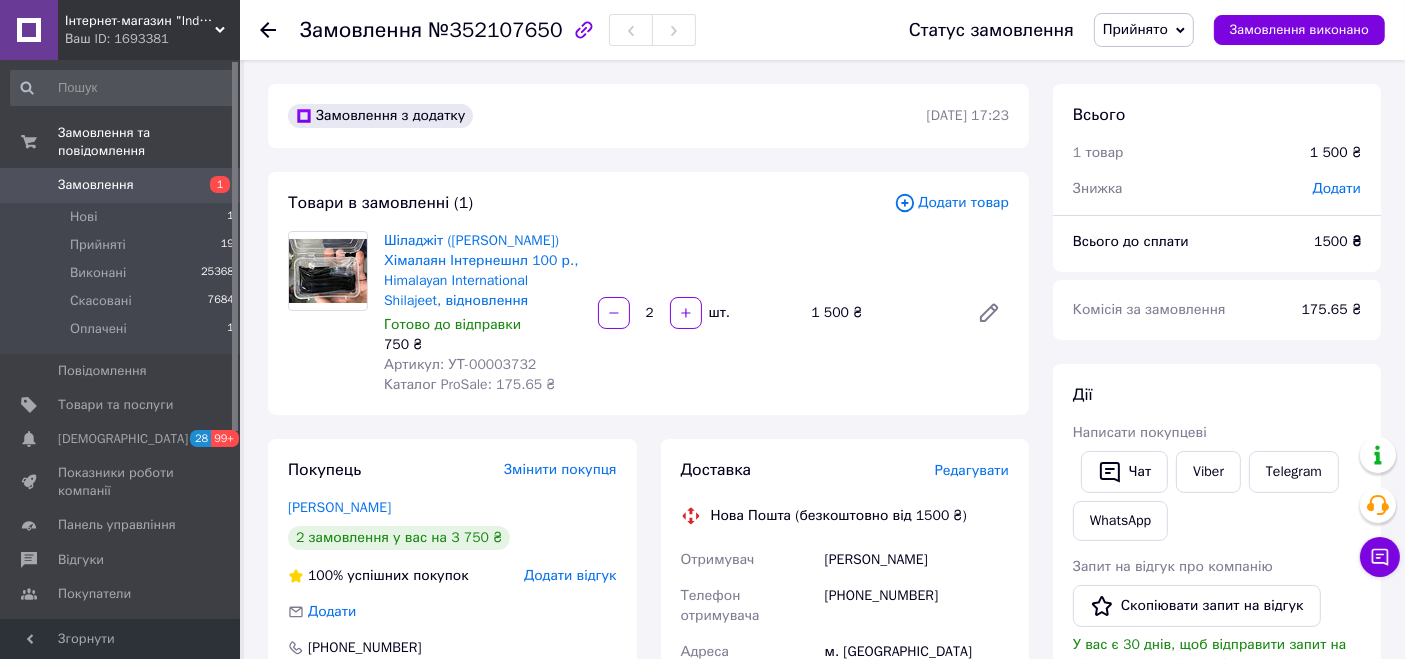 click on "Шіладжіт (мумійо очищене) Хімалаян Інтернешнл 100 р., Himalayan International Shilajeet, відновлення Готово до відправки 750 ₴ Артикул: УТ-00003732 Каталог ProSale: 175.65 ₴  2   шт. 1 500 ₴" at bounding box center (696, 313) 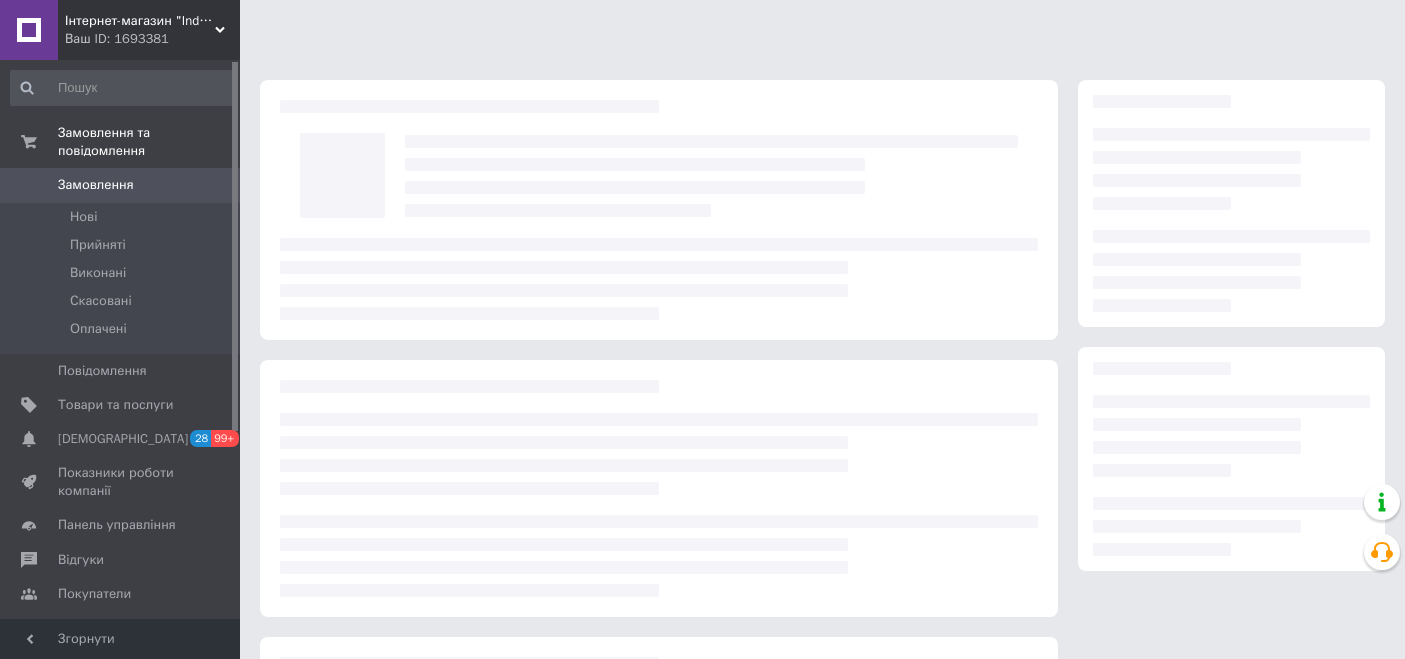 scroll, scrollTop: 0, scrollLeft: 0, axis: both 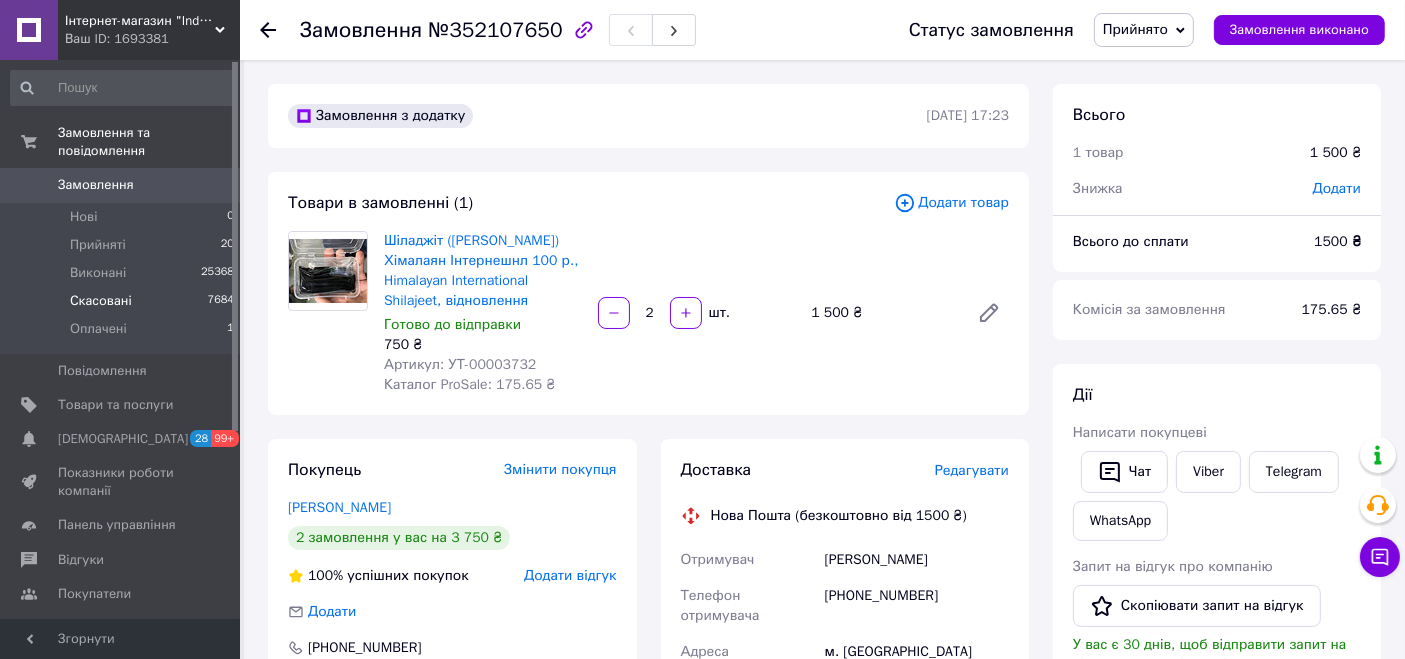 click on "Скасовані 7684" at bounding box center (123, 301) 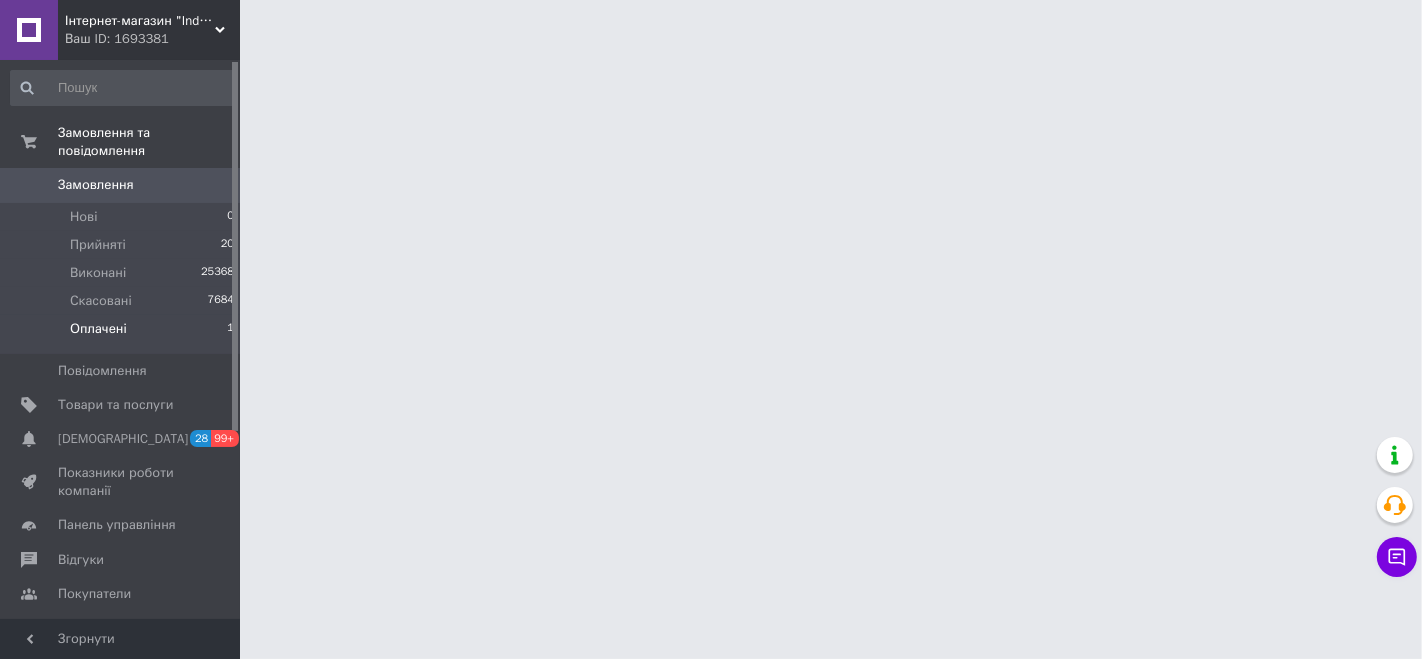 click on "Оплачені" at bounding box center (98, 329) 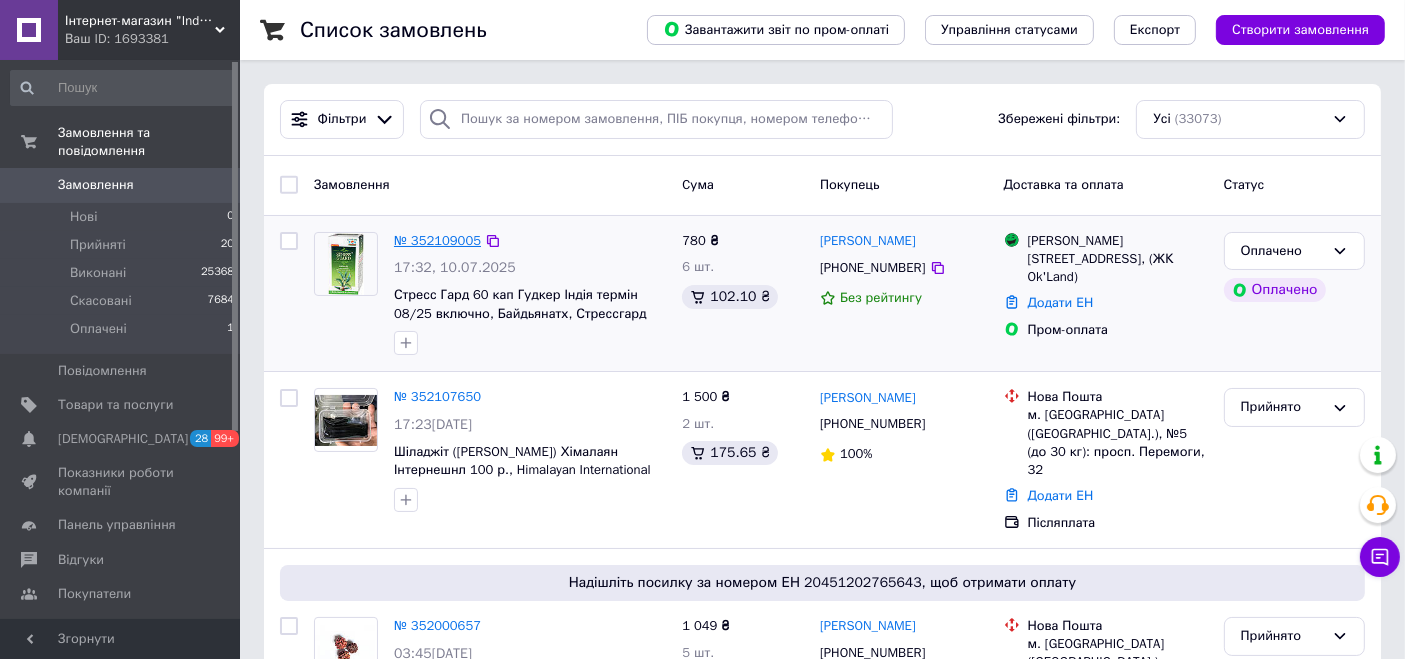 click on "№ 352109005" at bounding box center (437, 240) 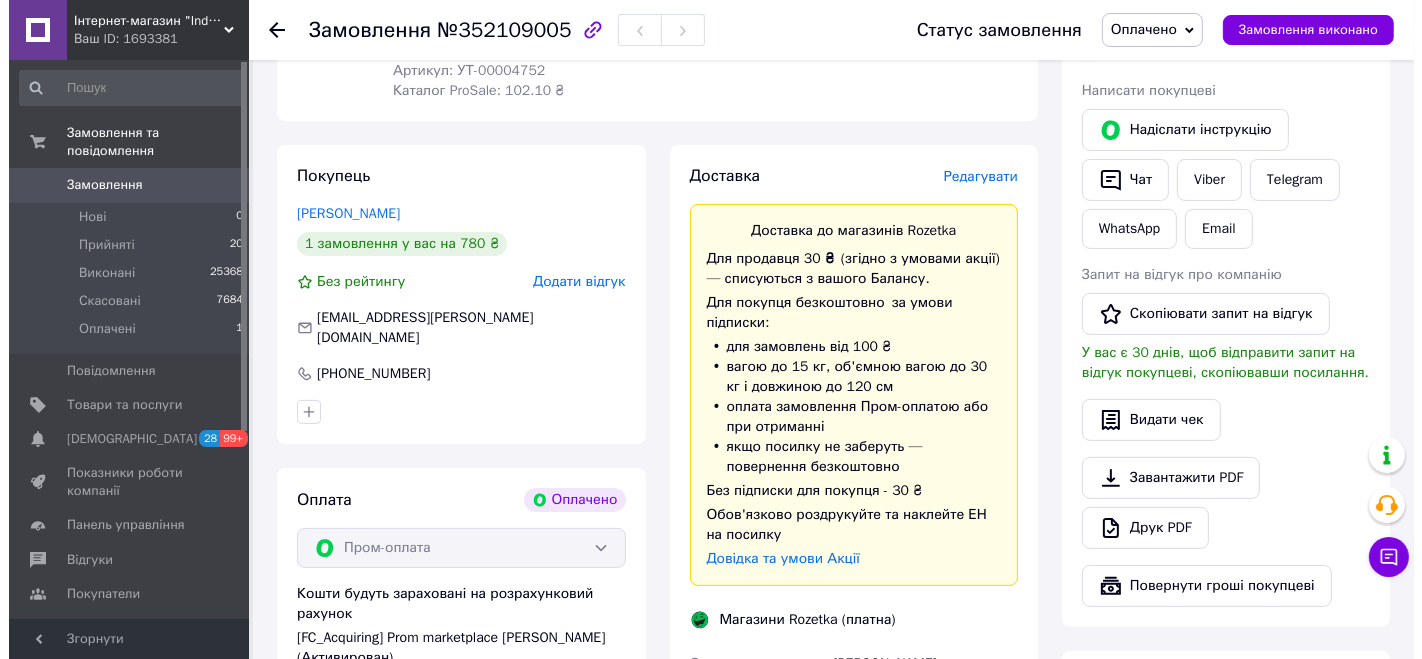 scroll, scrollTop: 222, scrollLeft: 0, axis: vertical 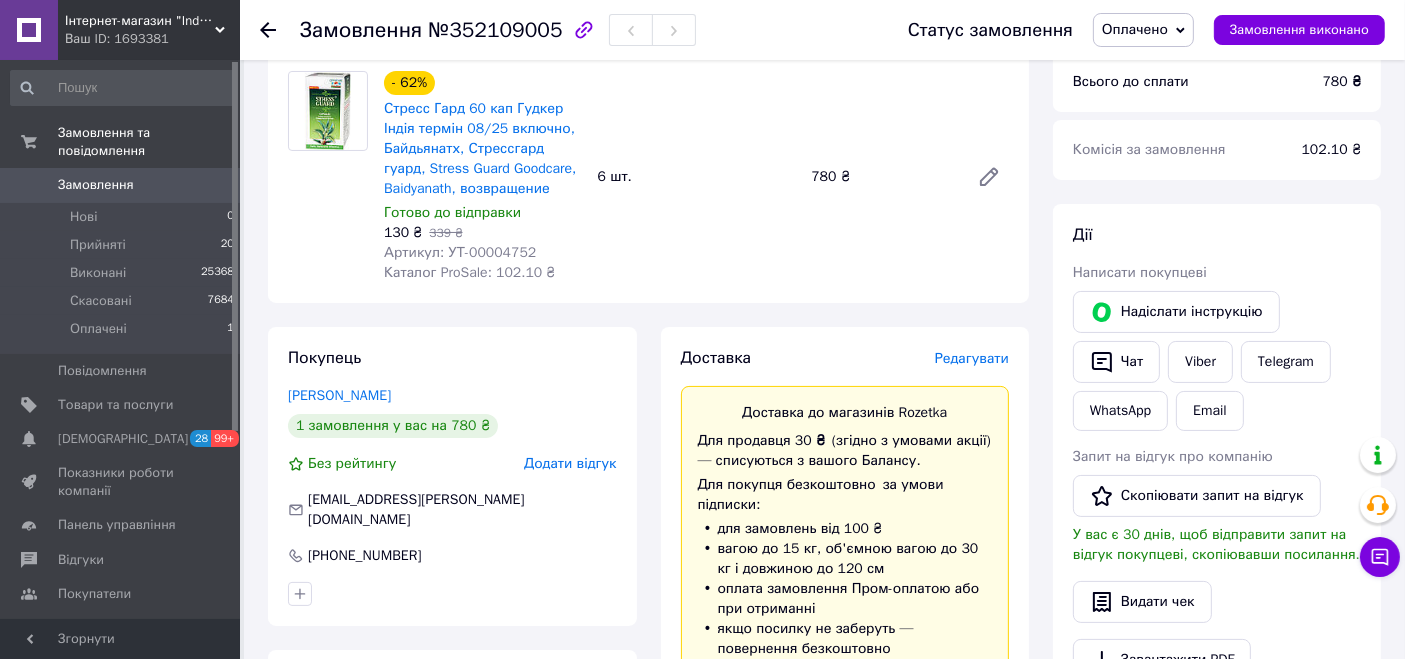 click on "Редагувати" at bounding box center (972, 358) 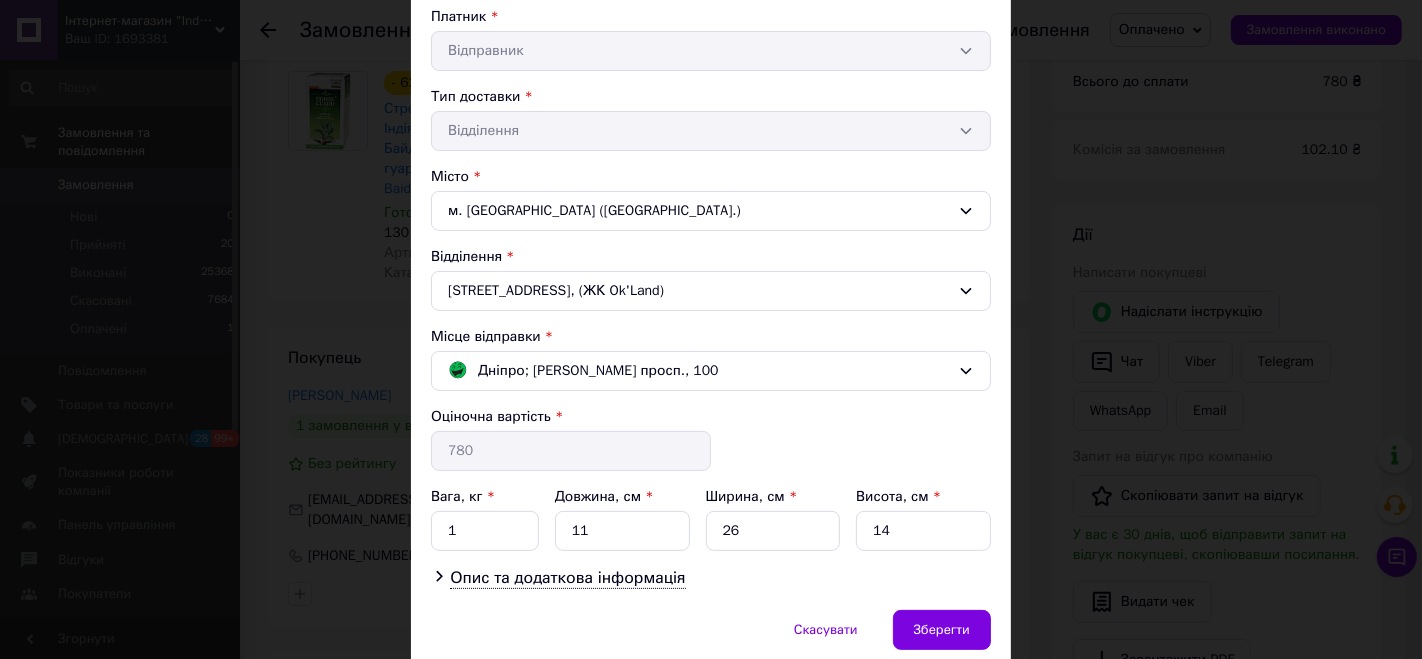 scroll, scrollTop: 458, scrollLeft: 0, axis: vertical 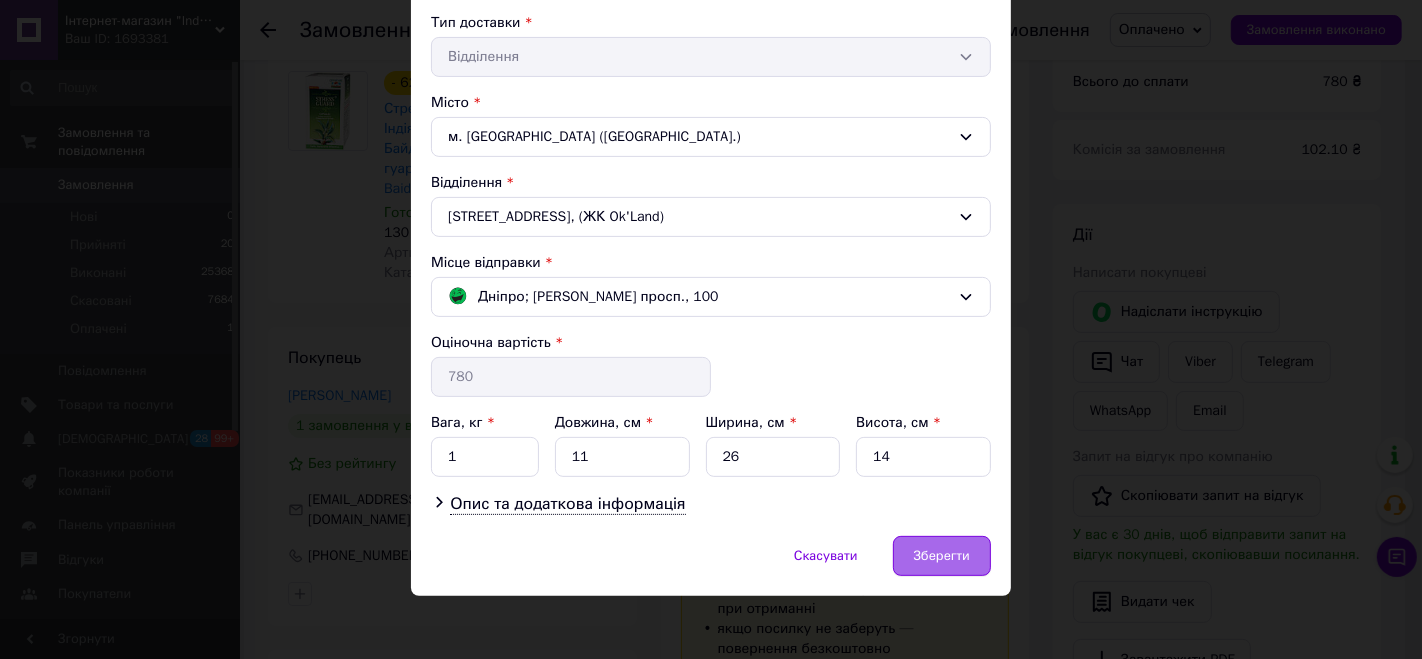 click on "Зберегти" at bounding box center (942, 556) 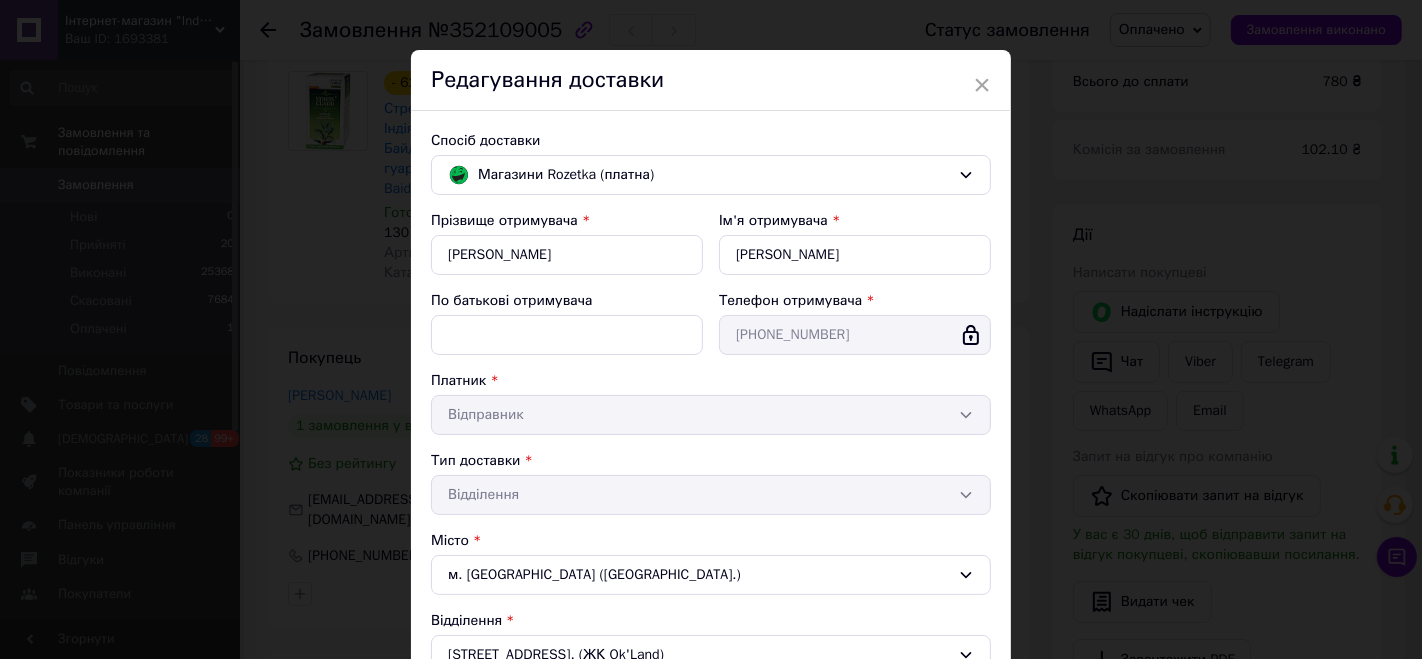 scroll, scrollTop: 0, scrollLeft: 0, axis: both 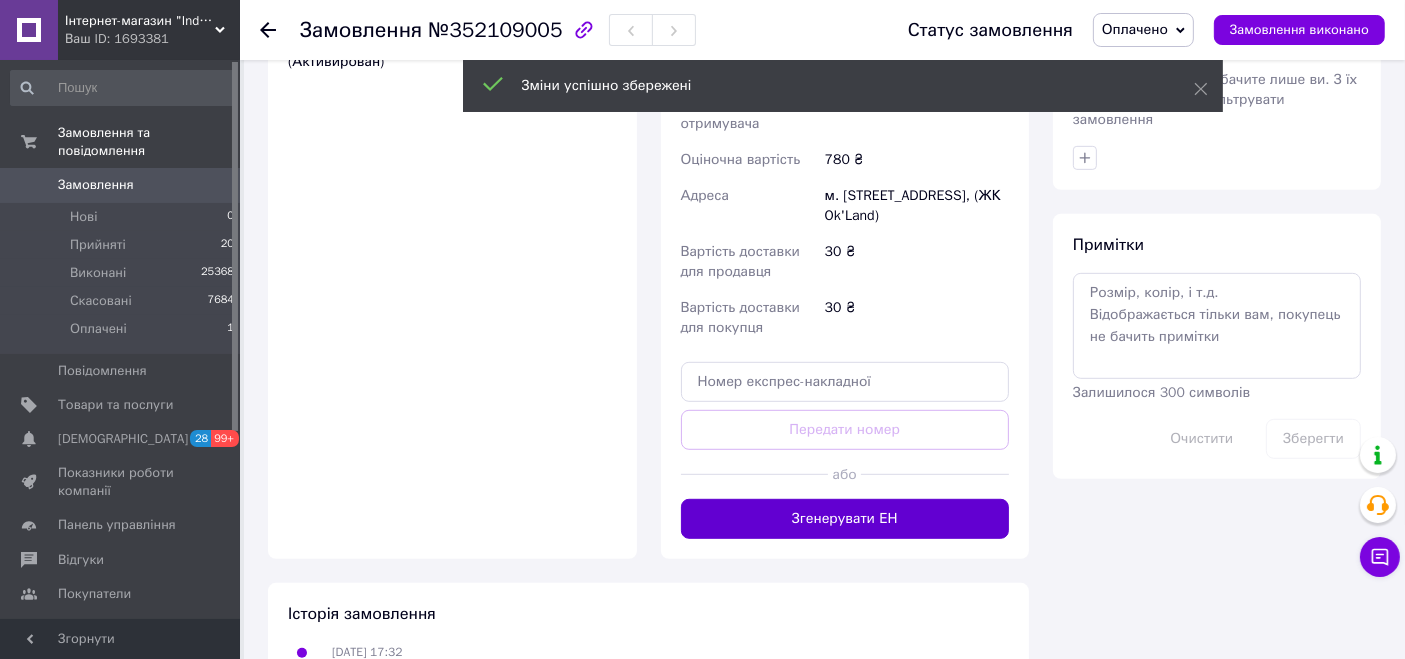 click on "Згенерувати ЕН" at bounding box center (845, 519) 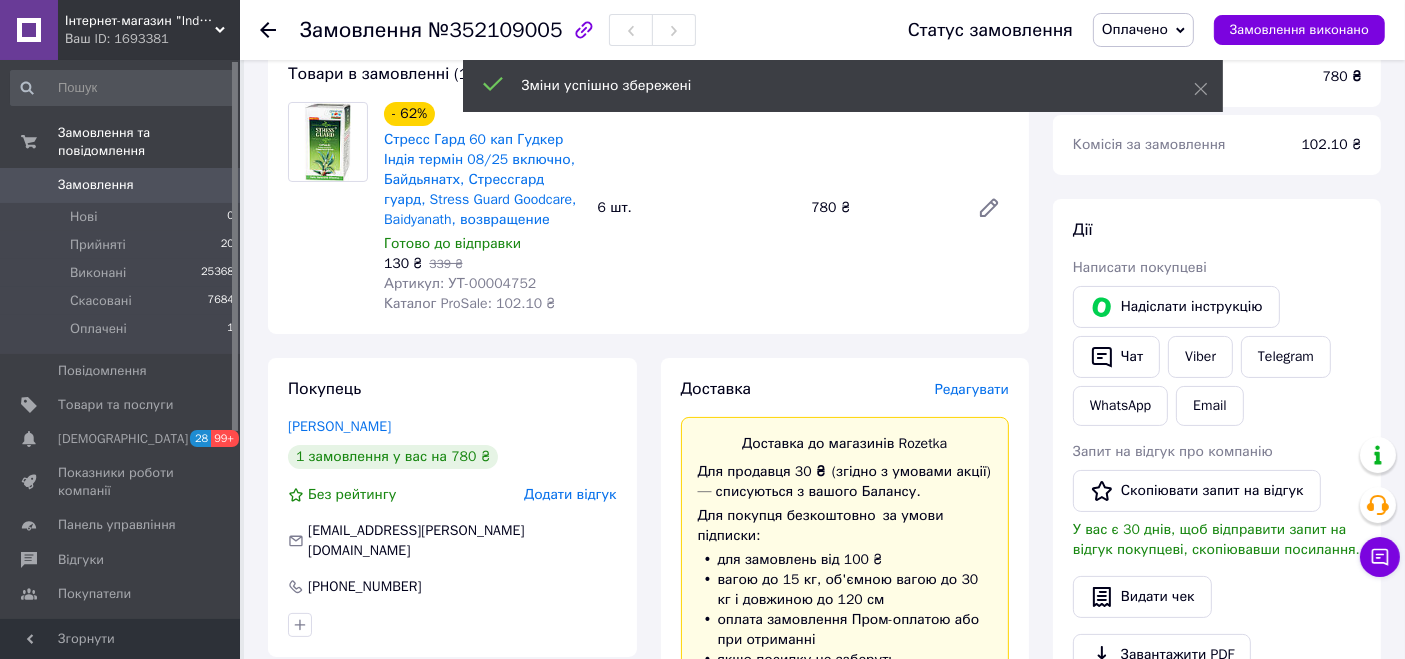 scroll, scrollTop: 111, scrollLeft: 0, axis: vertical 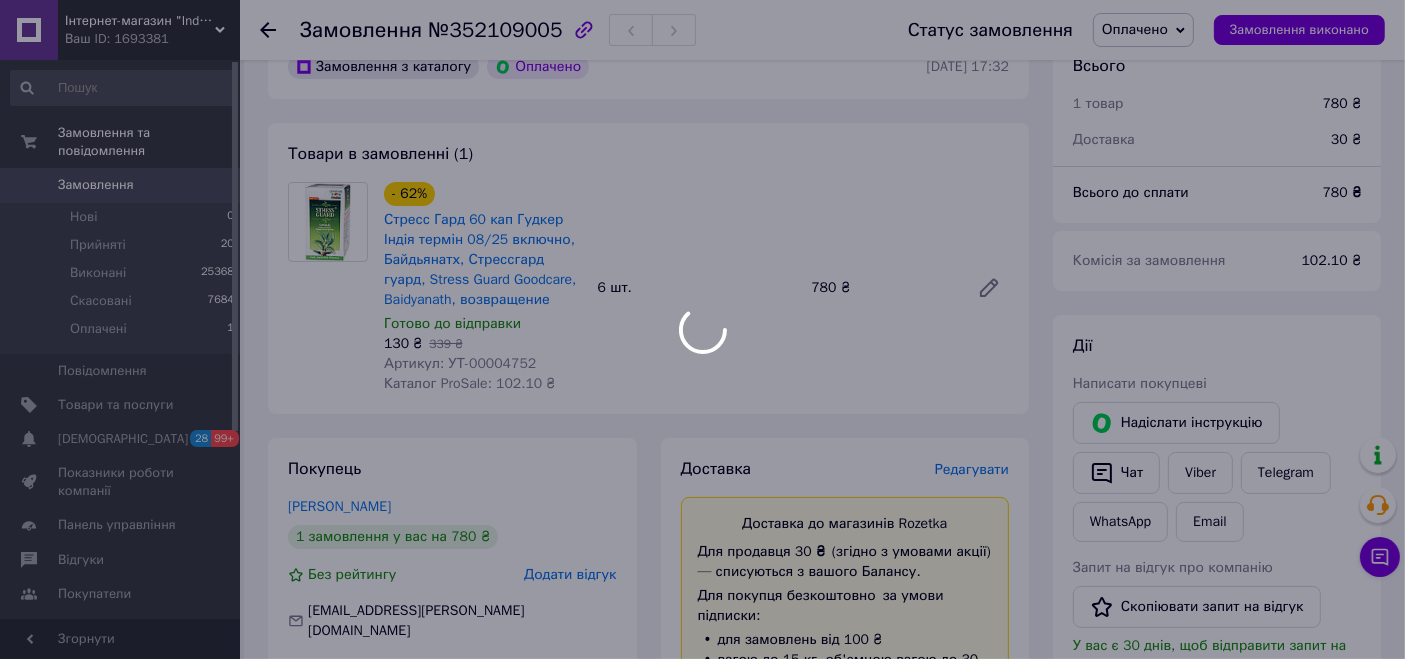 click at bounding box center (702, 329) 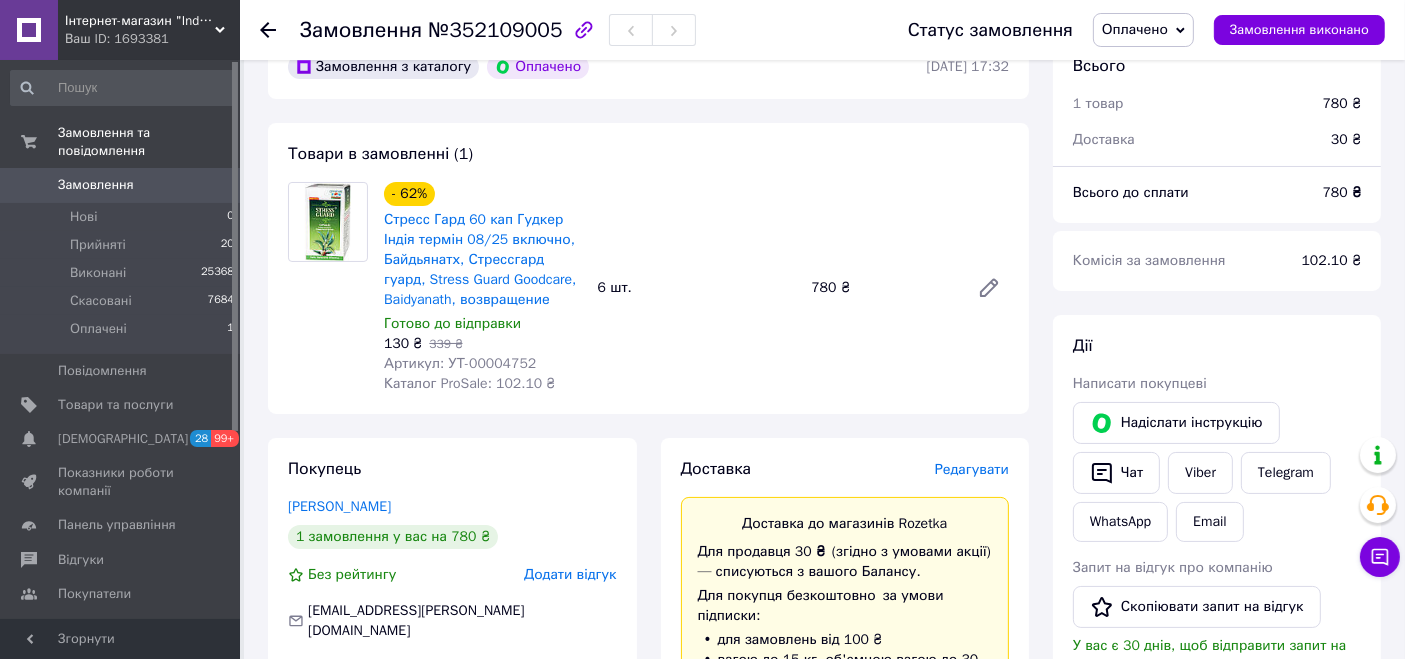 click on "Оплачено" at bounding box center (1135, 29) 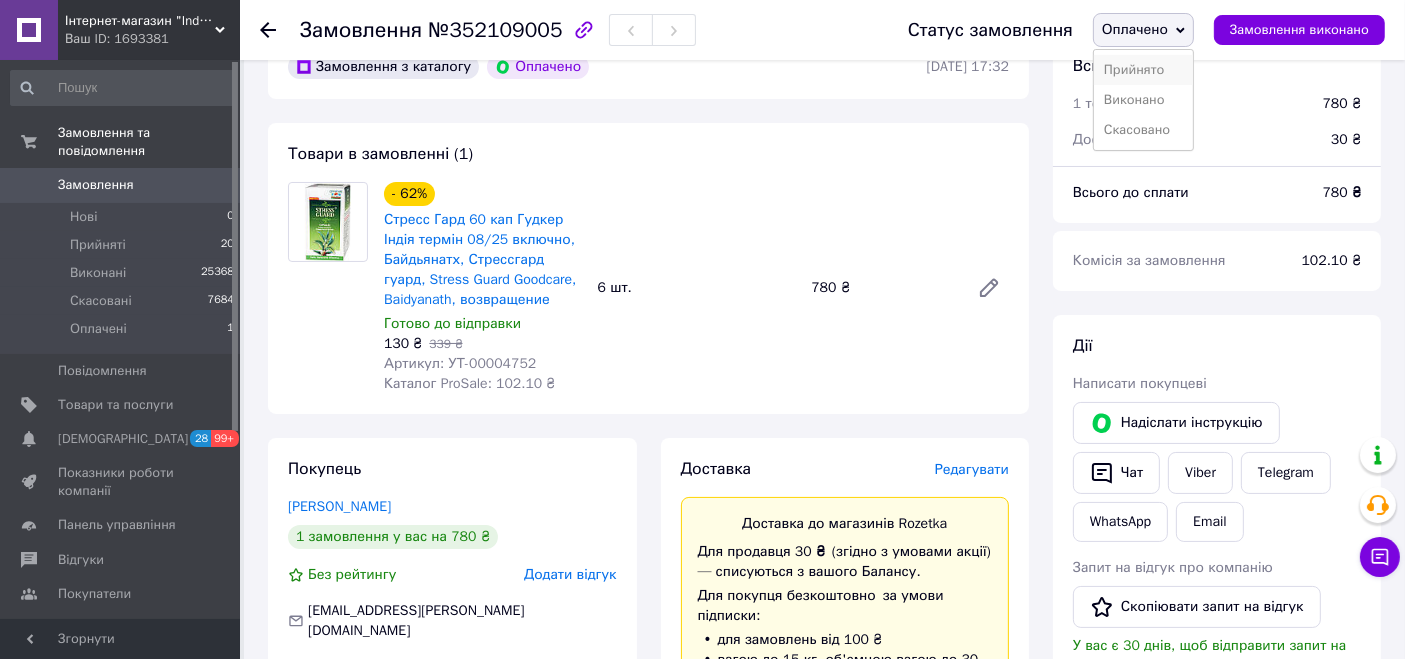 click on "Прийнято" at bounding box center [1143, 70] 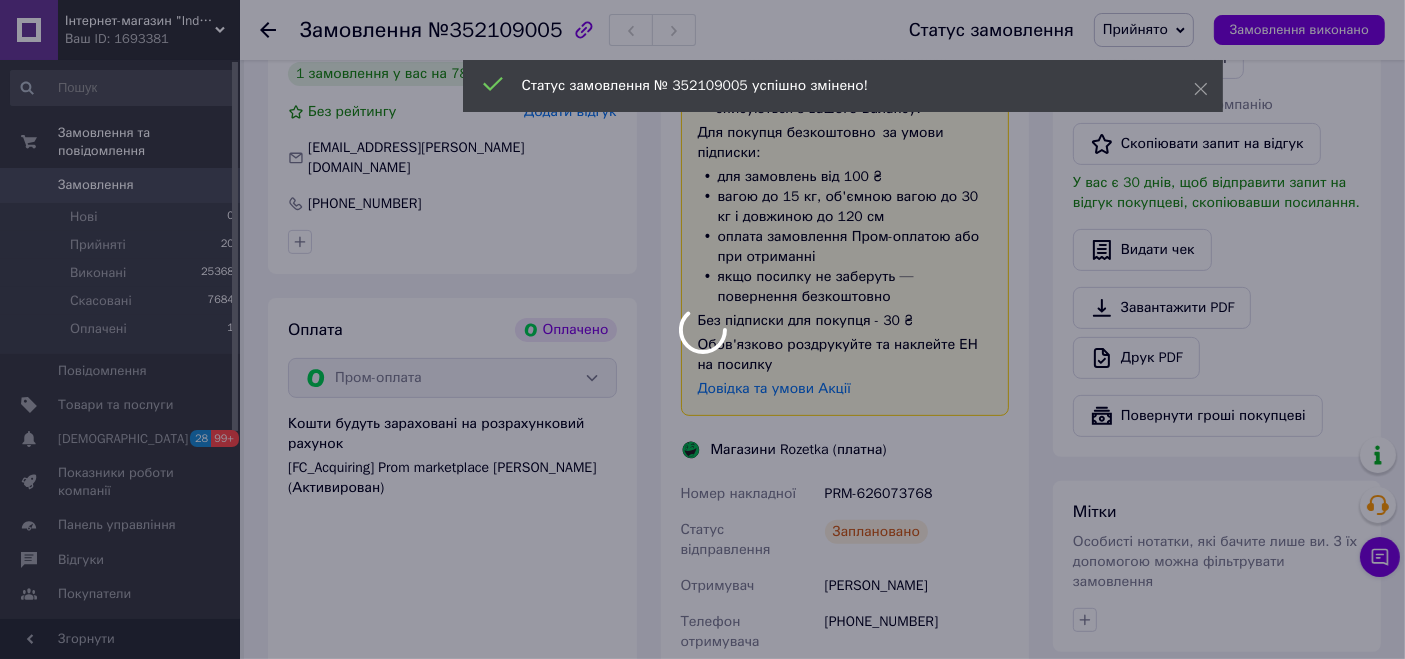 scroll, scrollTop: 777, scrollLeft: 0, axis: vertical 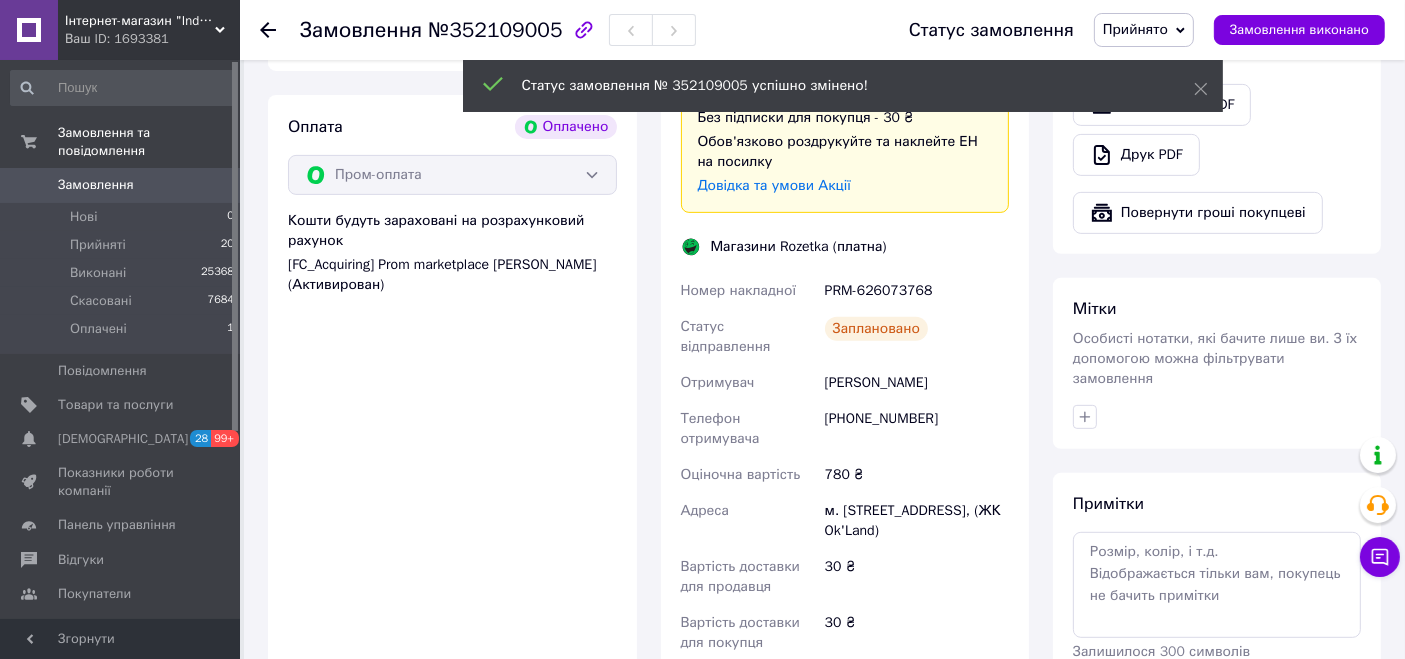 click on "[PHONE_NUMBER]" at bounding box center (917, 429) 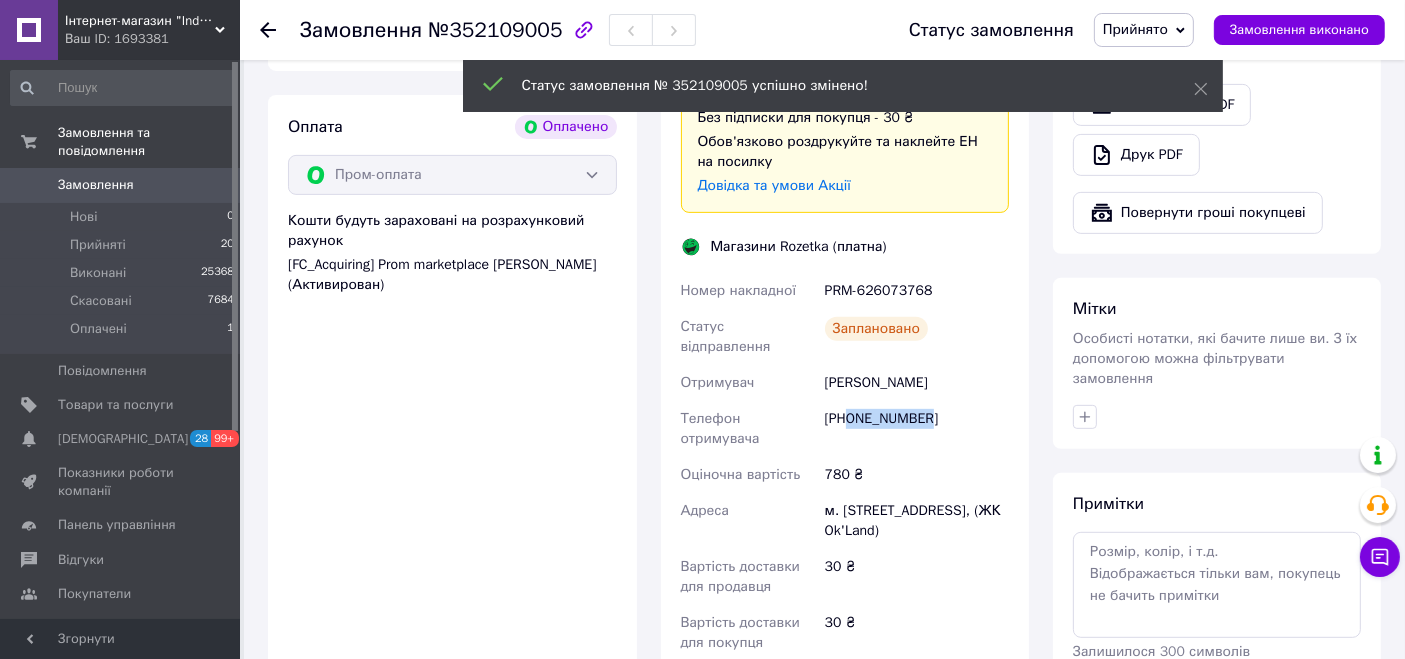 drag, startPoint x: 878, startPoint y: 407, endPoint x: 957, endPoint y: 415, distance: 79.40403 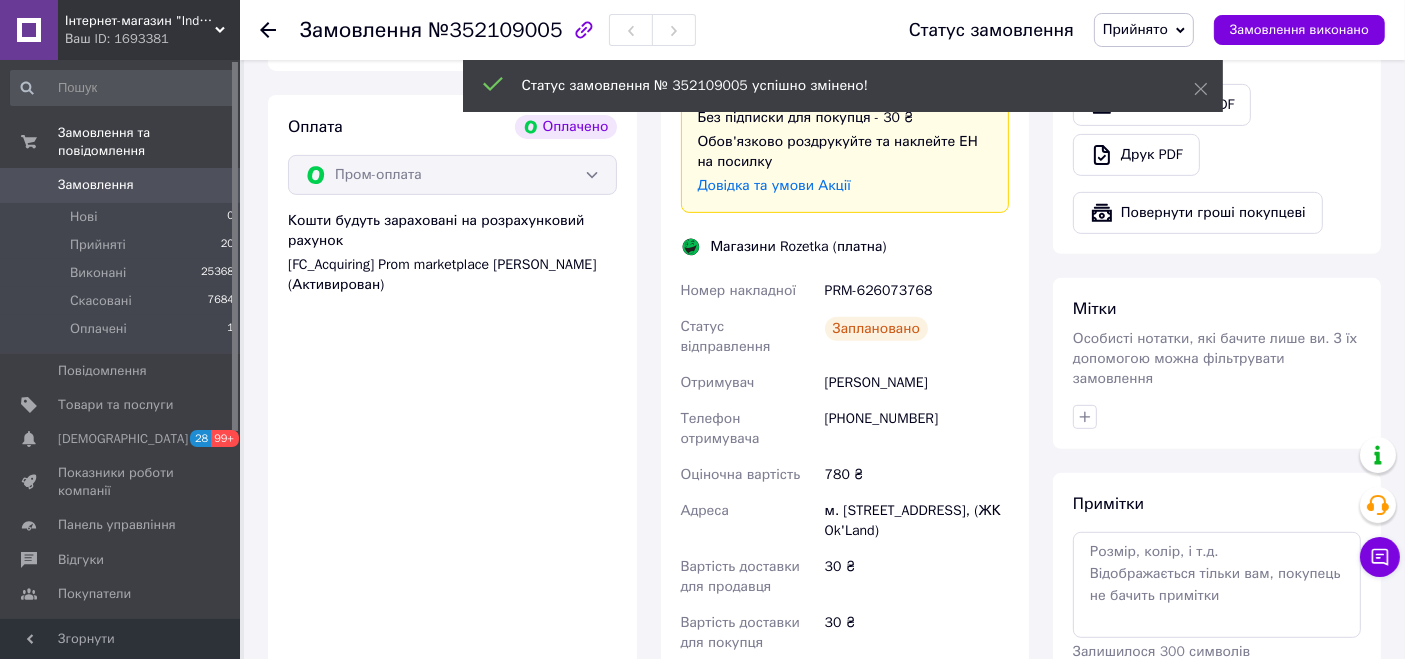 click on "[PERSON_NAME]" at bounding box center [917, 383] 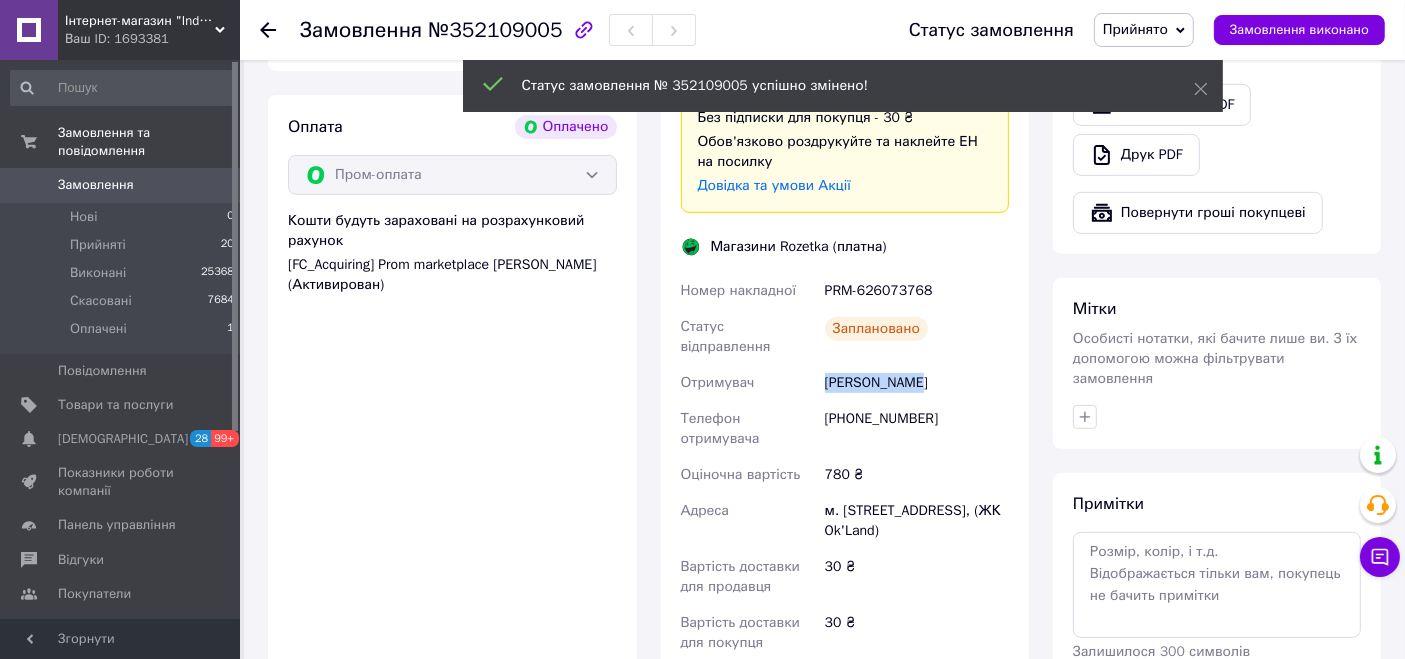 click on "[PERSON_NAME]" at bounding box center [917, 383] 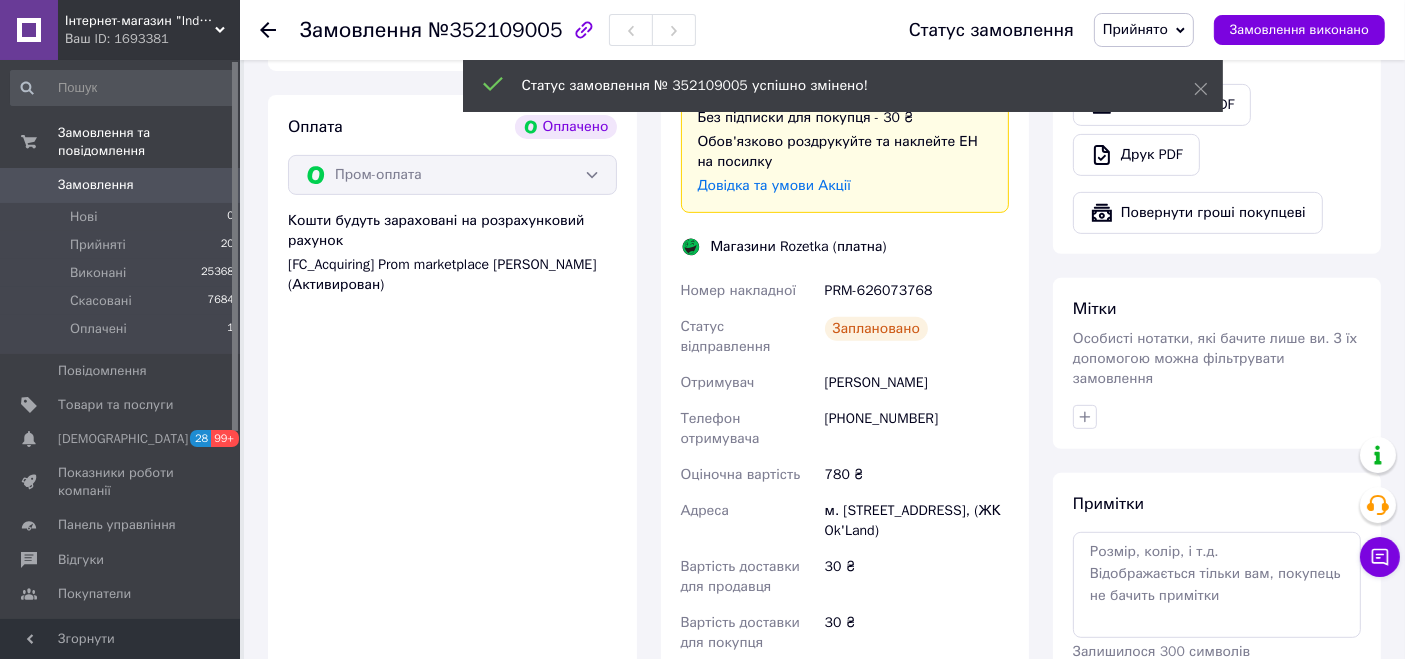 click on "[PERSON_NAME]" at bounding box center [917, 383] 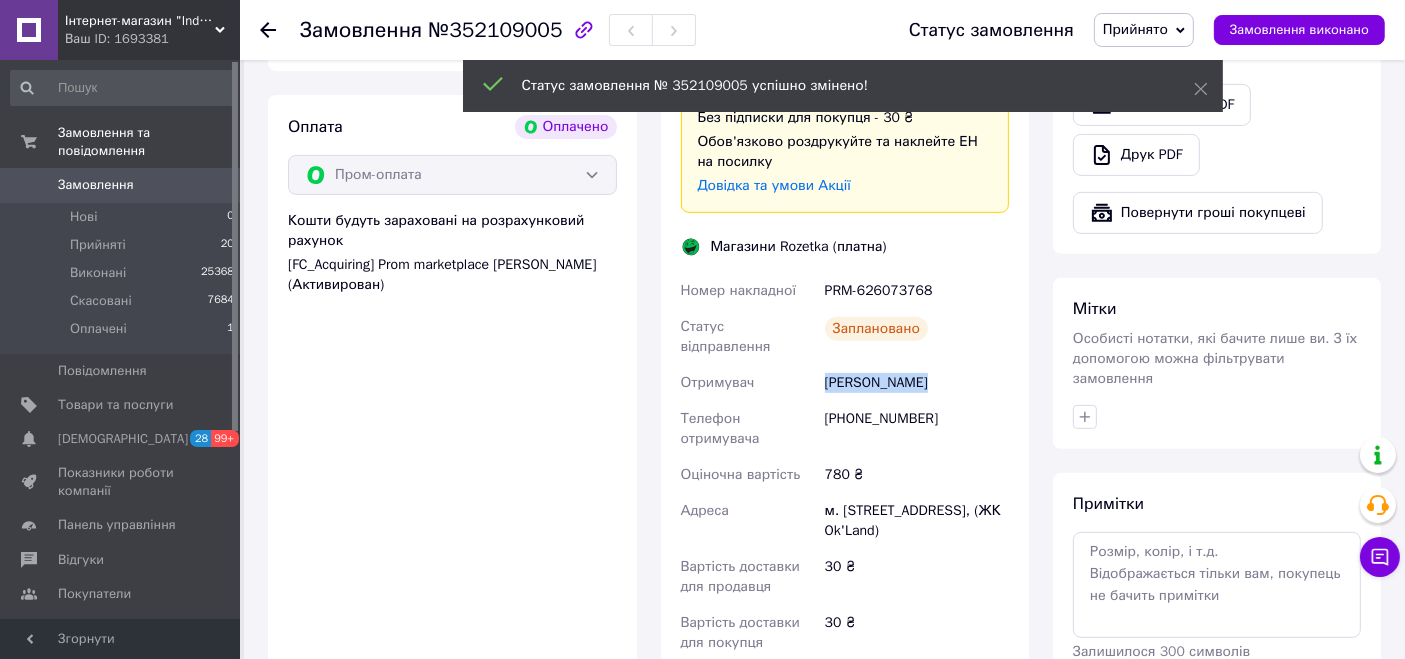 click on "[PERSON_NAME]" at bounding box center [917, 383] 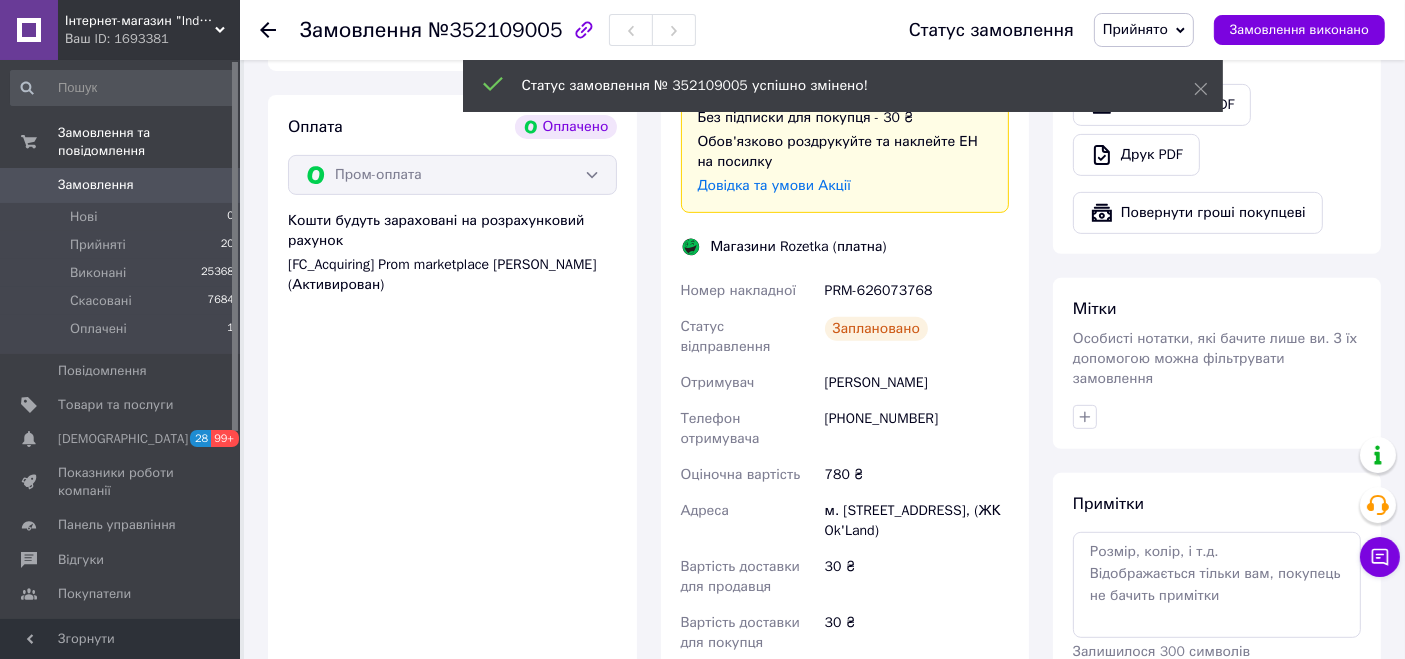 click on "м. [STREET_ADDRESS], (ЖК Ok'Land)" at bounding box center [917, 521] 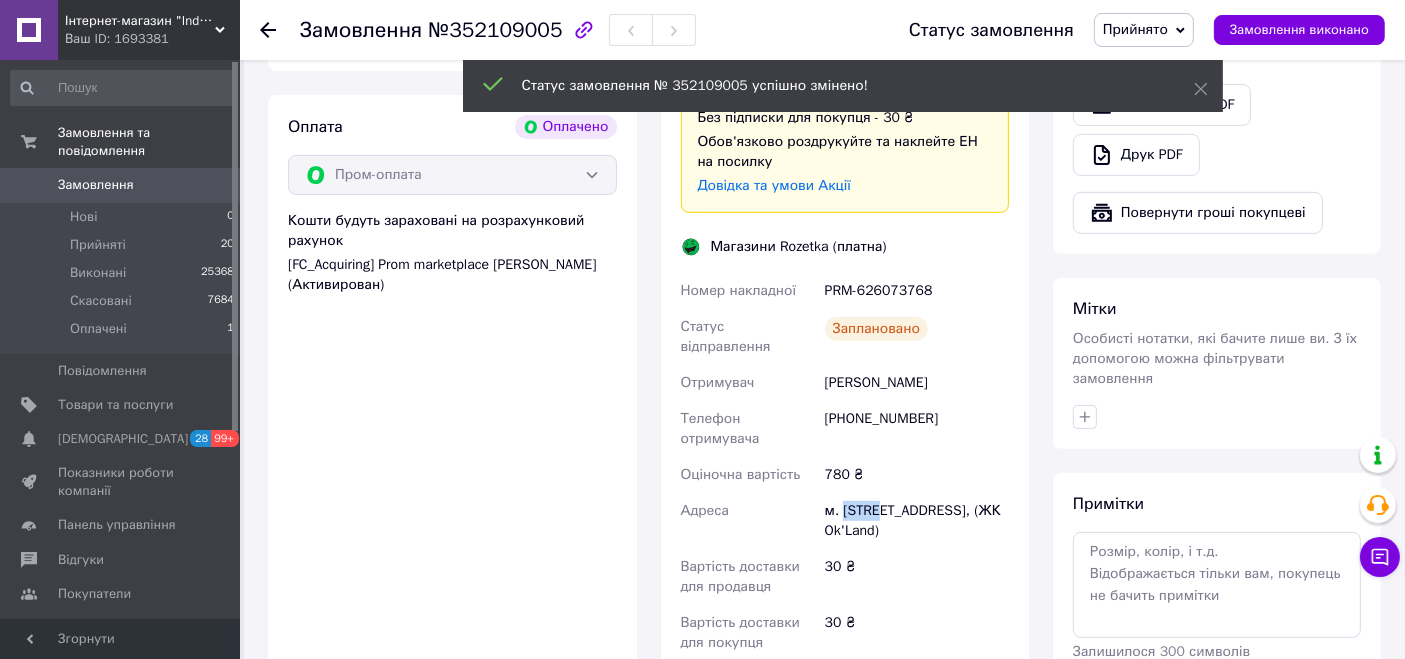 click on "м. [STREET_ADDRESS], (ЖК Ok'Land)" at bounding box center (917, 521) 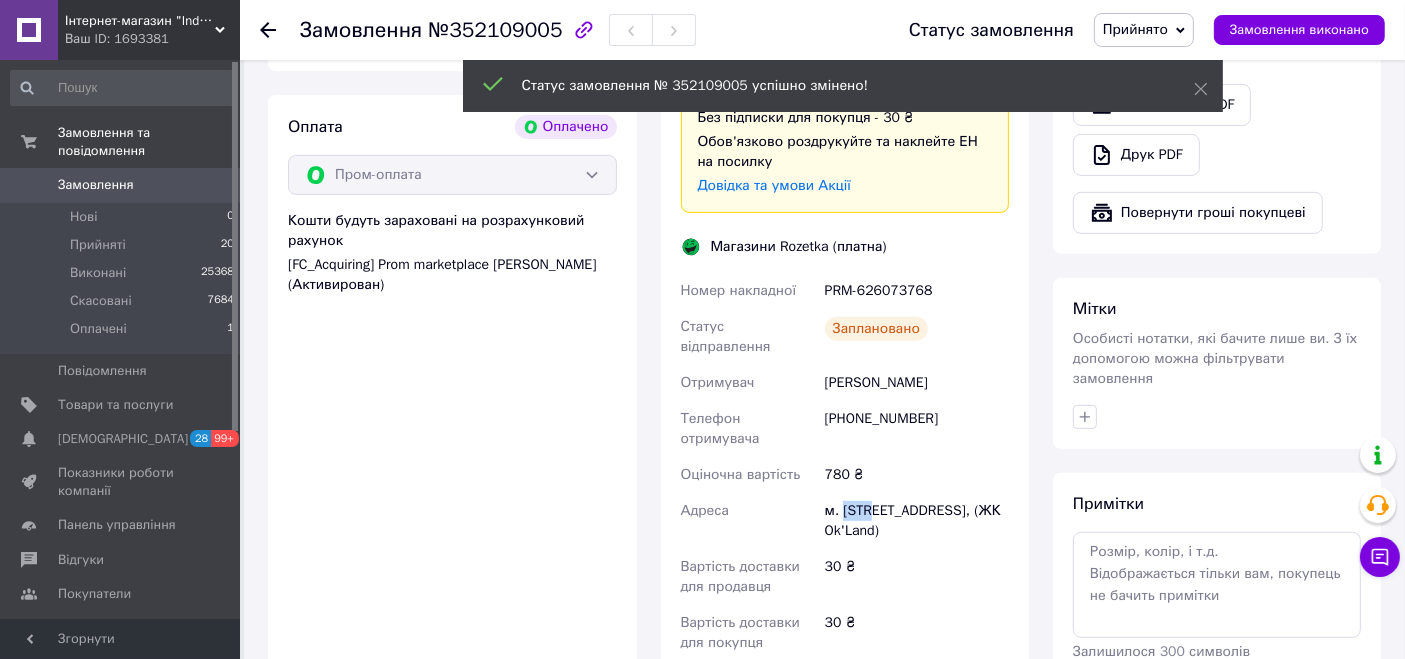 click on "м. [STREET_ADDRESS], (ЖК Ok'Land)" at bounding box center [917, 521] 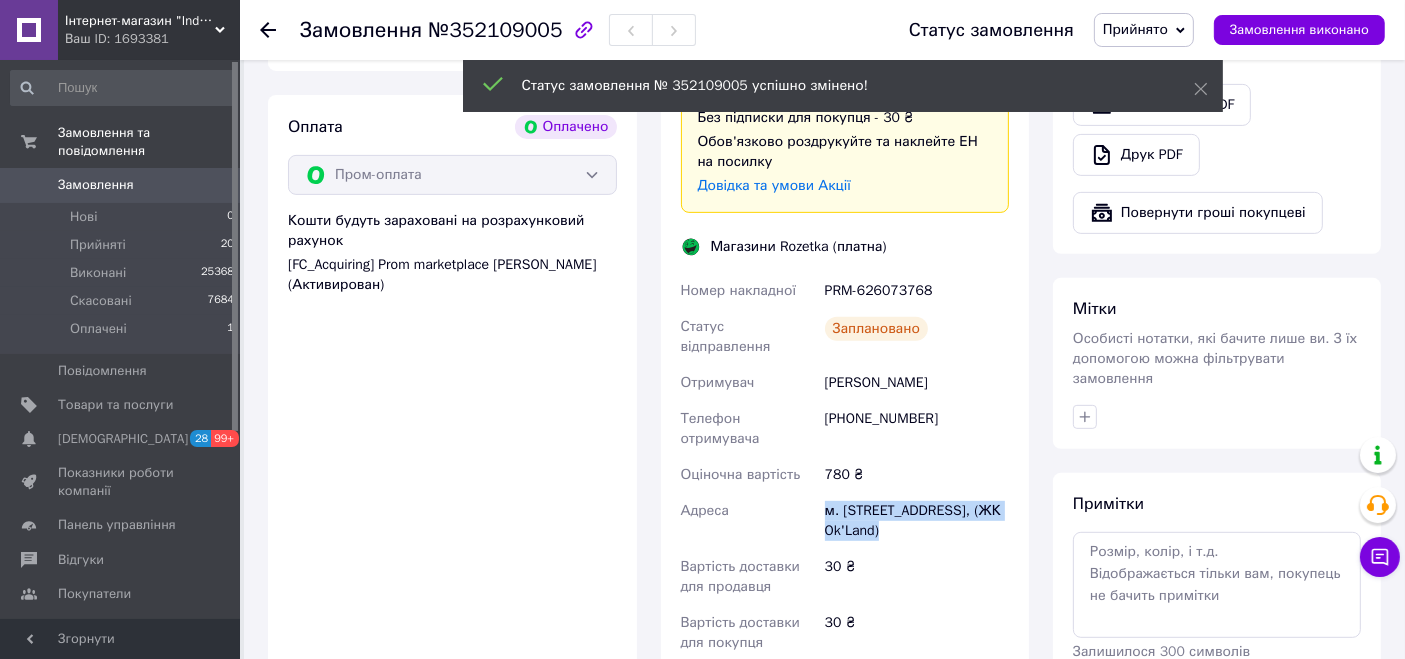 click on "м. [STREET_ADDRESS], (ЖК Ok'Land)" at bounding box center [917, 521] 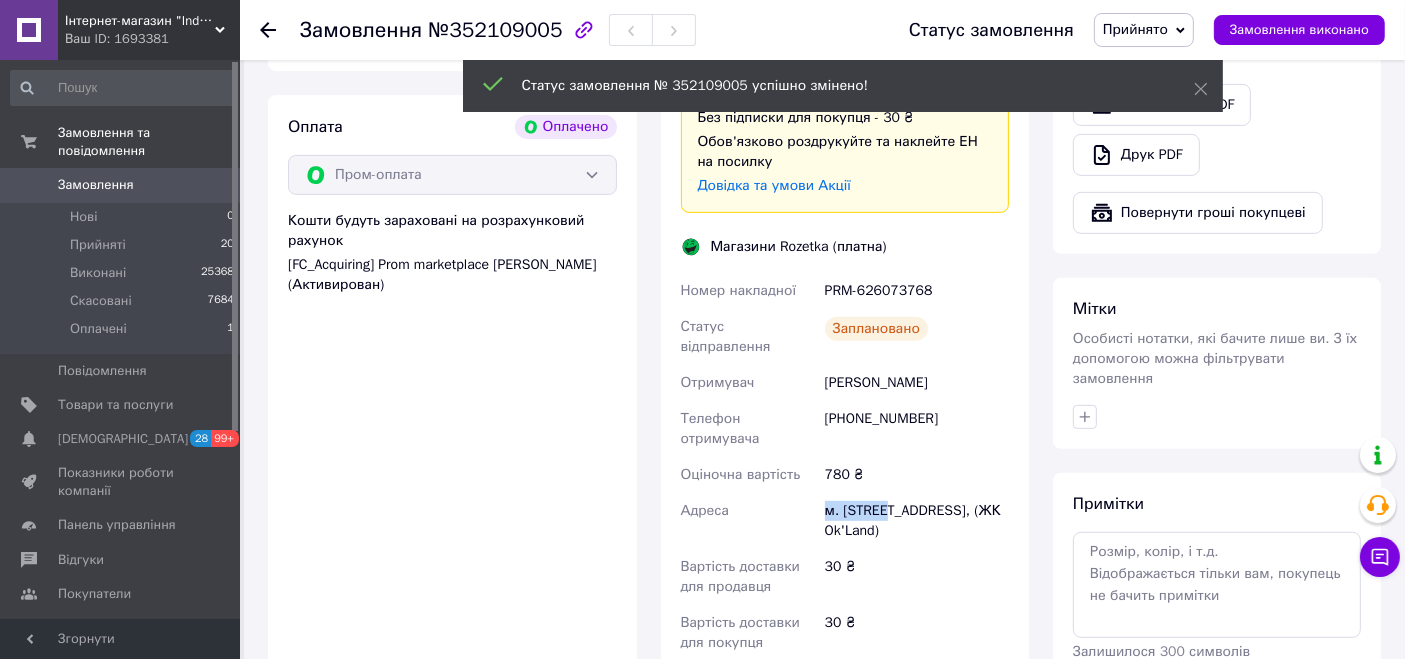 drag, startPoint x: 865, startPoint y: 476, endPoint x: 802, endPoint y: 479, distance: 63.07139 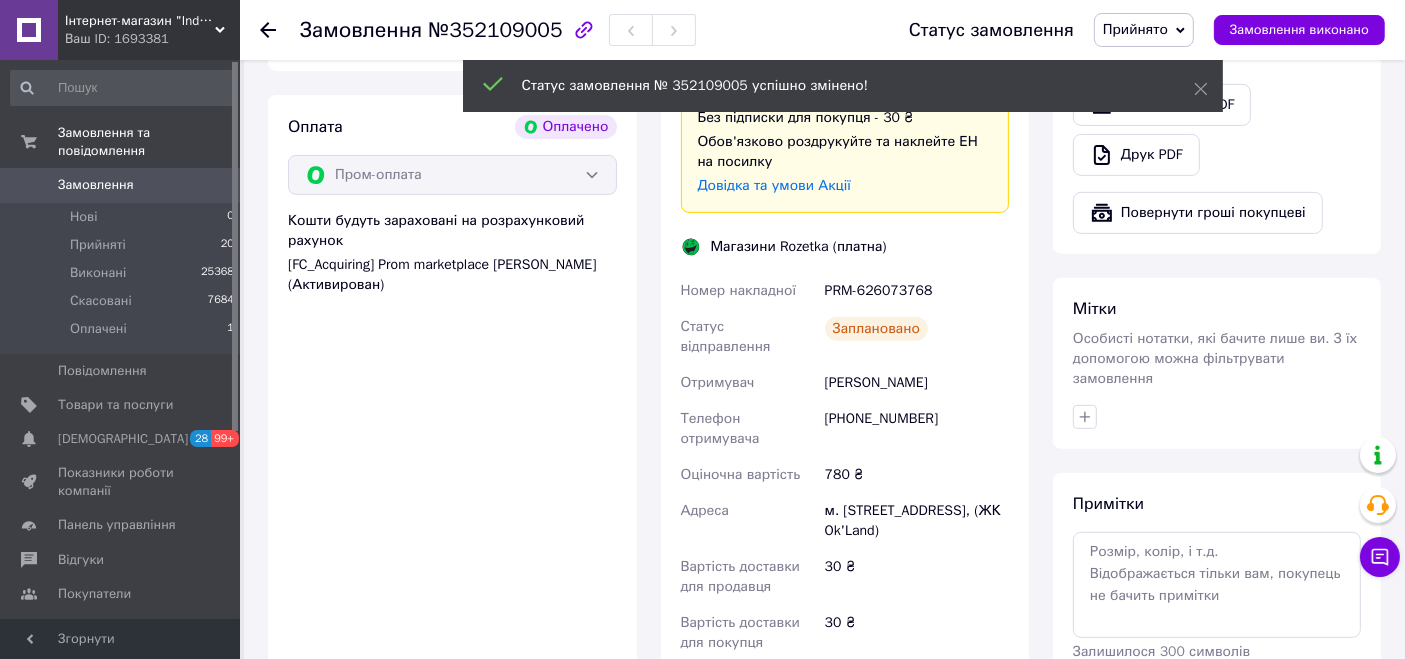 drag, startPoint x: 886, startPoint y: 527, endPoint x: 884, endPoint y: 540, distance: 13.152946 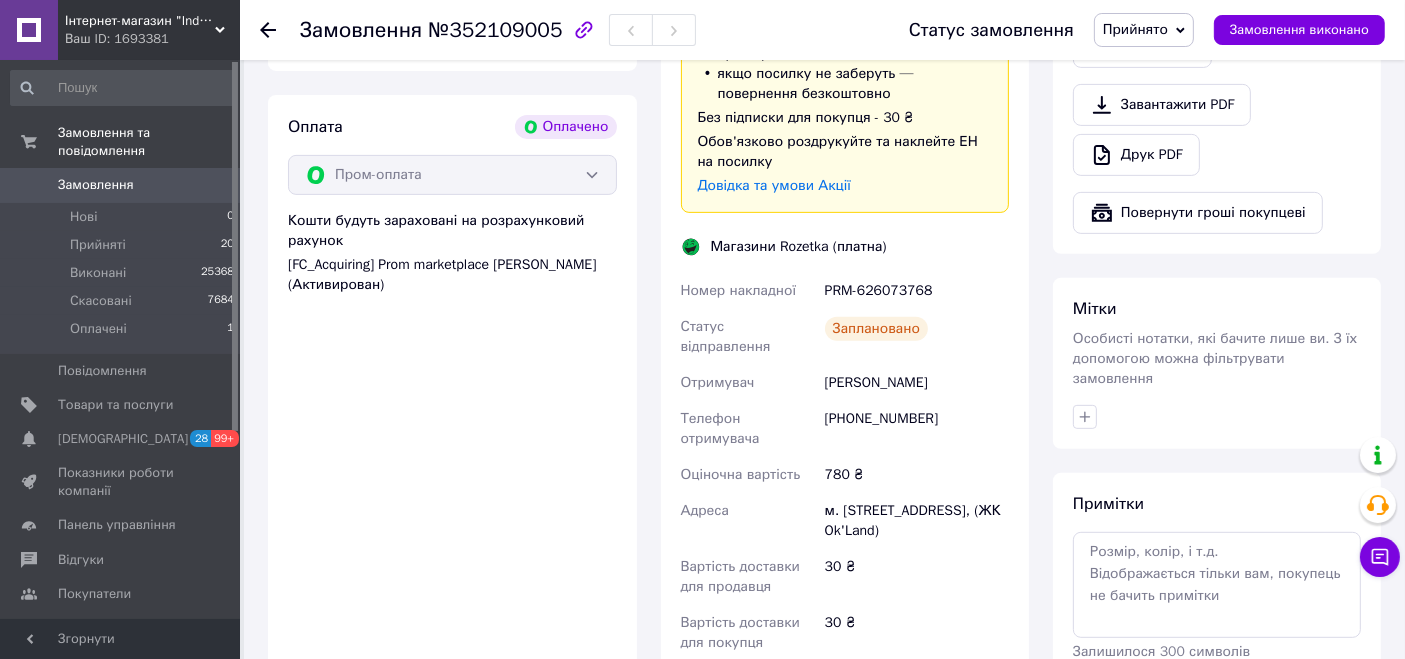 click on "PRM-626073768" at bounding box center [917, 291] 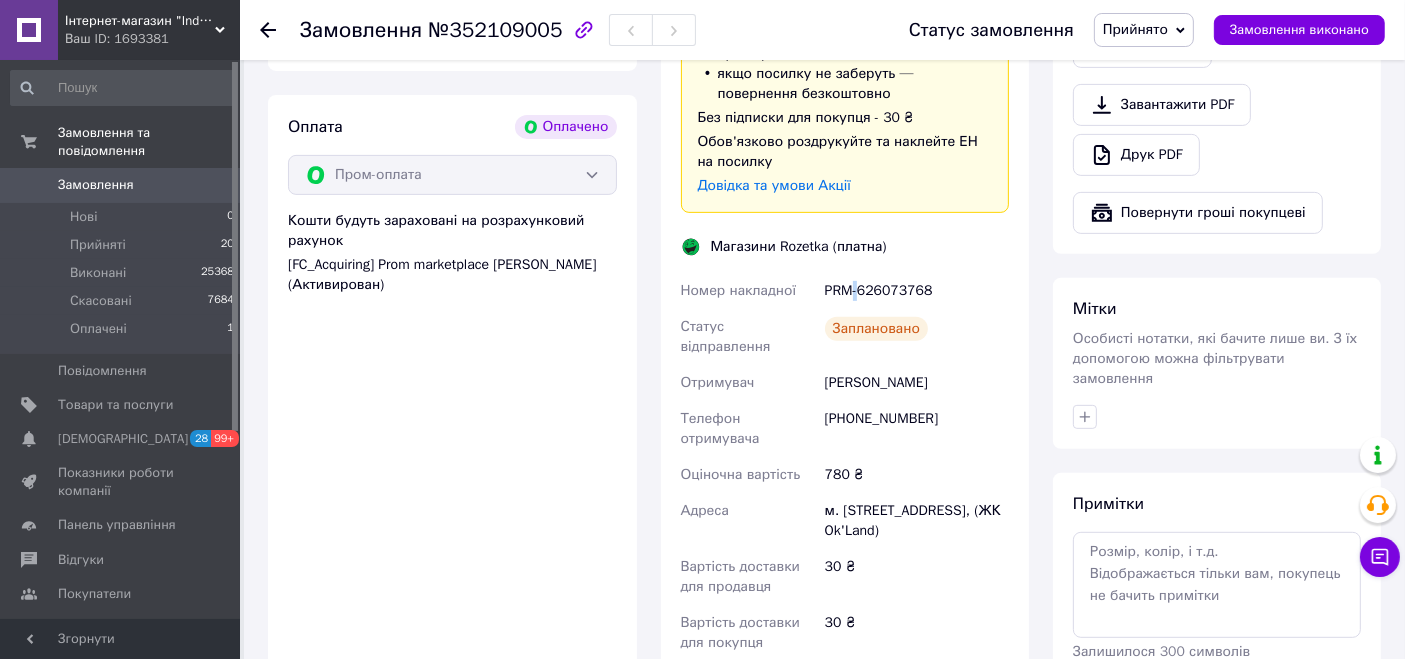click on "PRM-626073768" at bounding box center (917, 291) 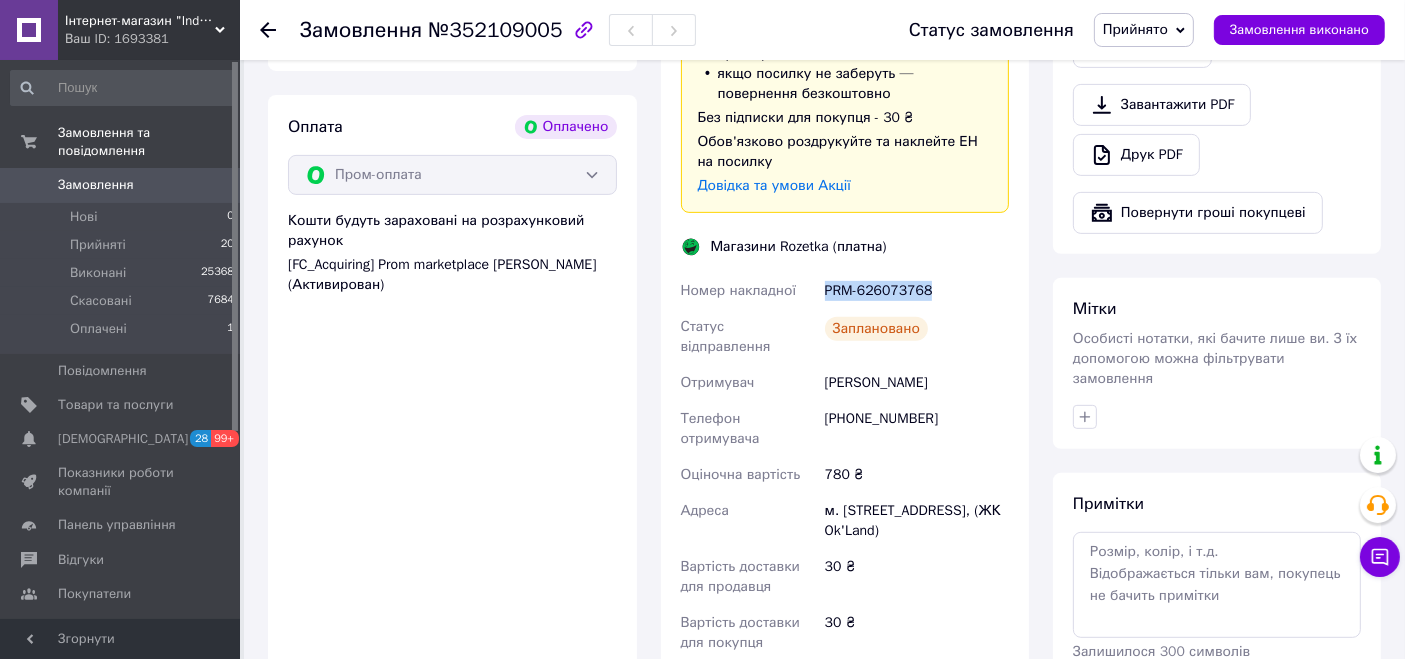 click on "PRM-626073768" at bounding box center [917, 291] 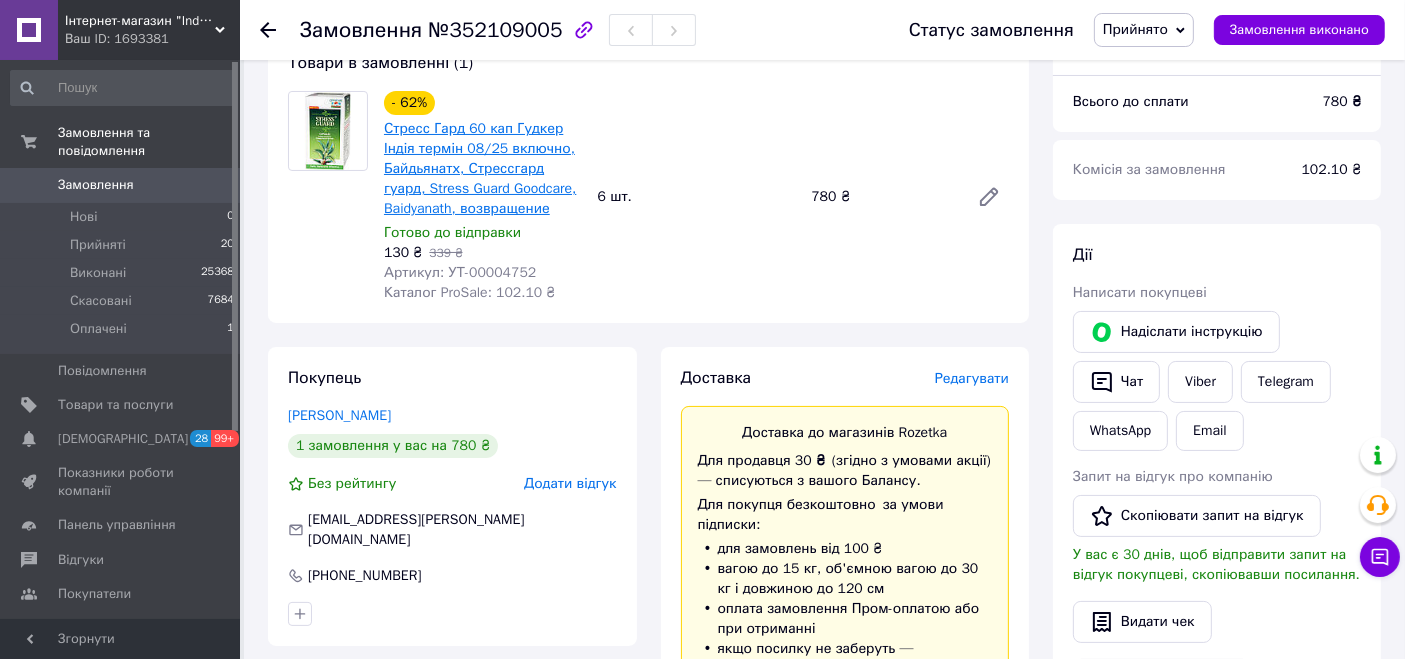 scroll, scrollTop: 111, scrollLeft: 0, axis: vertical 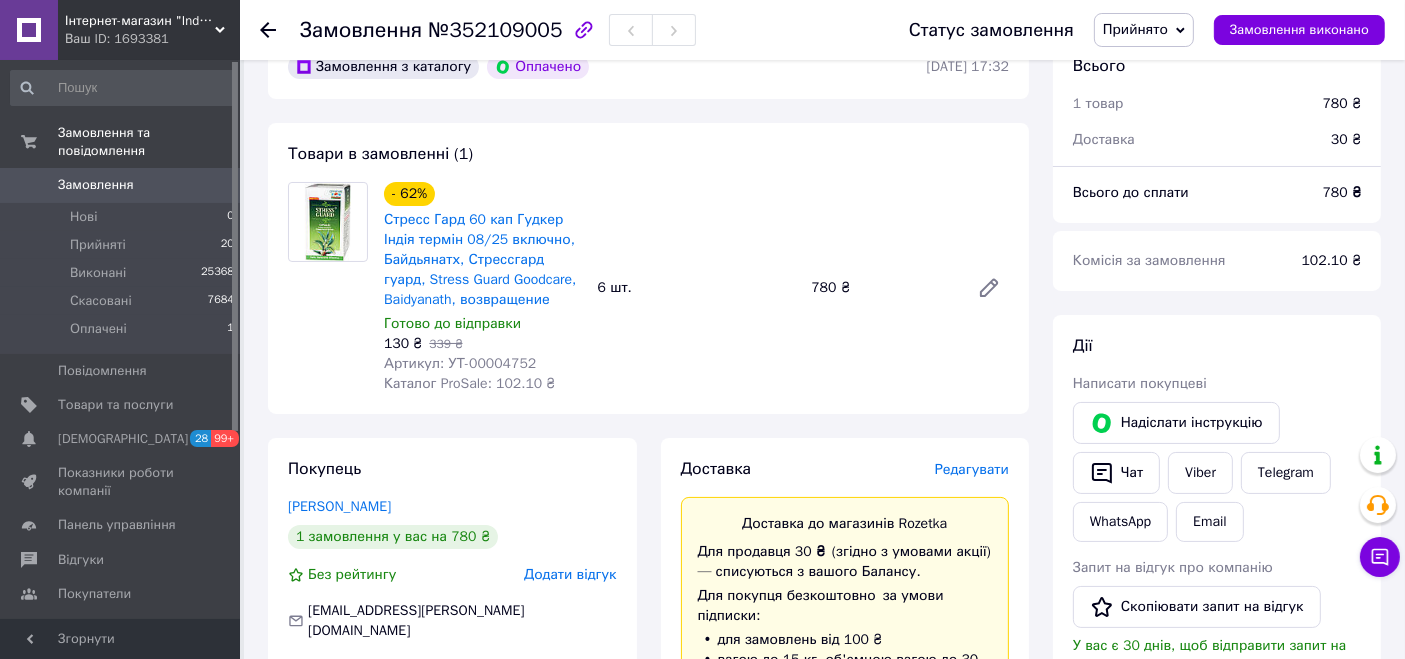 click on "Артикул: УТ-00004752" at bounding box center [460, 363] 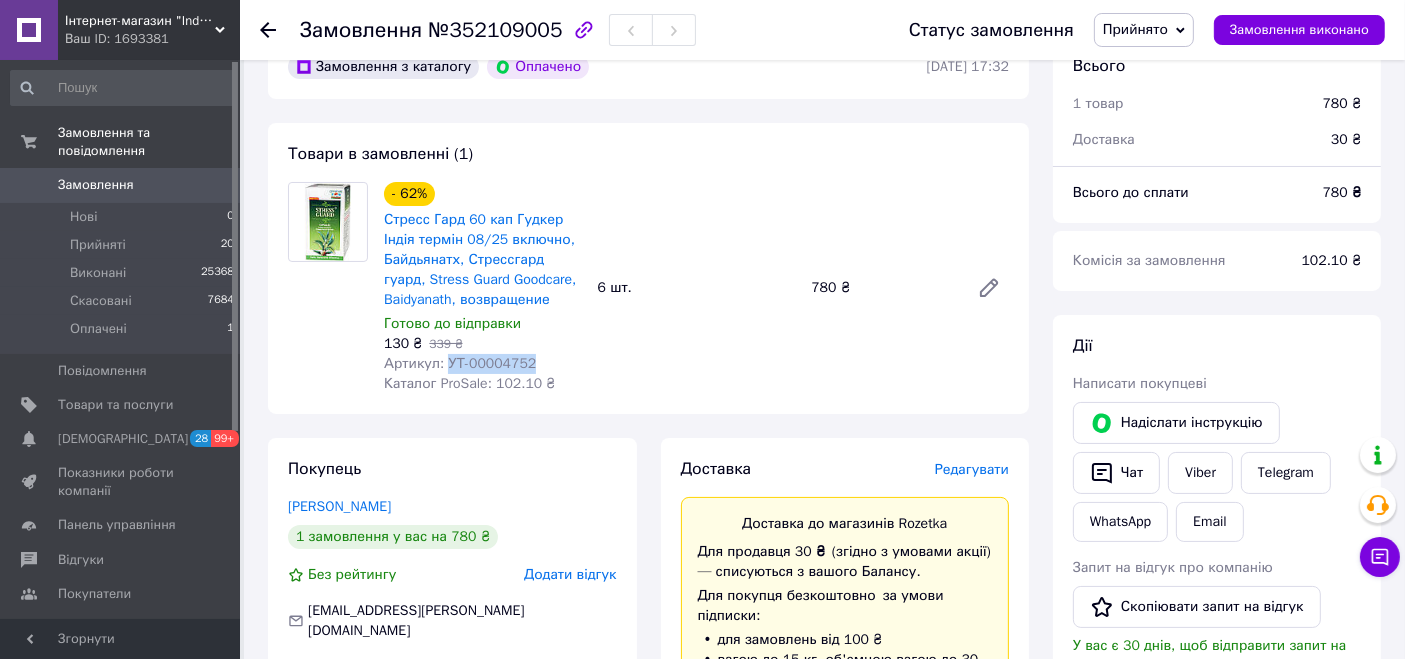 copy on "УТ-00004752" 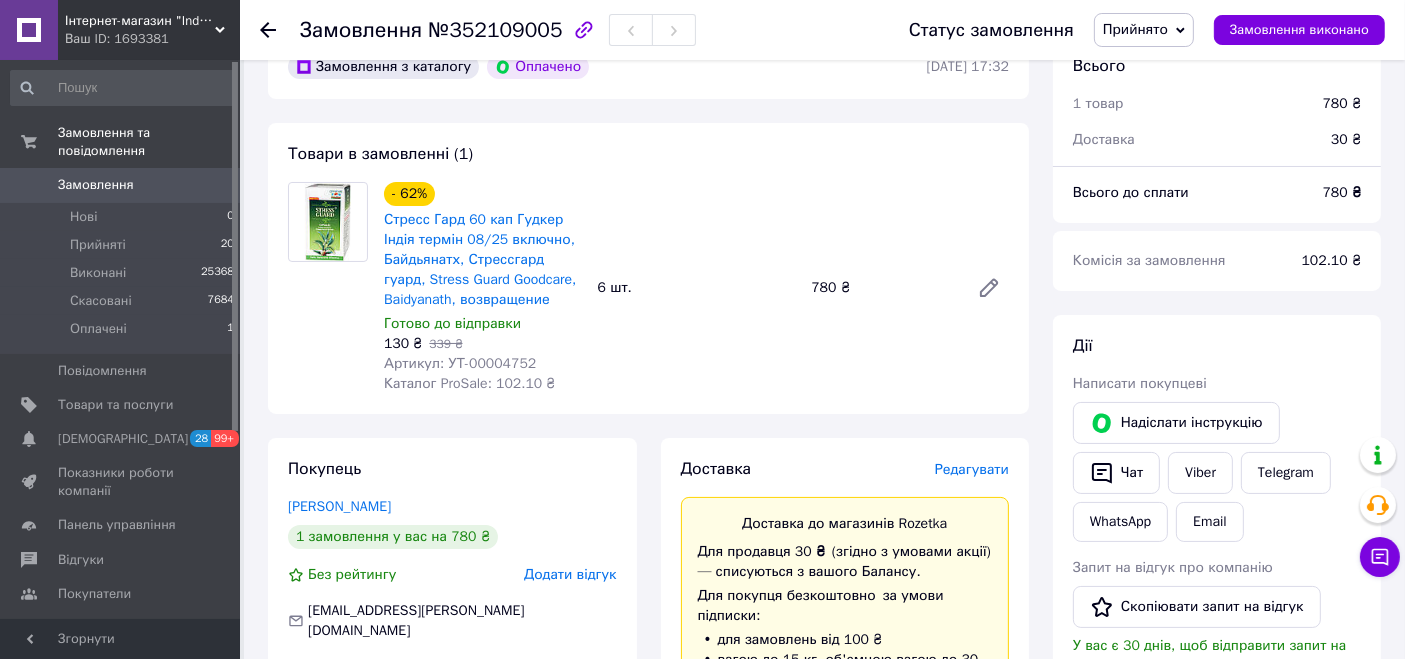 click on "130 ₴   339 ₴" at bounding box center (483, 344) 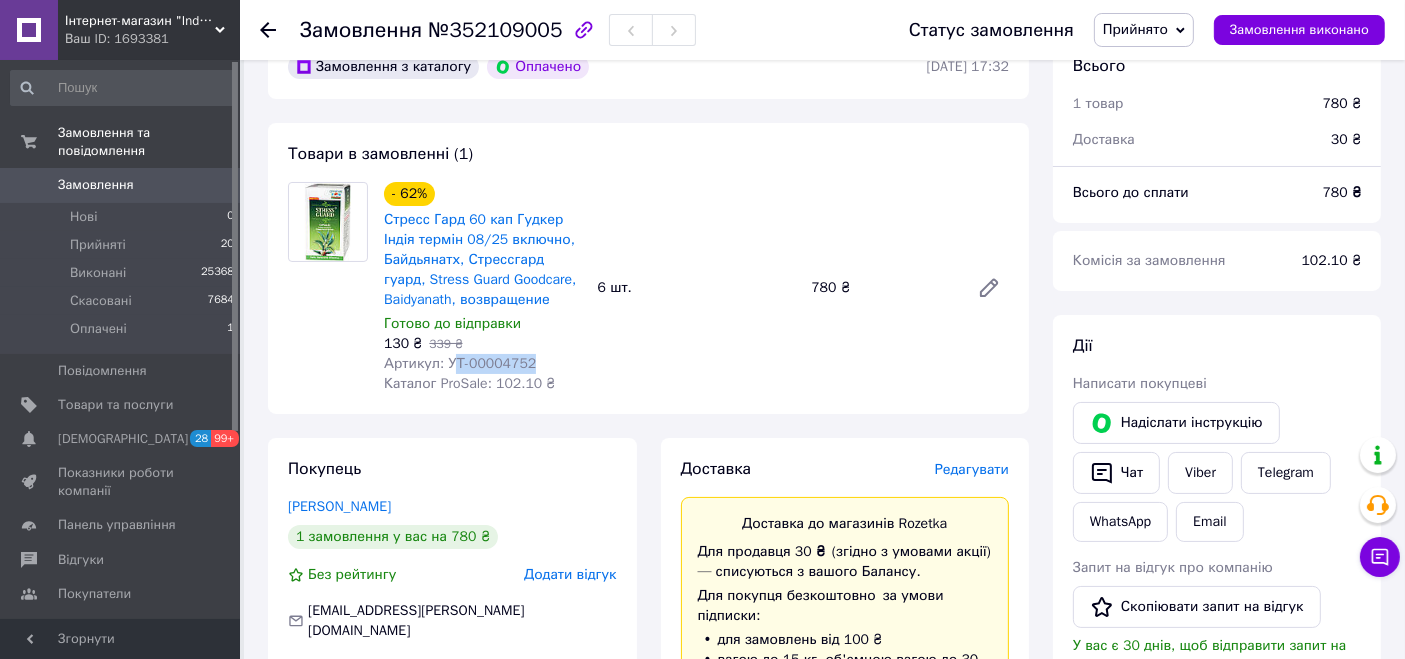 drag, startPoint x: 456, startPoint y: 364, endPoint x: 421, endPoint y: 352, distance: 37 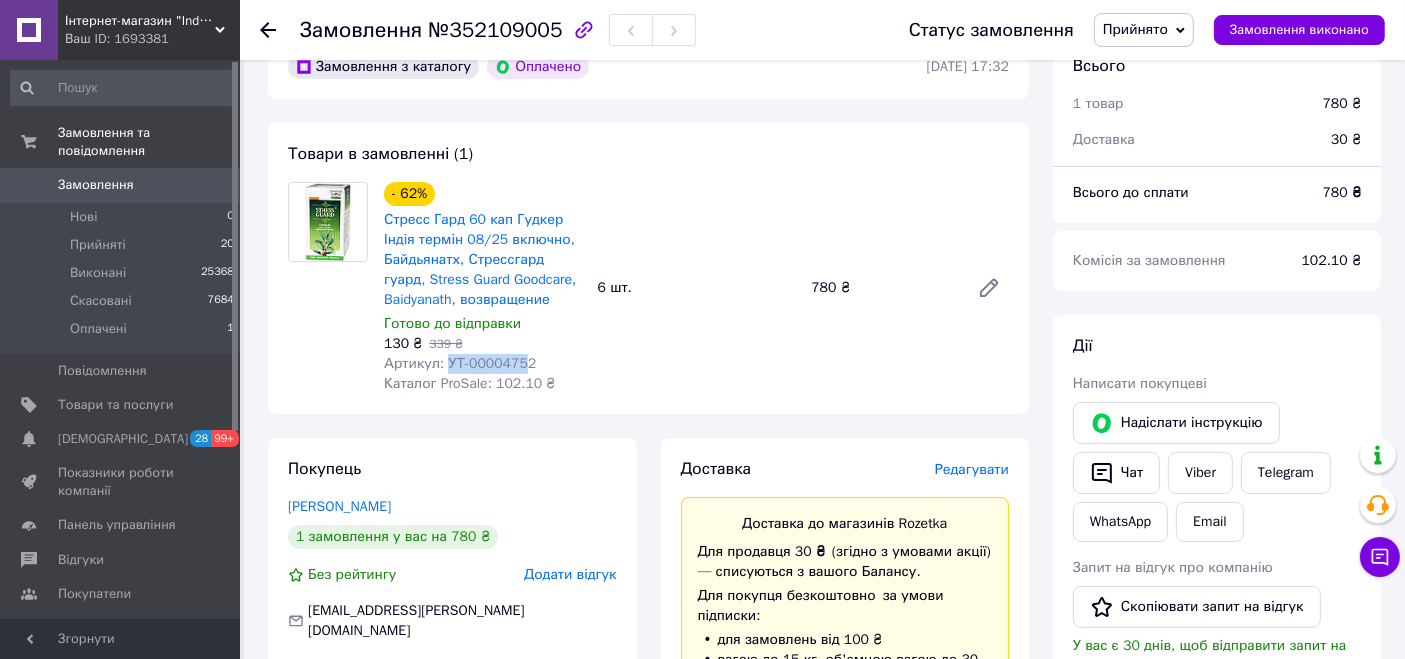 drag, startPoint x: 445, startPoint y: 361, endPoint x: 519, endPoint y: 361, distance: 74 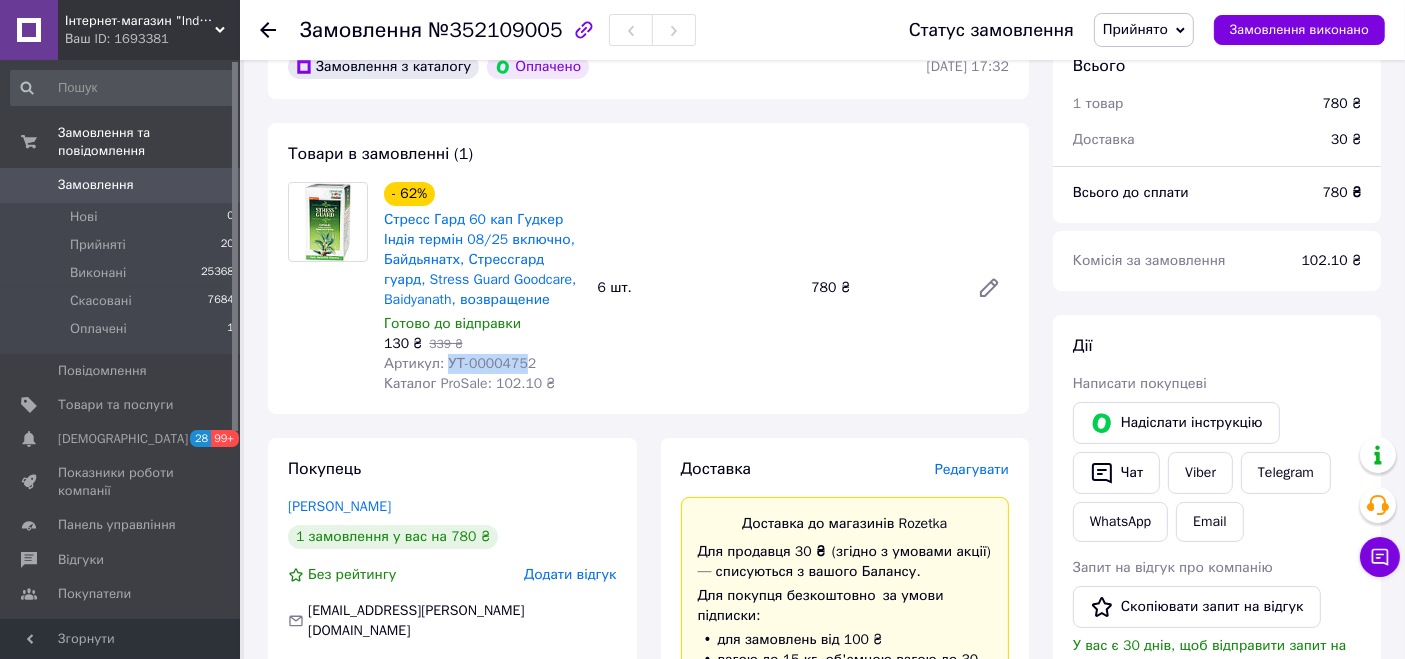 click on "Артикул: УТ-00004752" at bounding box center (460, 363) 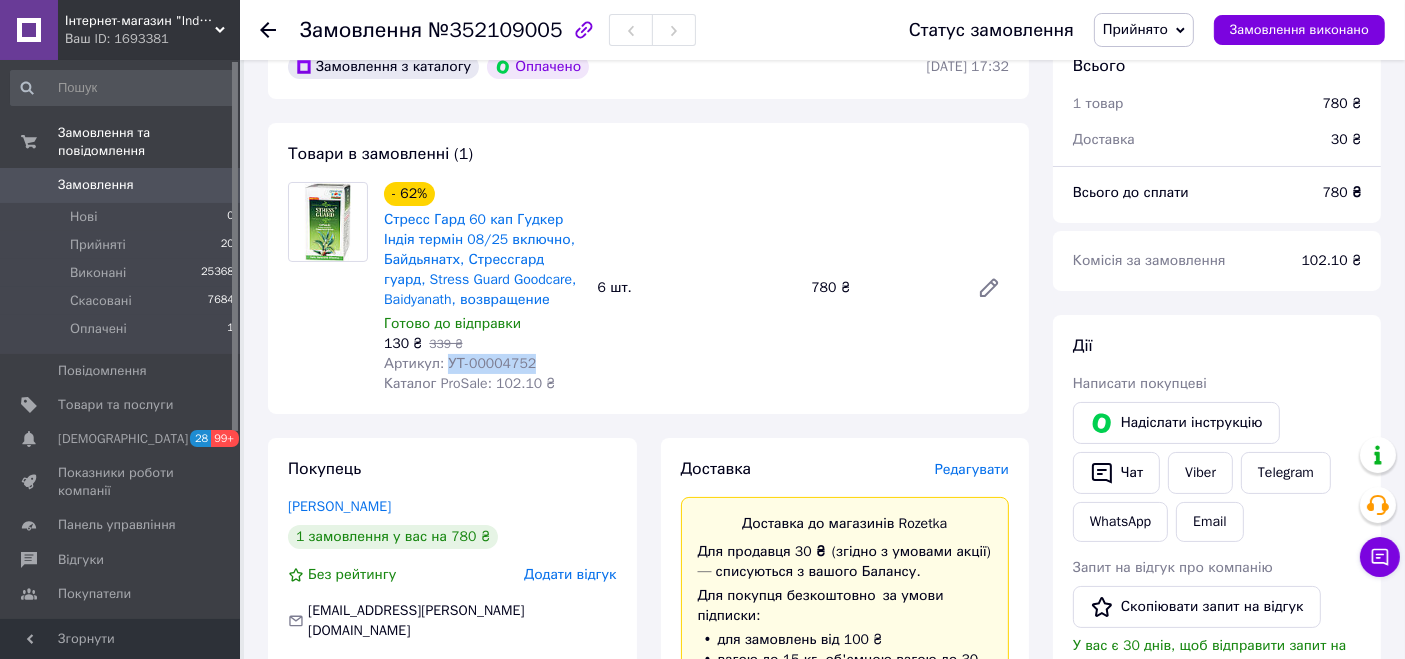 drag, startPoint x: 443, startPoint y: 362, endPoint x: 535, endPoint y: 367, distance: 92.13577 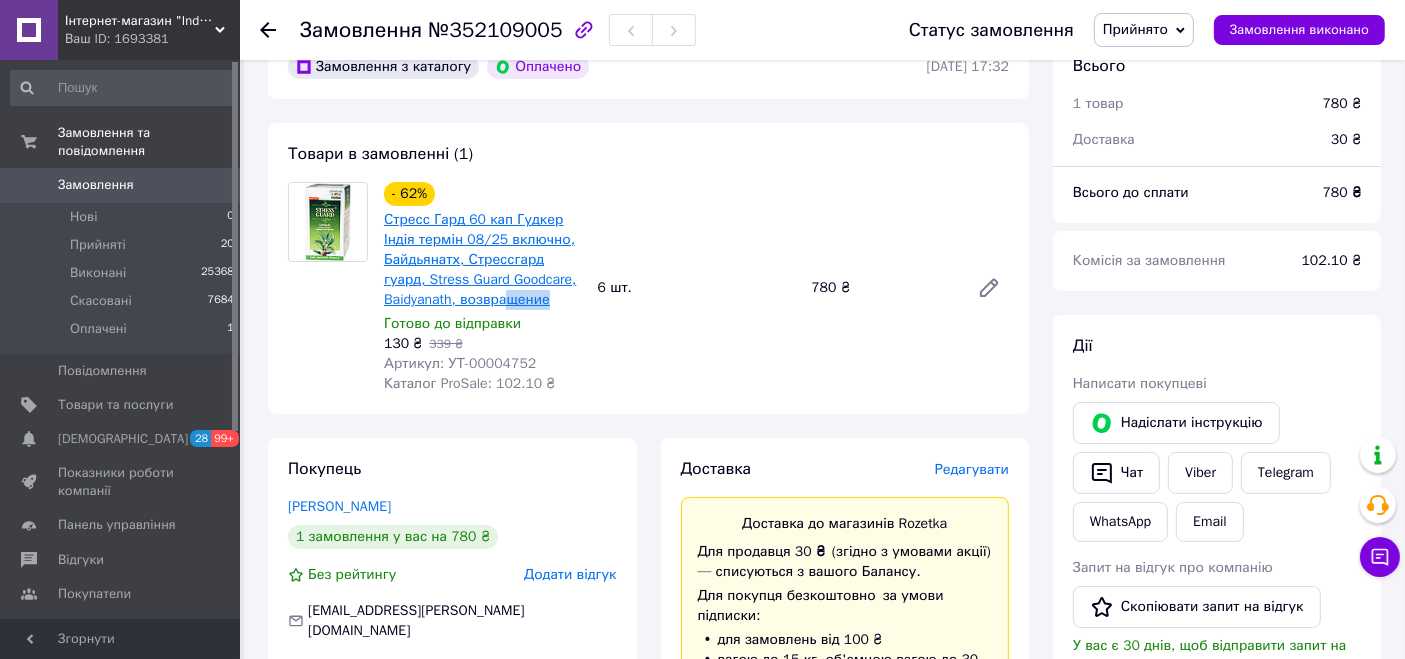 drag, startPoint x: 540, startPoint y: 304, endPoint x: 500, endPoint y: 296, distance: 40.792156 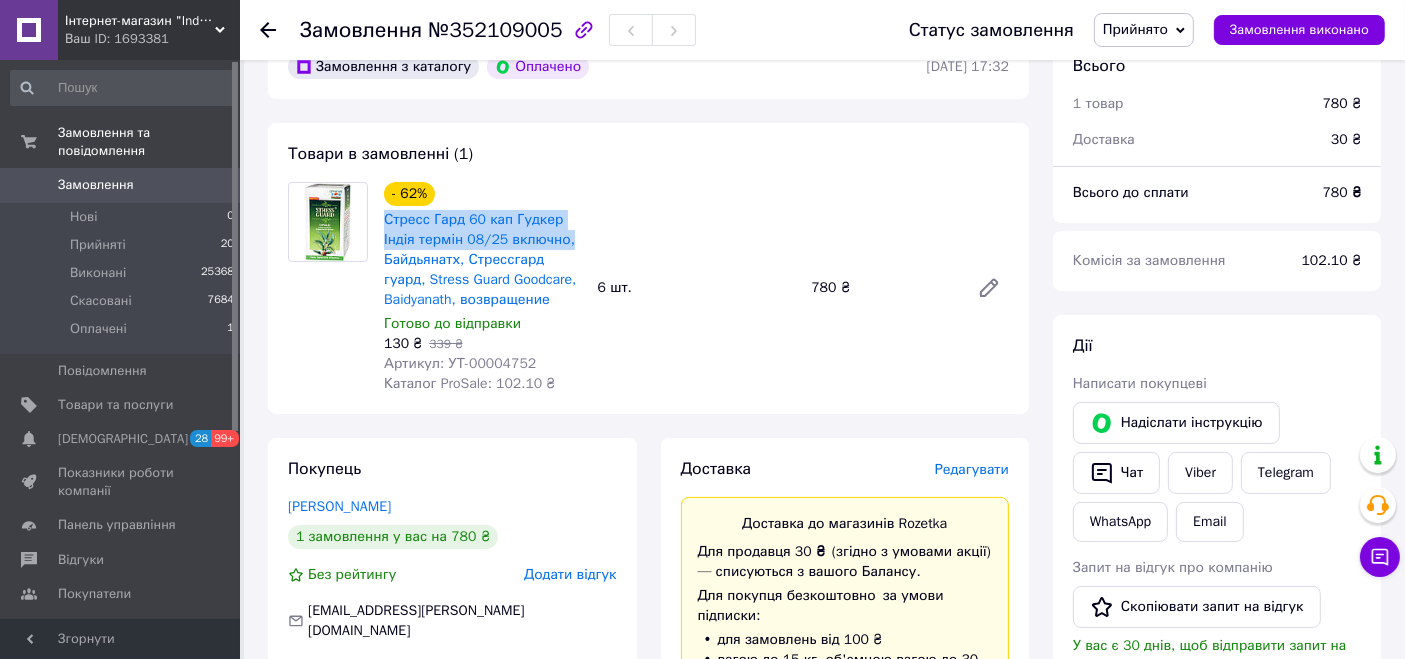 drag, startPoint x: 579, startPoint y: 235, endPoint x: 380, endPoint y: 230, distance: 199.0628 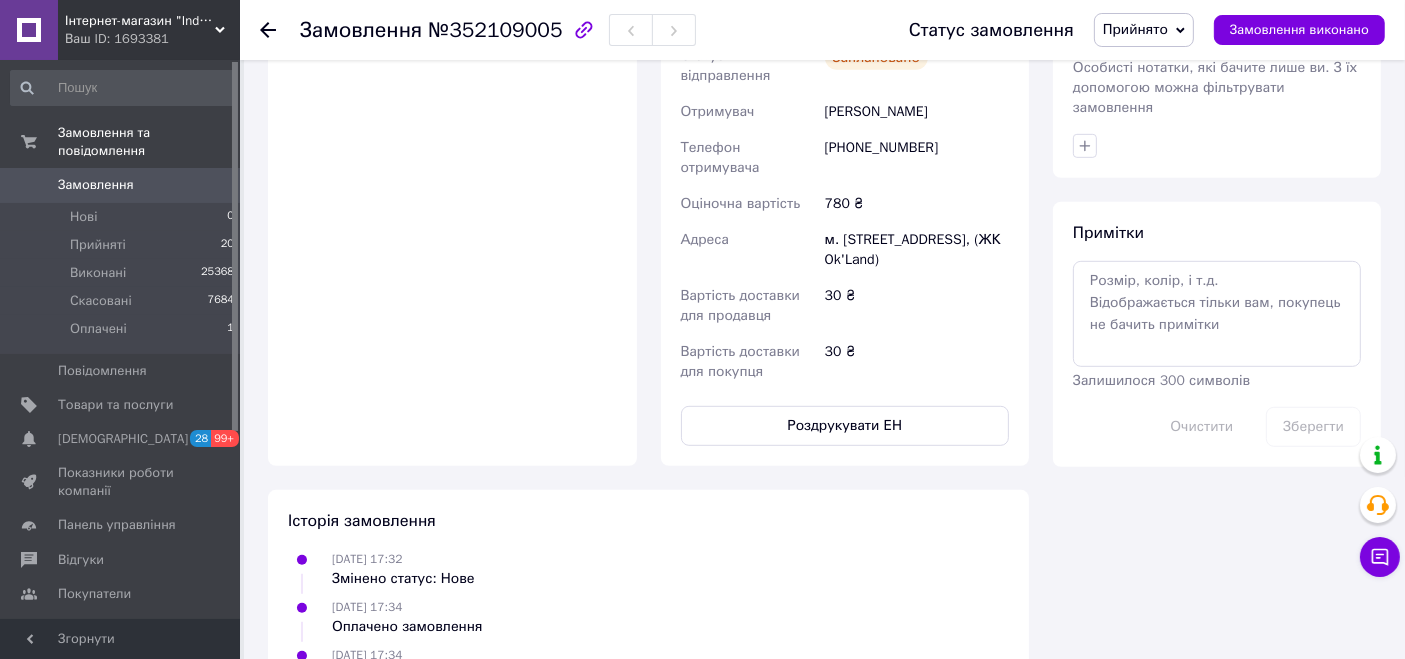 scroll, scrollTop: 1111, scrollLeft: 0, axis: vertical 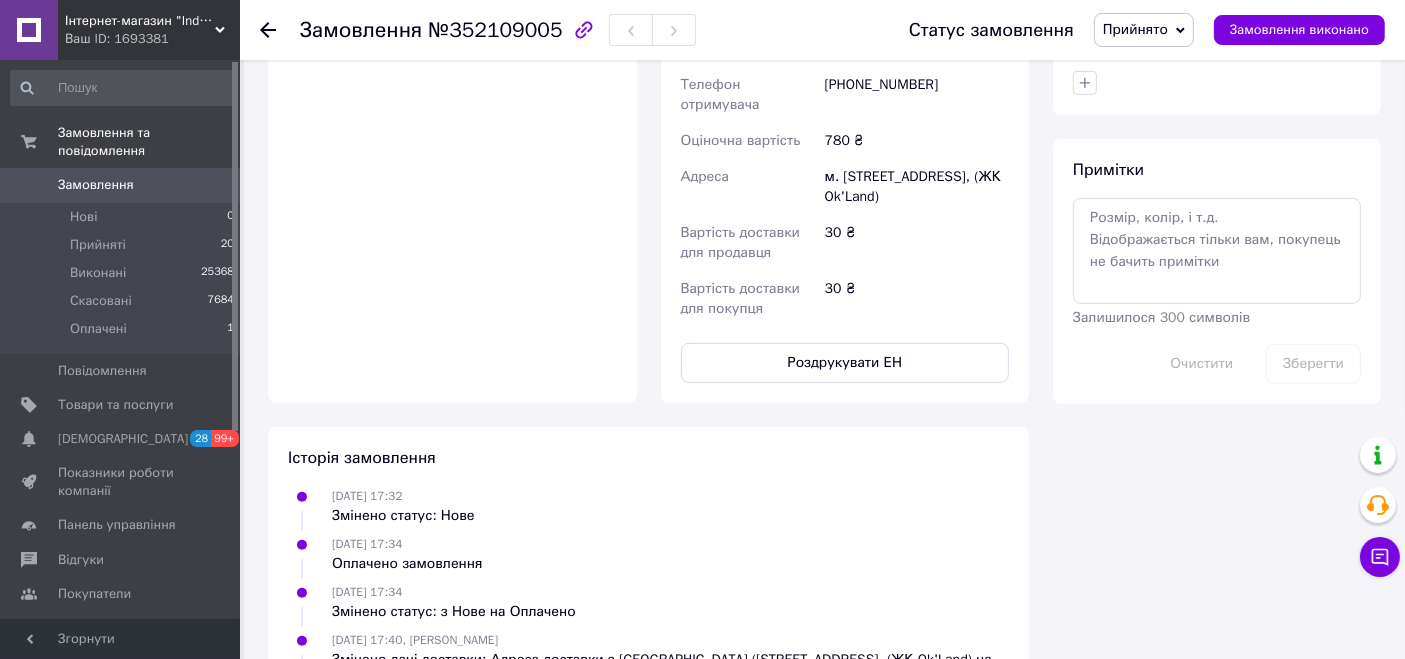 drag, startPoint x: 782, startPoint y: 313, endPoint x: 808, endPoint y: 353, distance: 47.707443 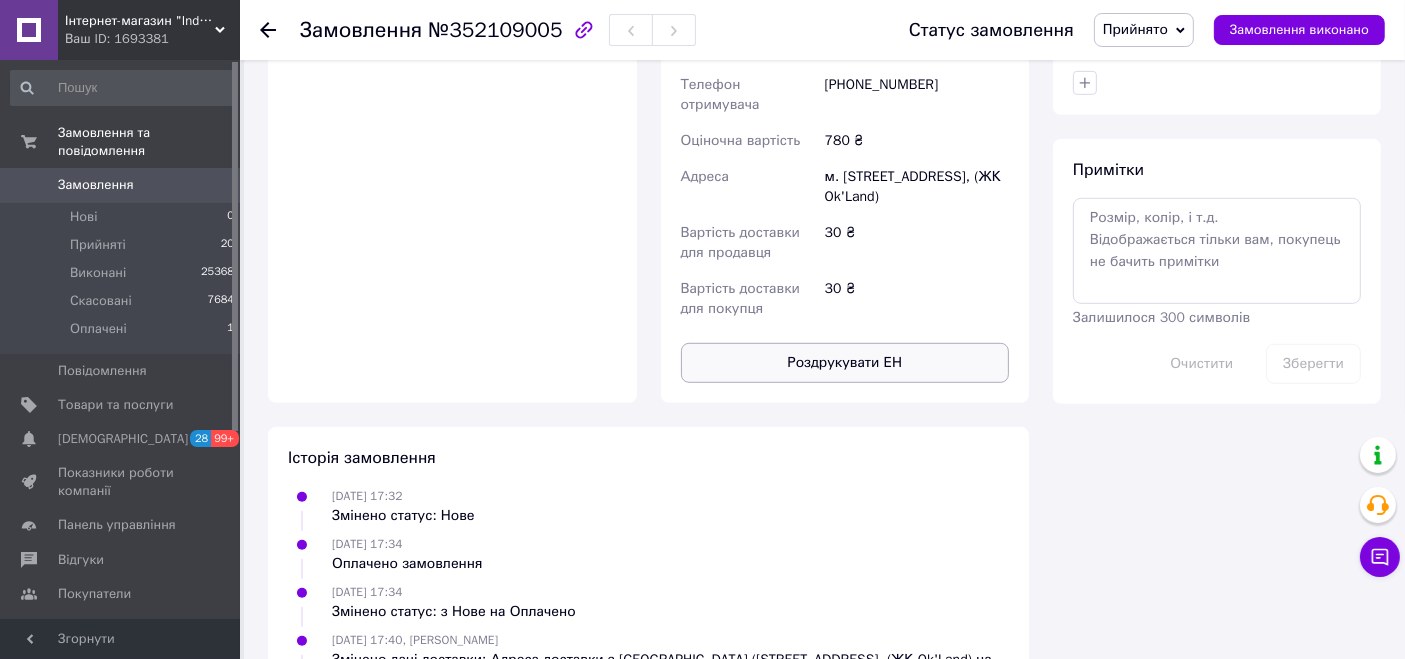click on "Роздрукувати ЕН" at bounding box center (845, 363) 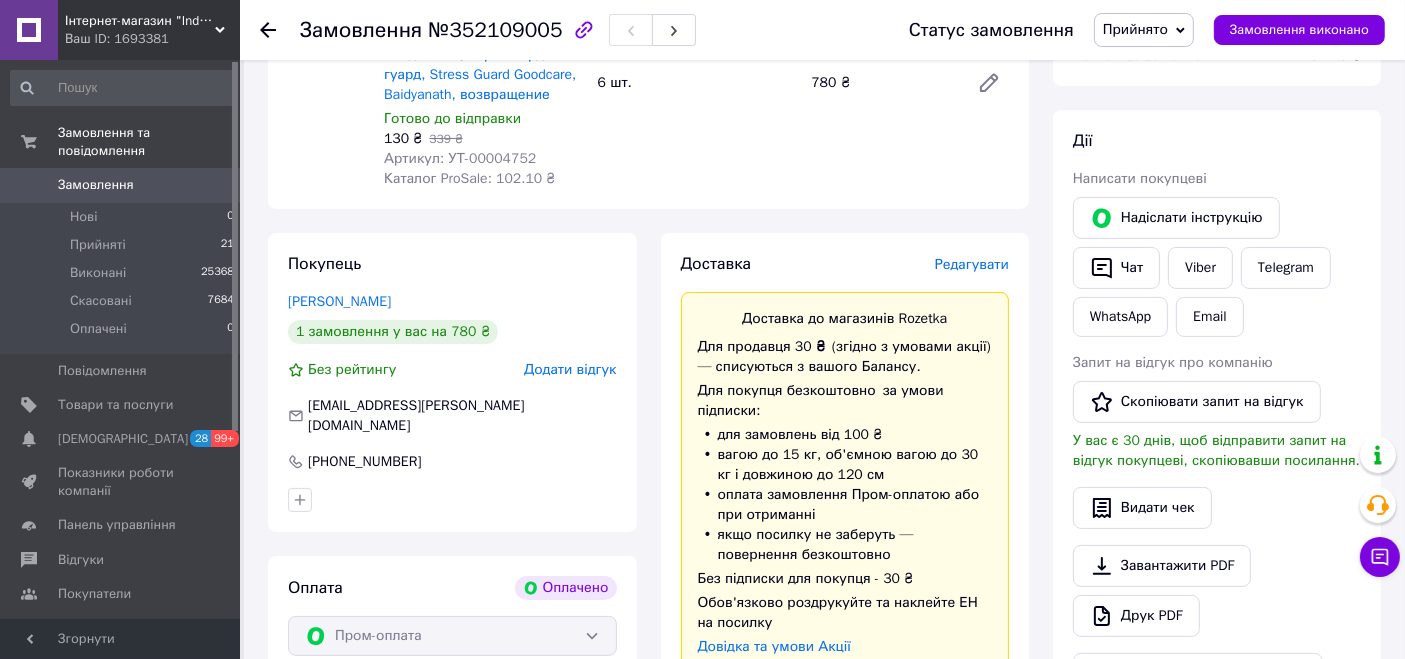 scroll, scrollTop: 194, scrollLeft: 0, axis: vertical 